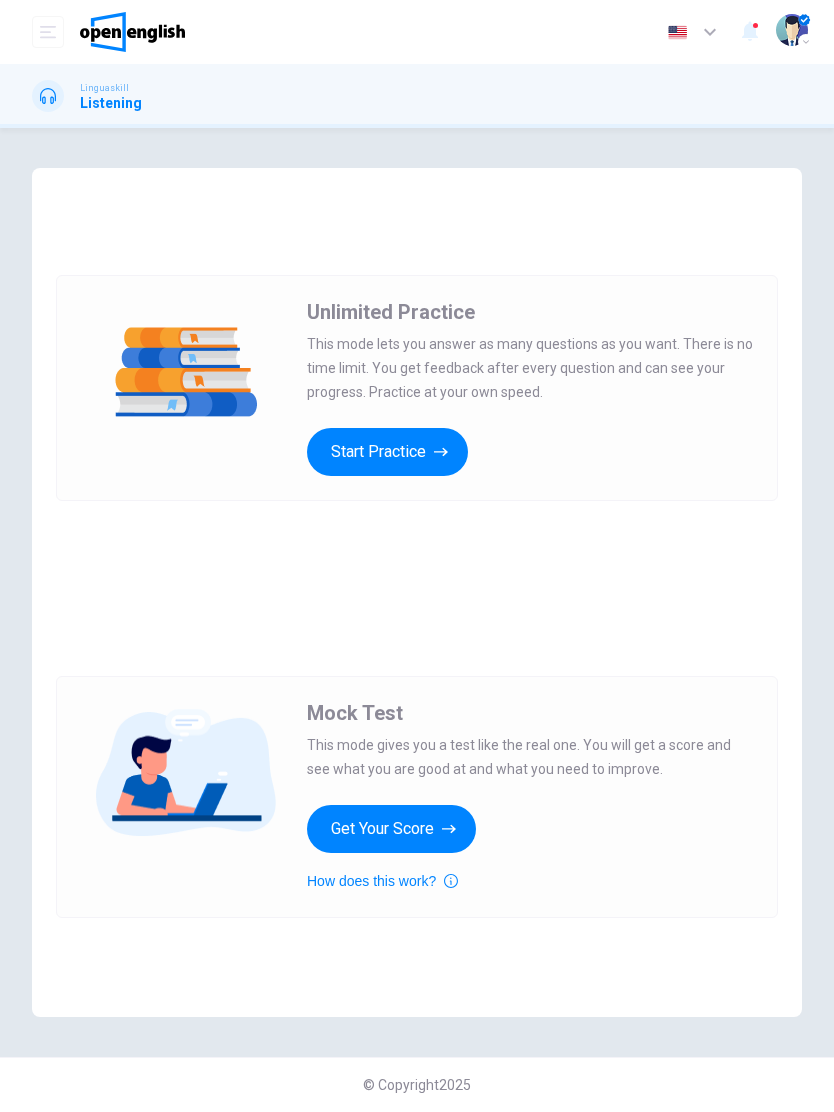 scroll, scrollTop: 0, scrollLeft: 0, axis: both 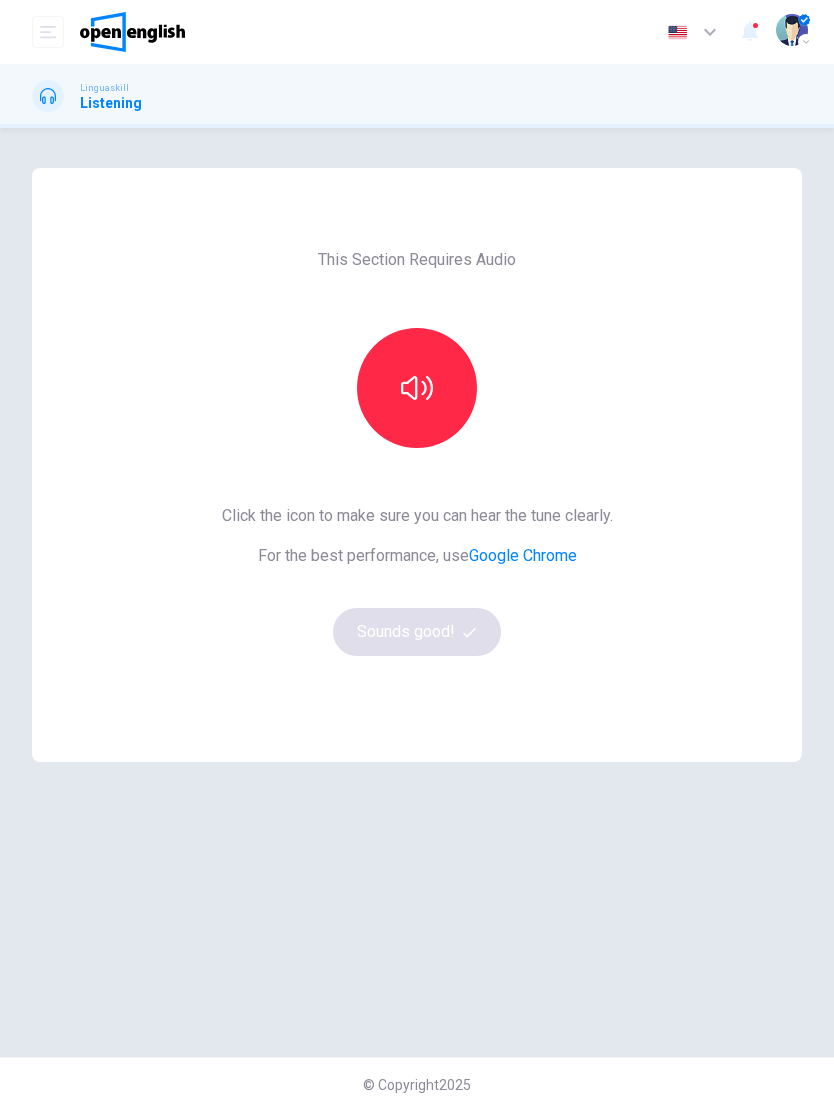click 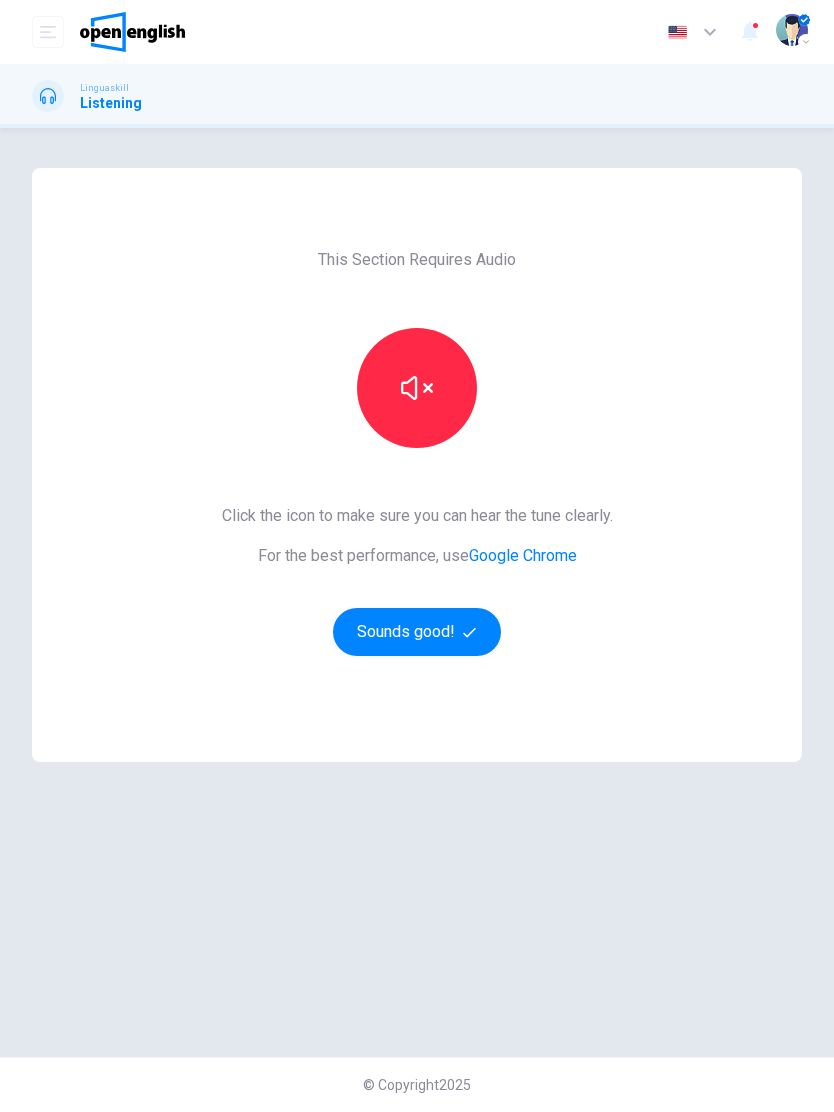 click on "Sounds good!" at bounding box center [417, 632] 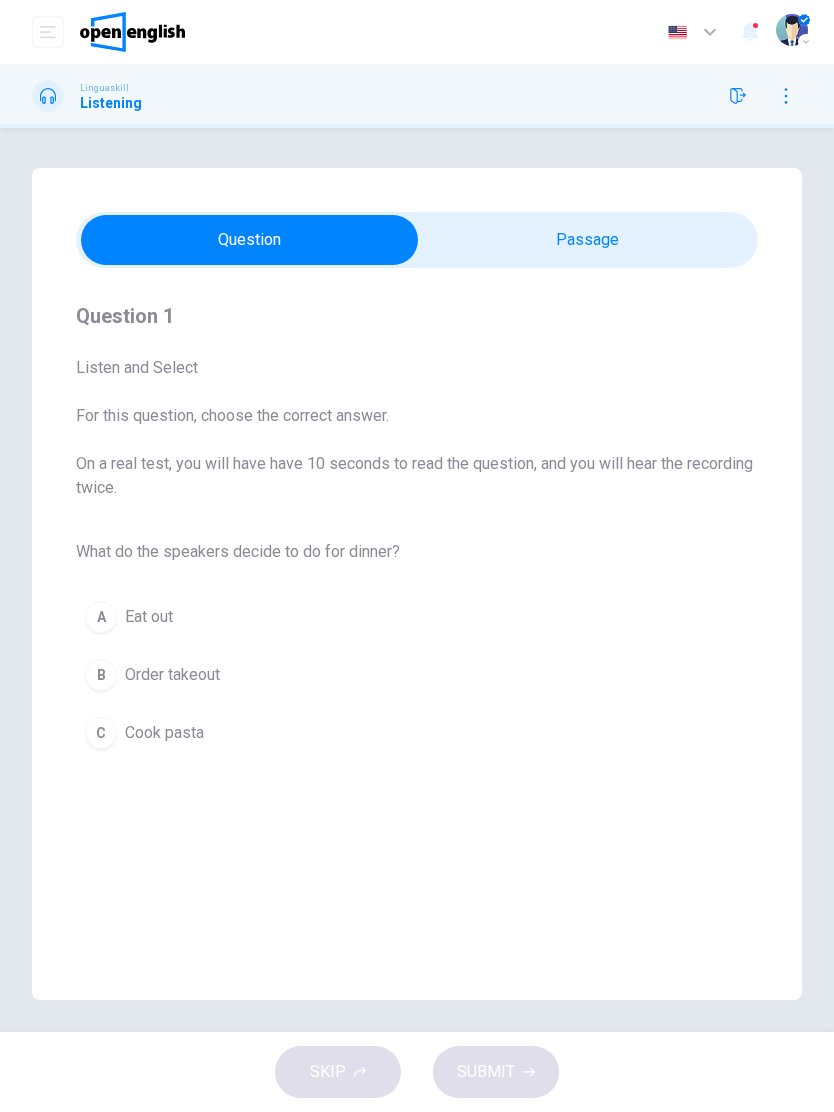 click on "A Eat out" at bounding box center [417, 617] 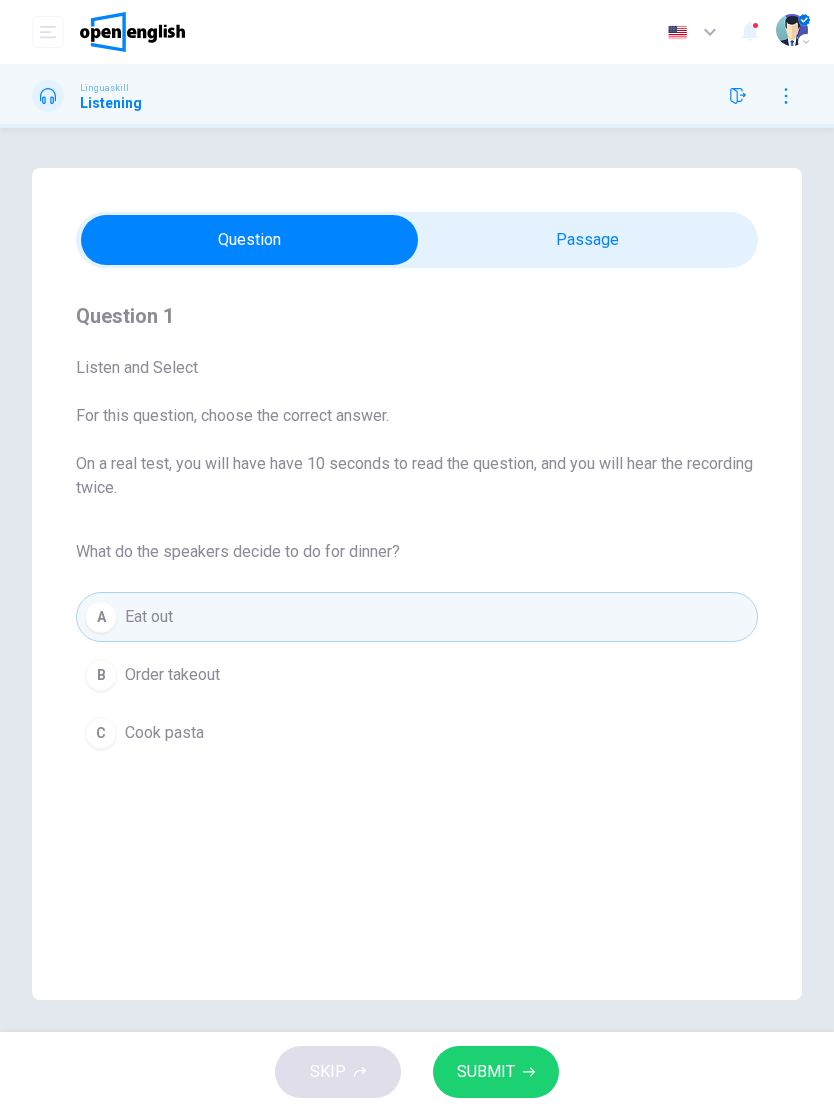 click on "B Order takeout" at bounding box center [417, 675] 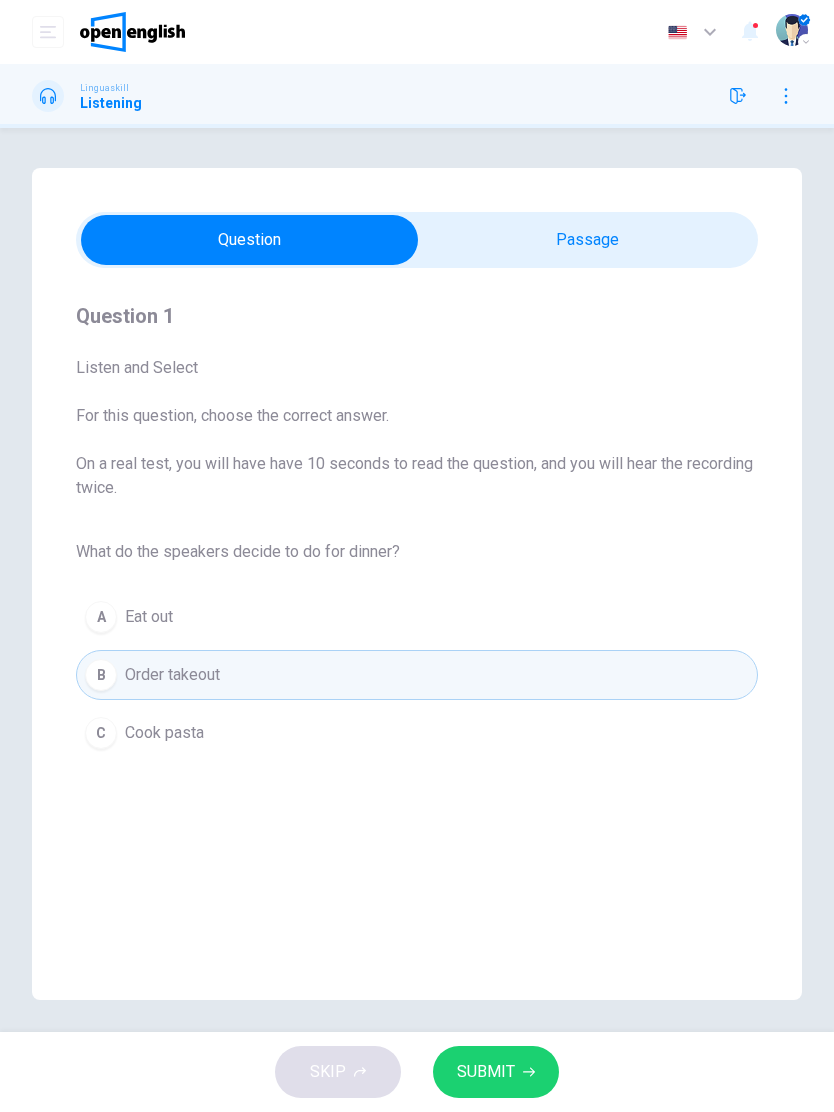 click 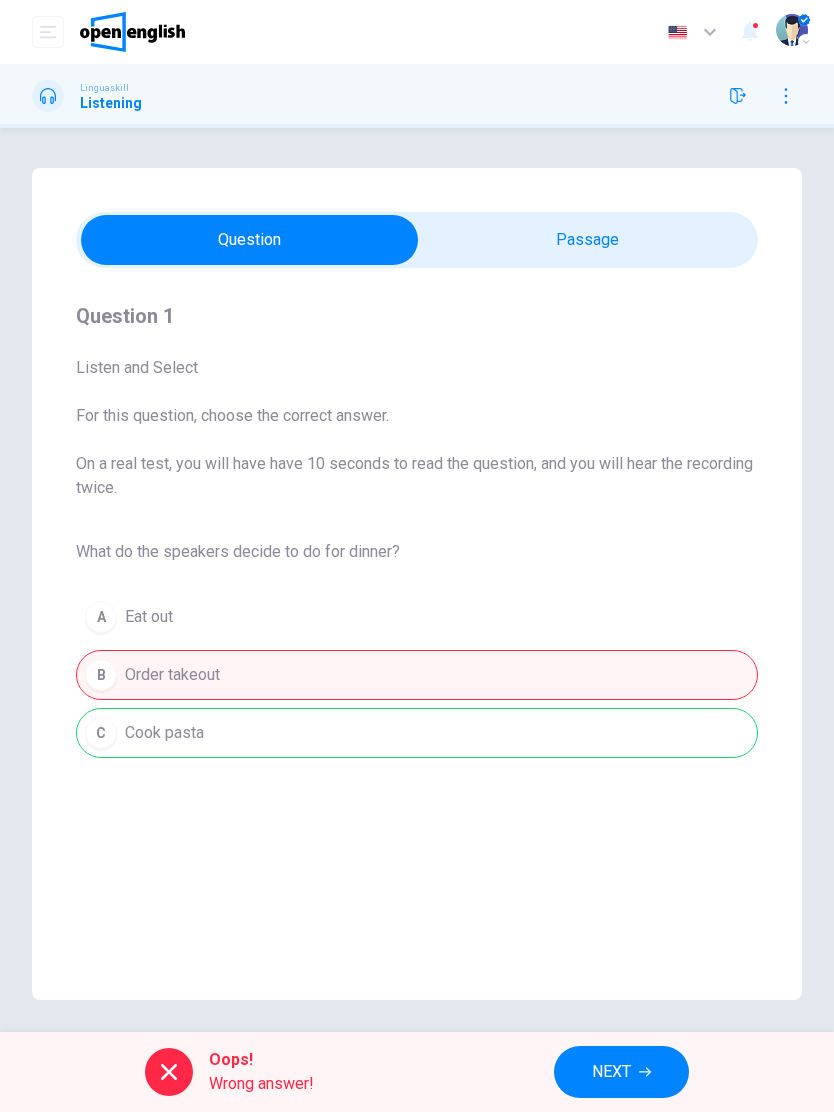 click on "A Eat out B Order takeout C Cook pasta" at bounding box center (417, 675) 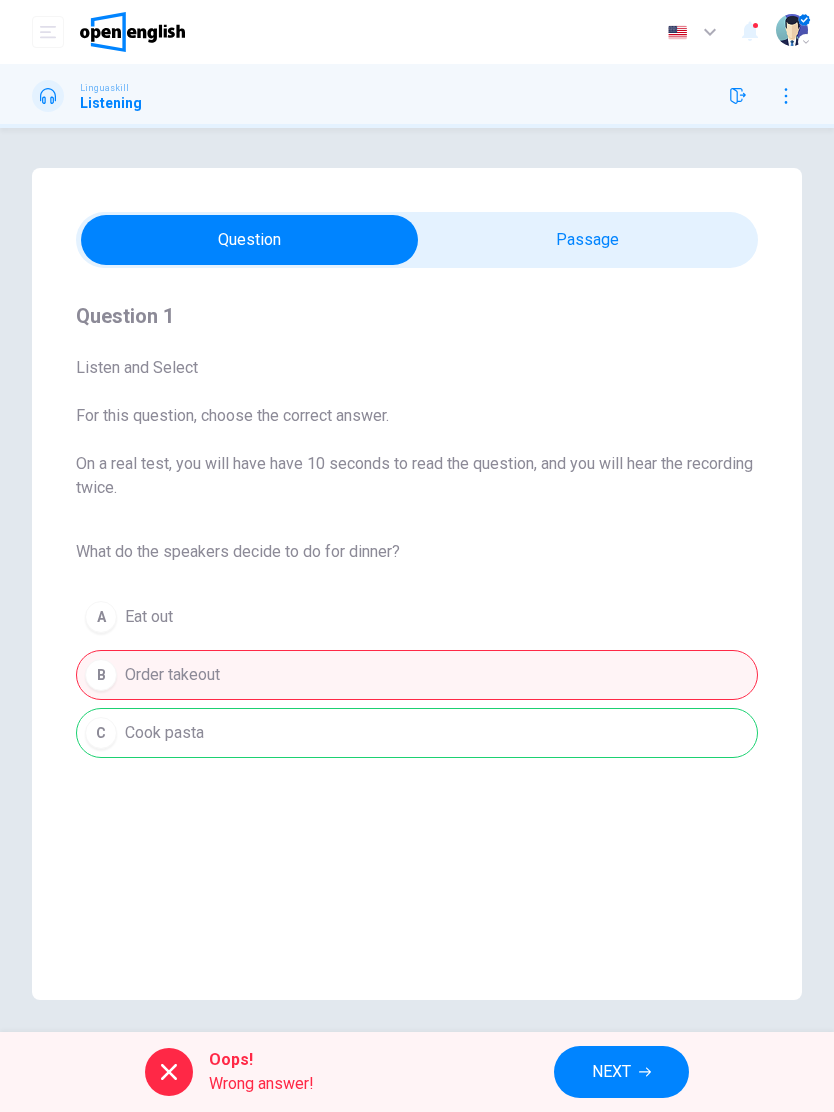 click at bounding box center [169, 1072] 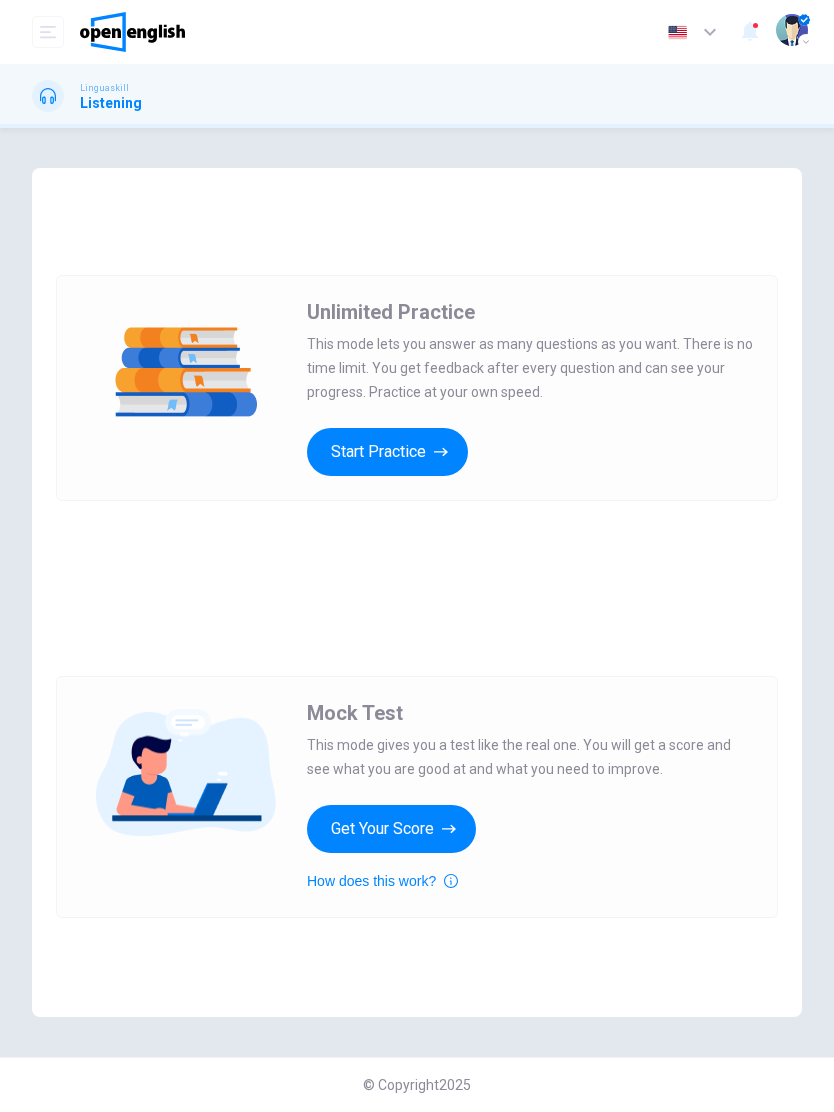 scroll, scrollTop: 0, scrollLeft: 0, axis: both 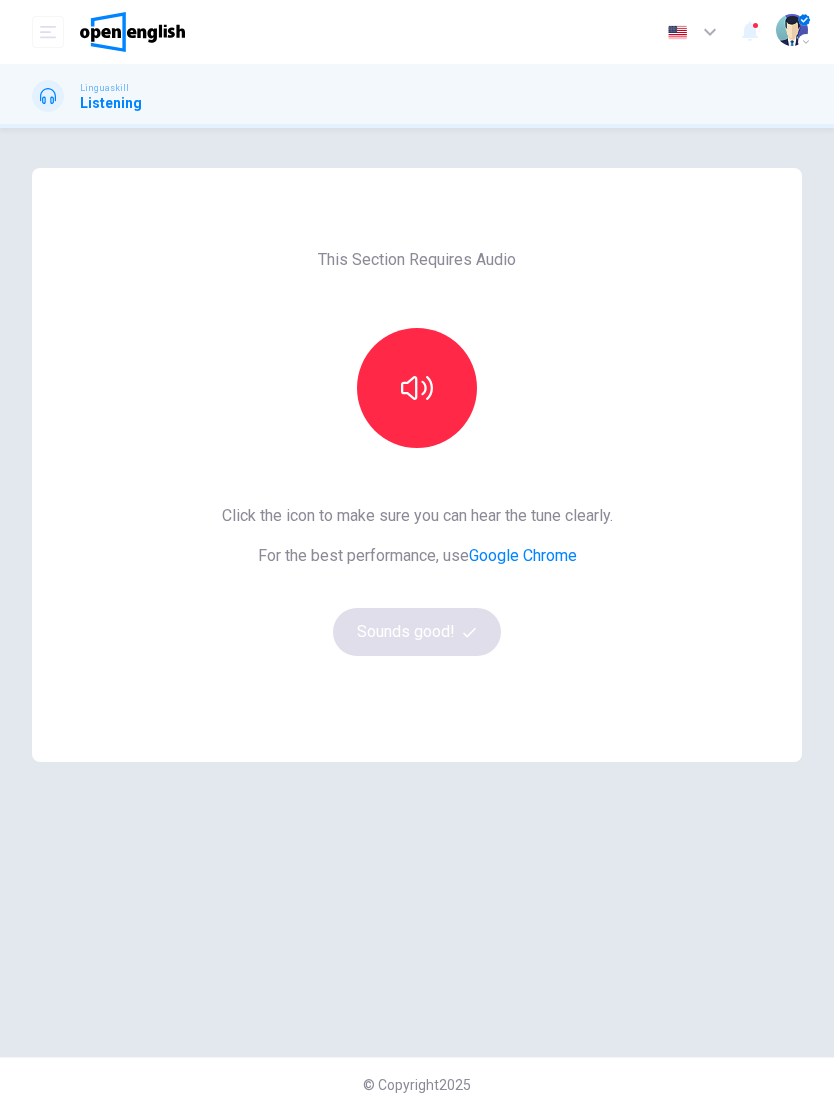 click 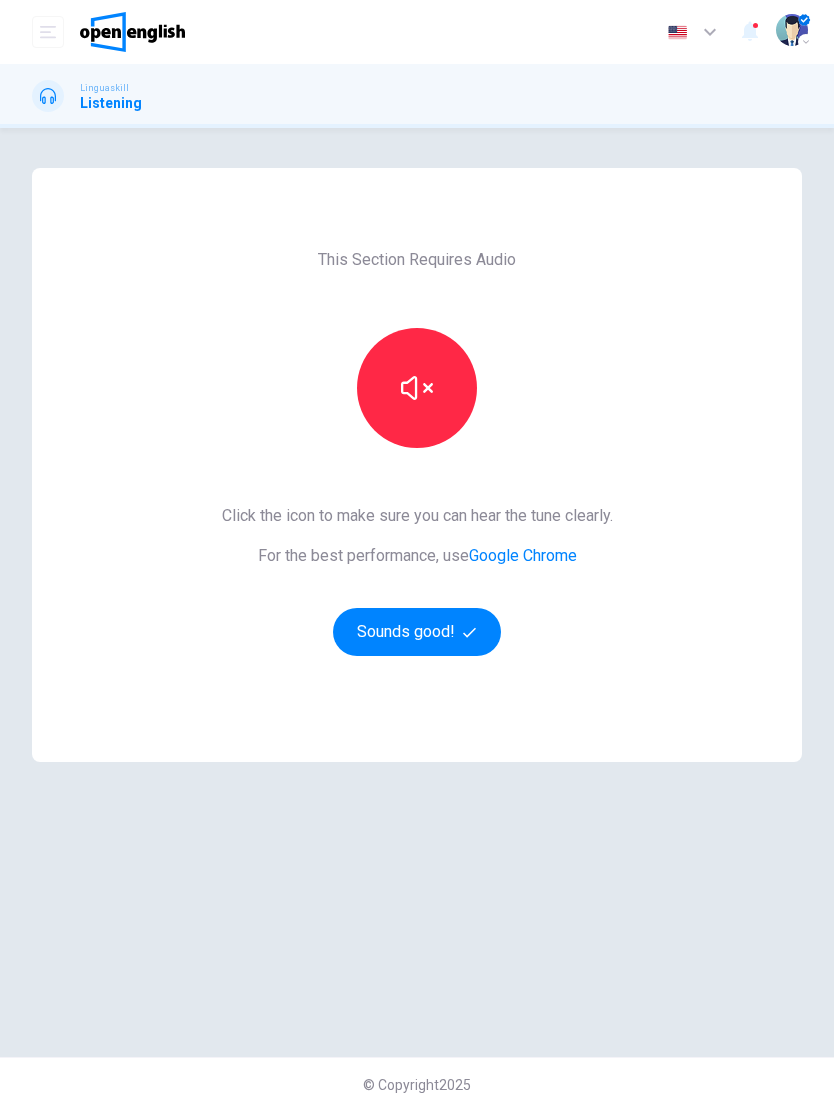 click on "Sounds good!" at bounding box center (417, 632) 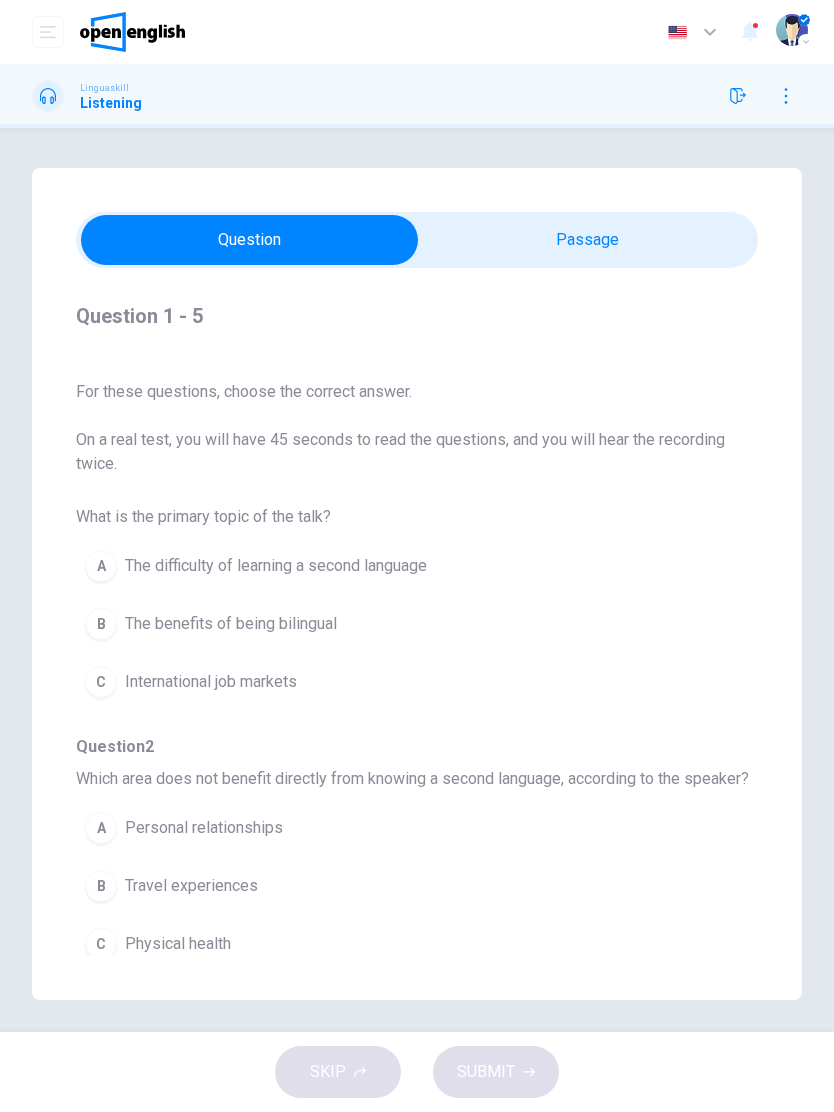 scroll, scrollTop: 26, scrollLeft: 0, axis: vertical 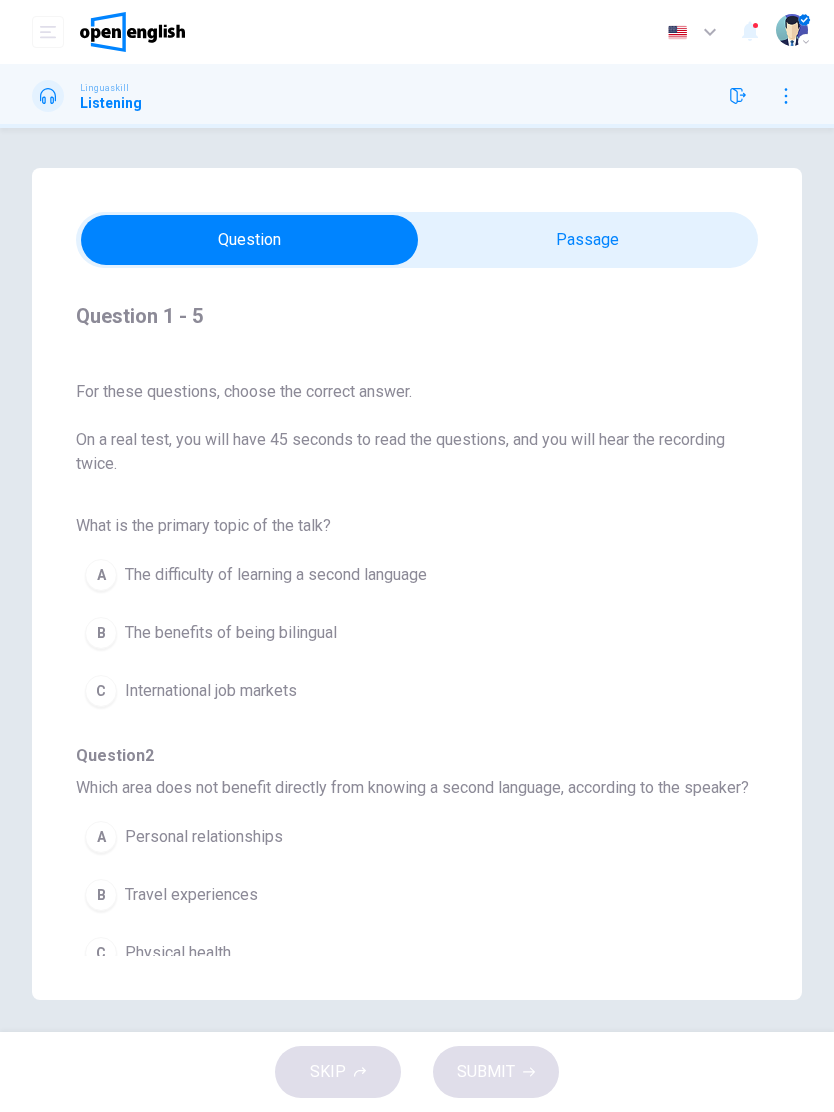 click on "The difficulty of learning a second language" at bounding box center [276, 575] 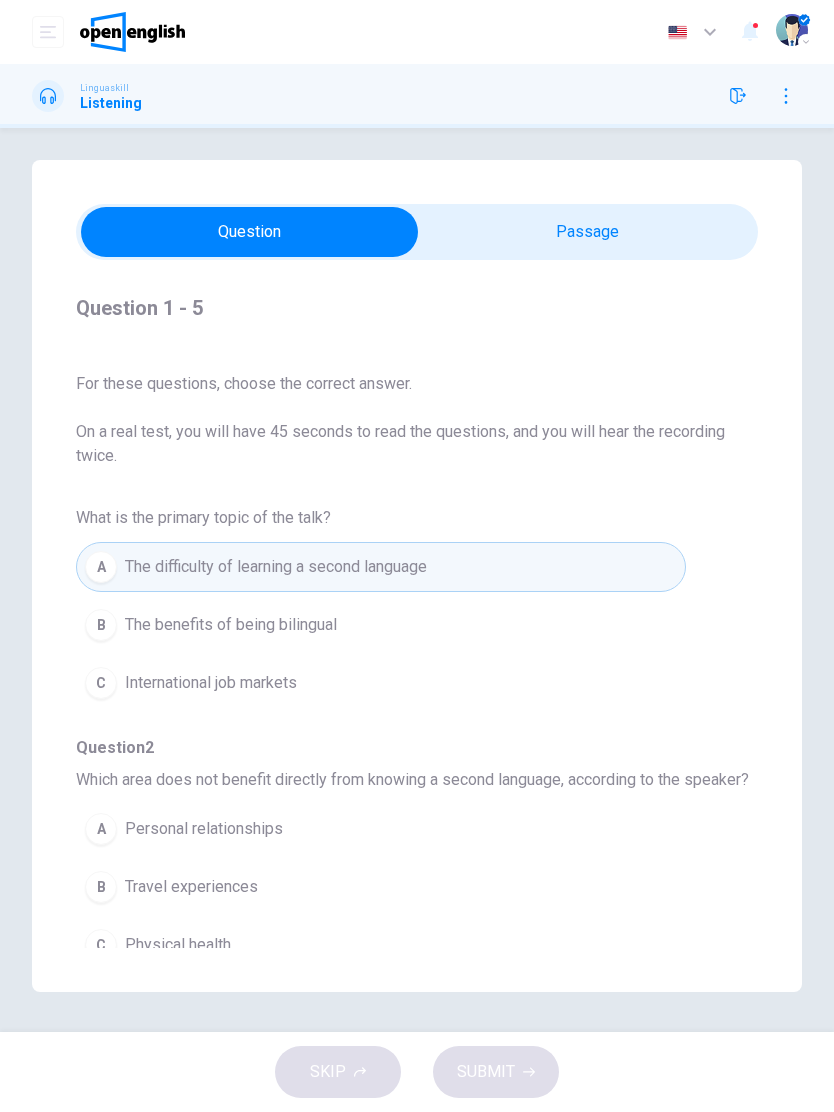 scroll, scrollTop: 8, scrollLeft: 0, axis: vertical 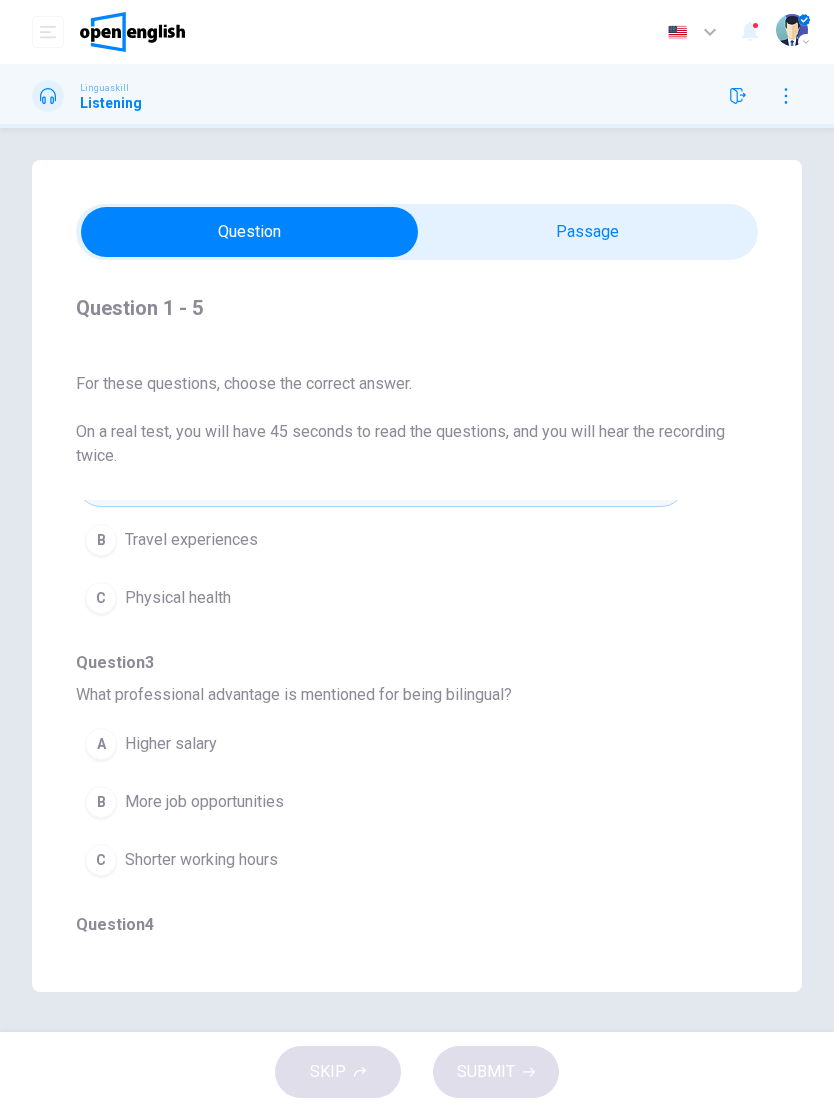 click on "B Travel experiences" at bounding box center (381, 540) 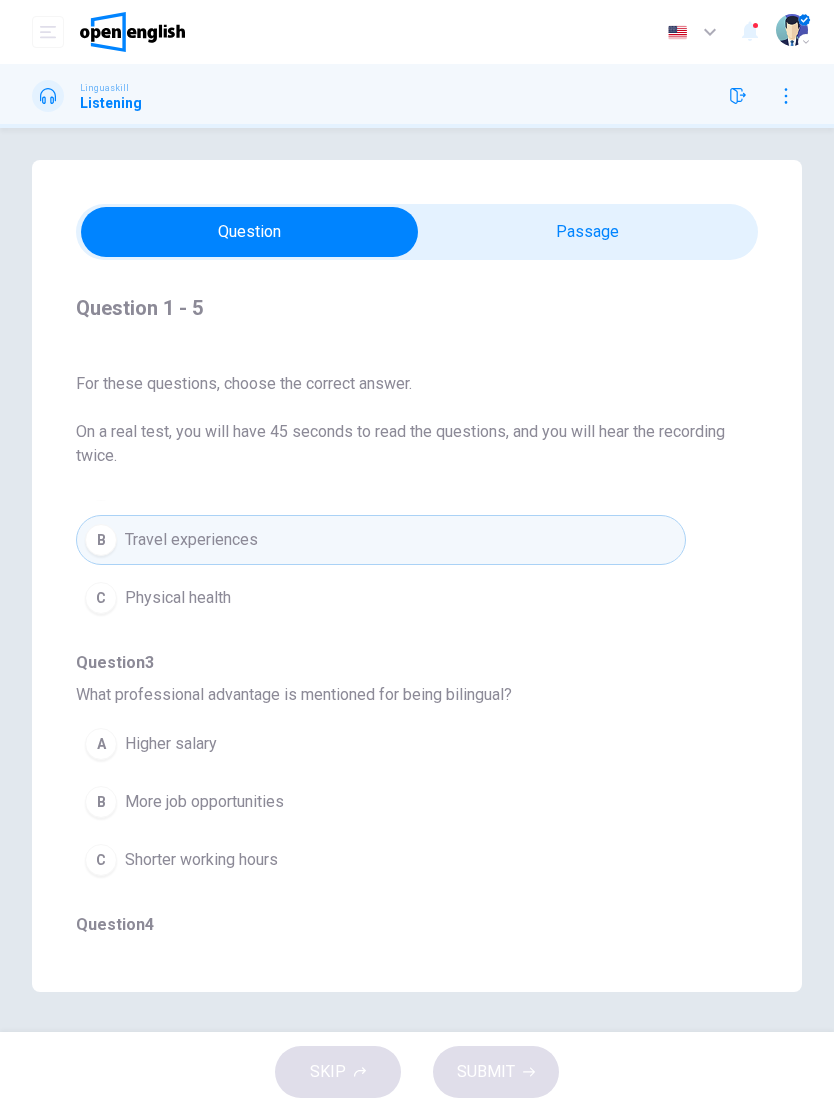 click on "C" at bounding box center (101, 860) 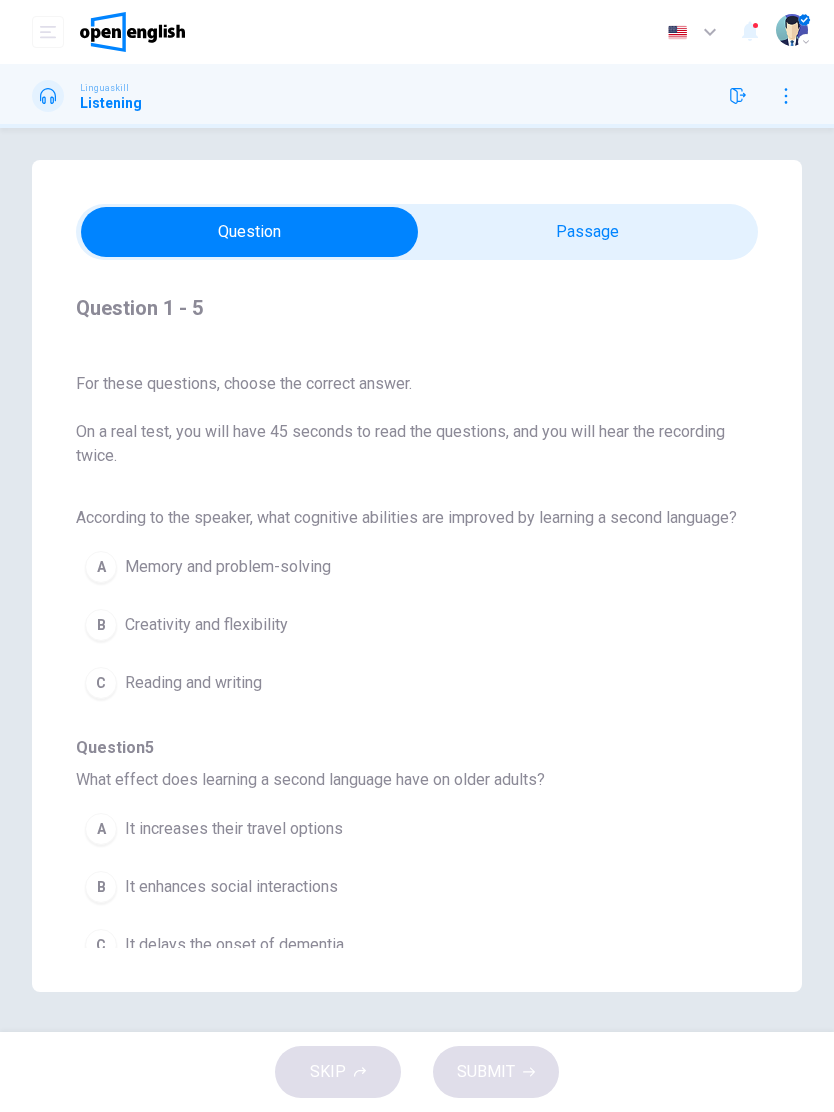 scroll, scrollTop: 836, scrollLeft: 0, axis: vertical 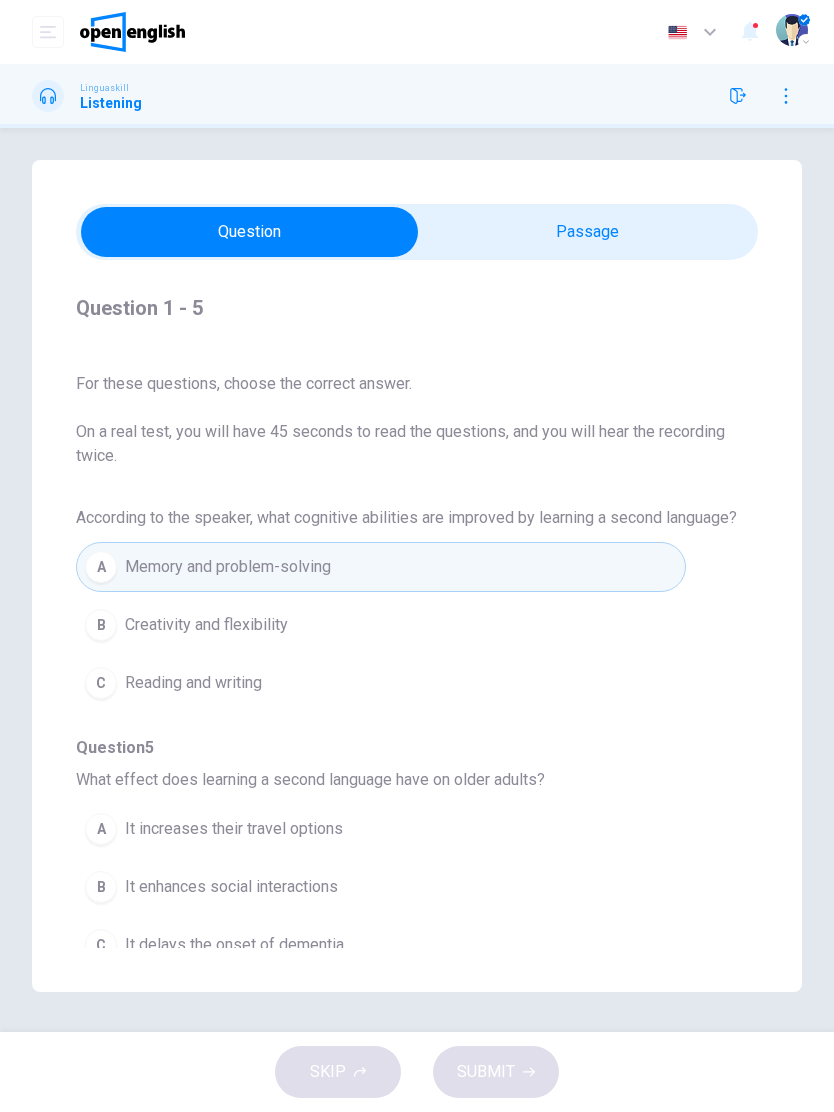 click on "A" at bounding box center [101, 829] 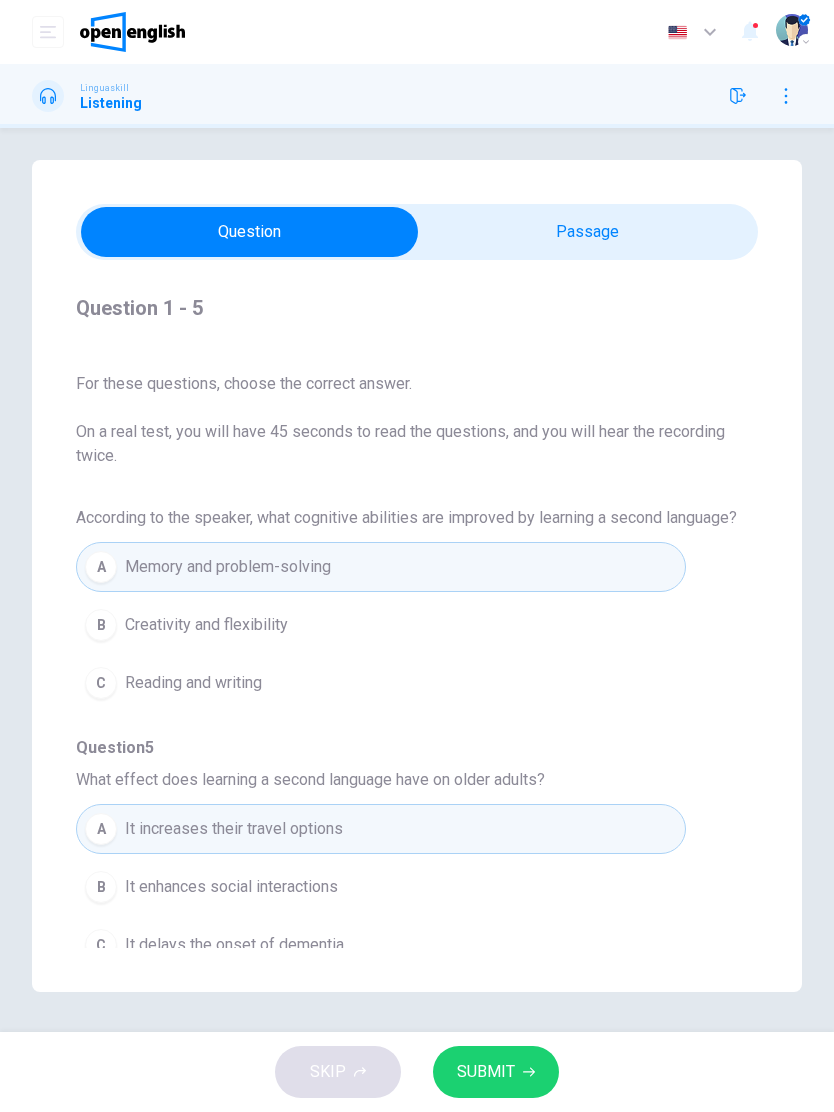 click on "SUBMIT" at bounding box center [486, 1072] 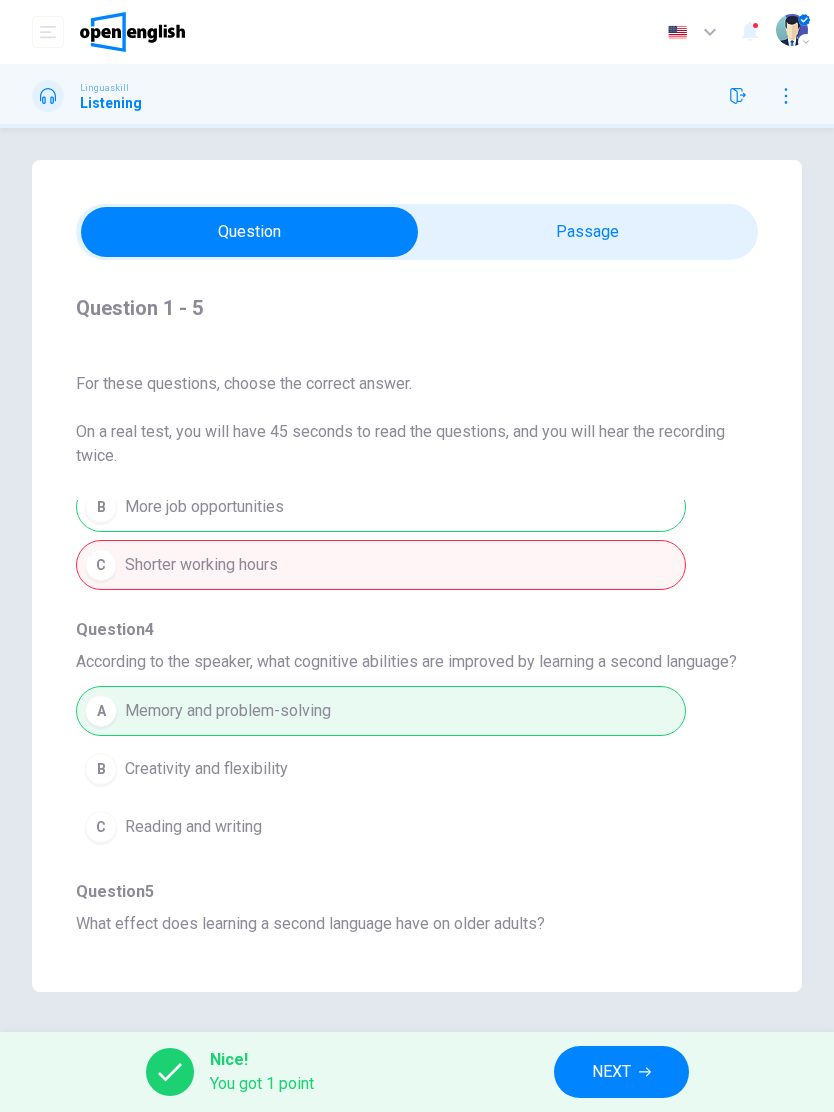 scroll, scrollTop: 669, scrollLeft: 0, axis: vertical 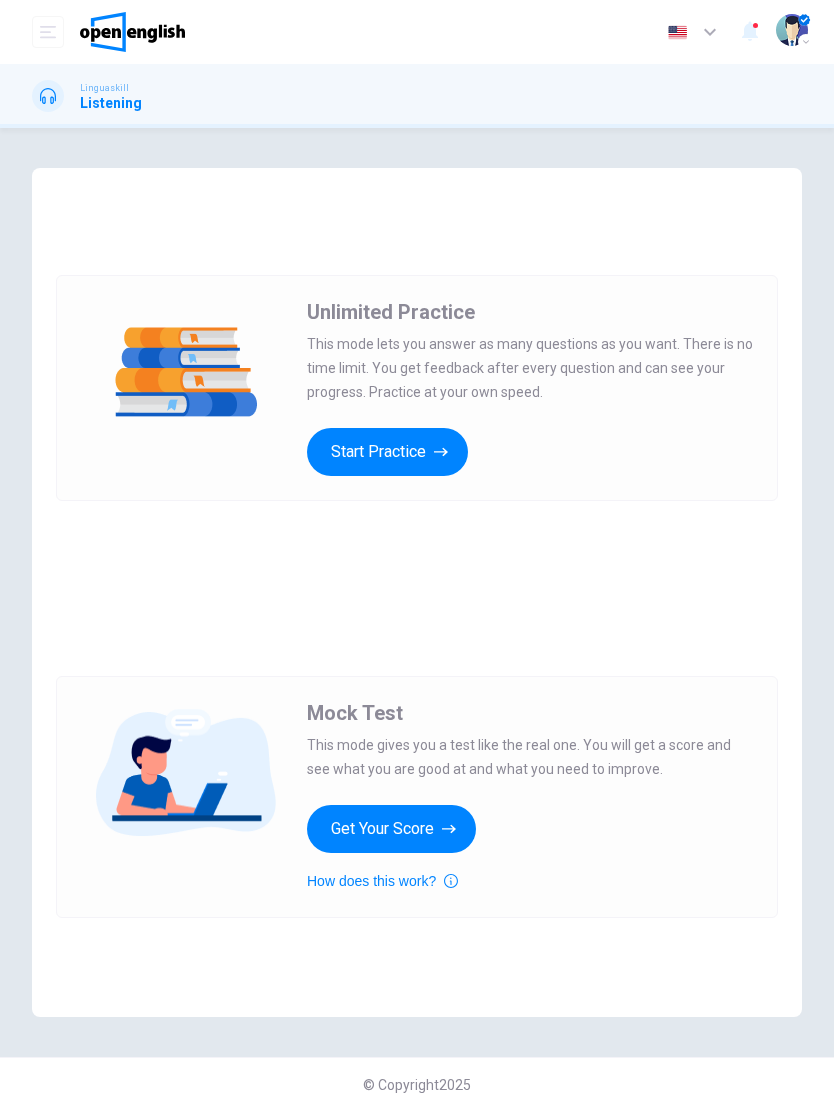 click on "Start Practice" at bounding box center (387, 452) 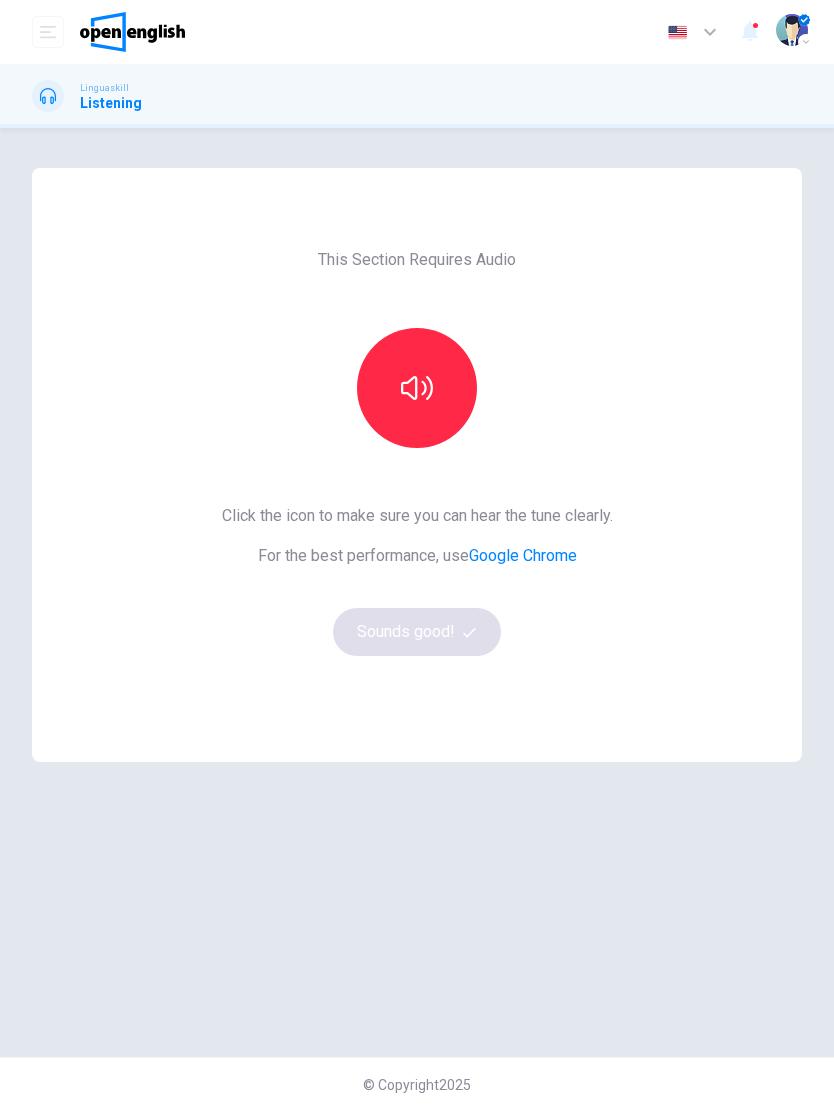 click at bounding box center [417, 388] 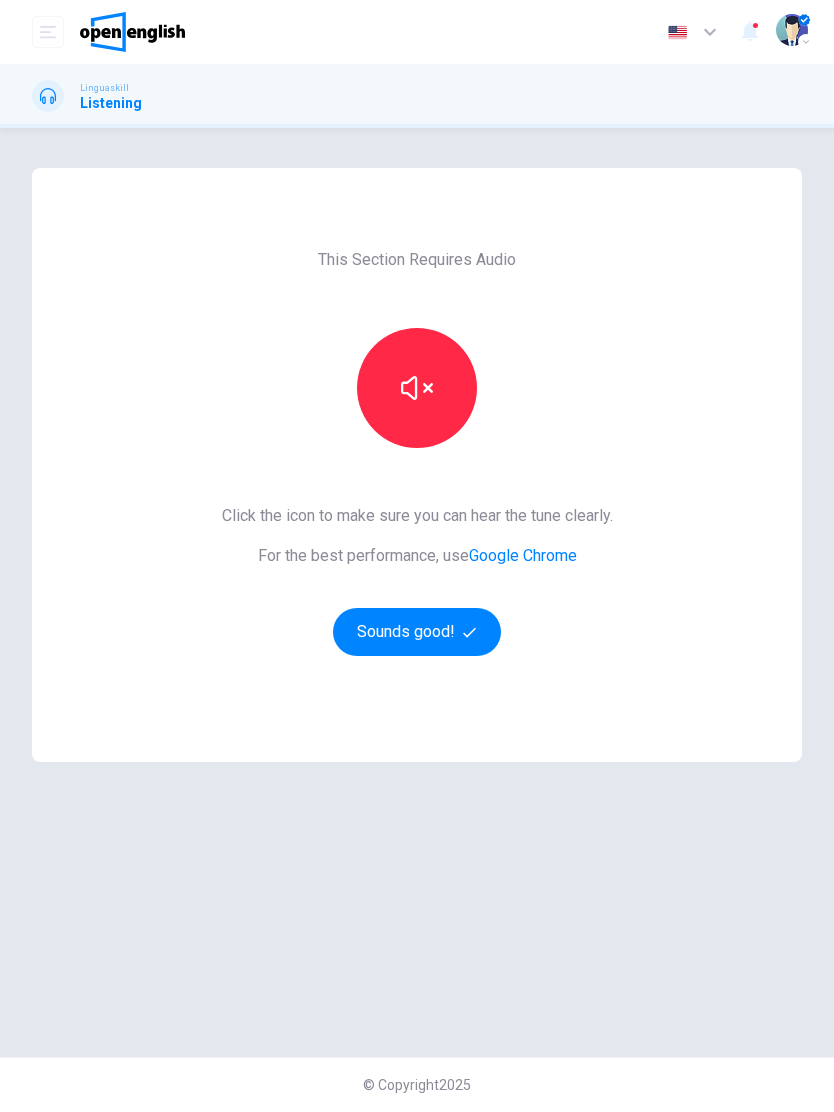 click on "Sounds good!" at bounding box center (417, 632) 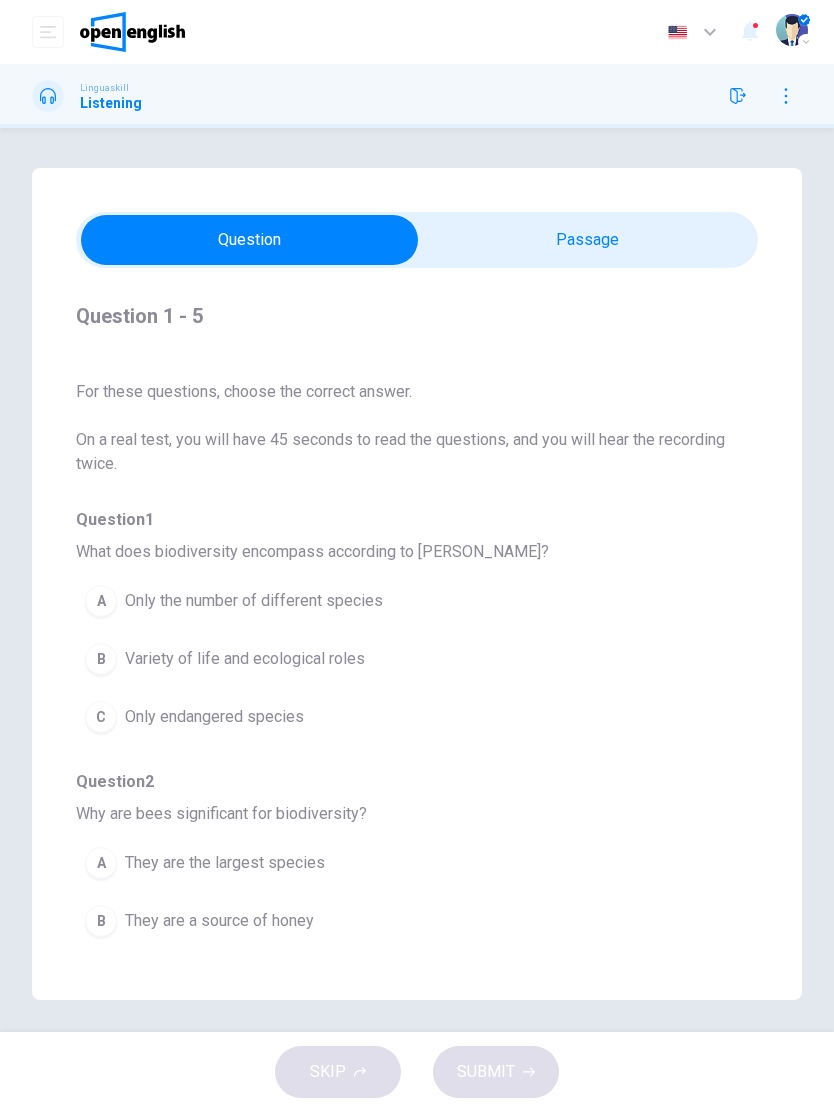 click on "Only the number of different species" at bounding box center [254, 601] 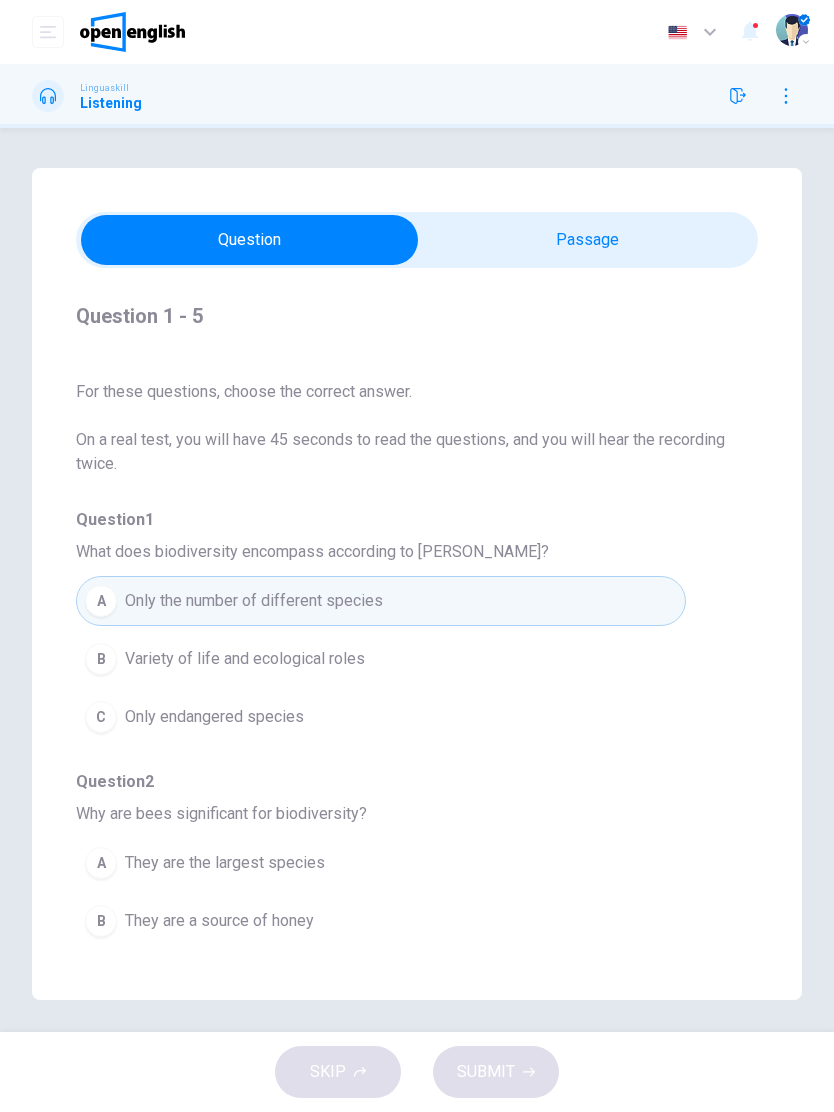 click on "Variety of life and ecological roles" at bounding box center (245, 659) 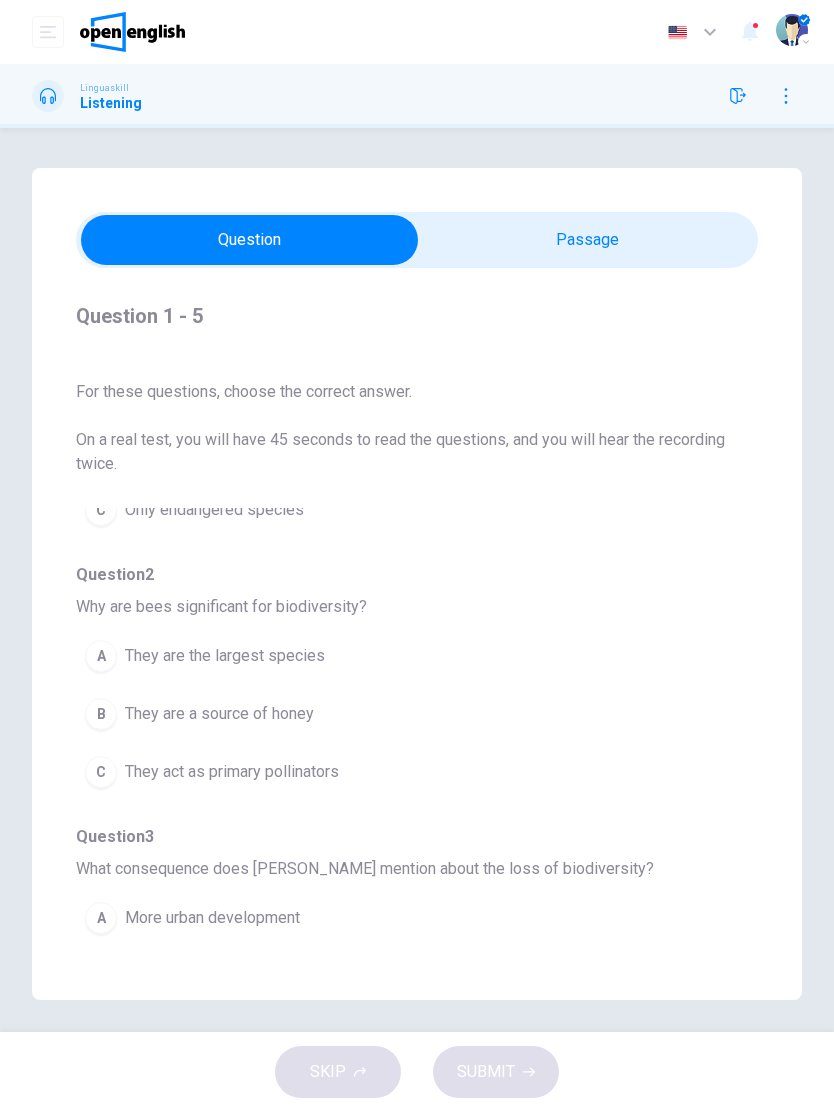 scroll, scrollTop: 208, scrollLeft: 0, axis: vertical 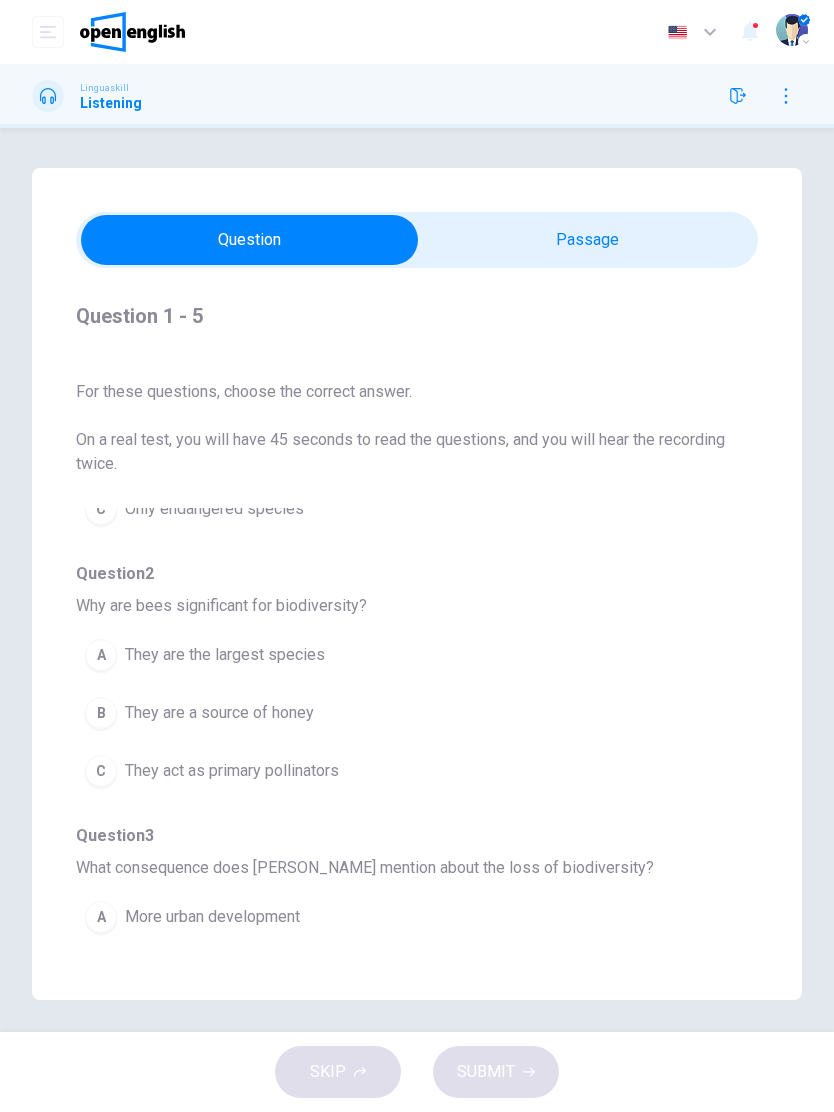 click on "They are the largest species" at bounding box center [225, 655] 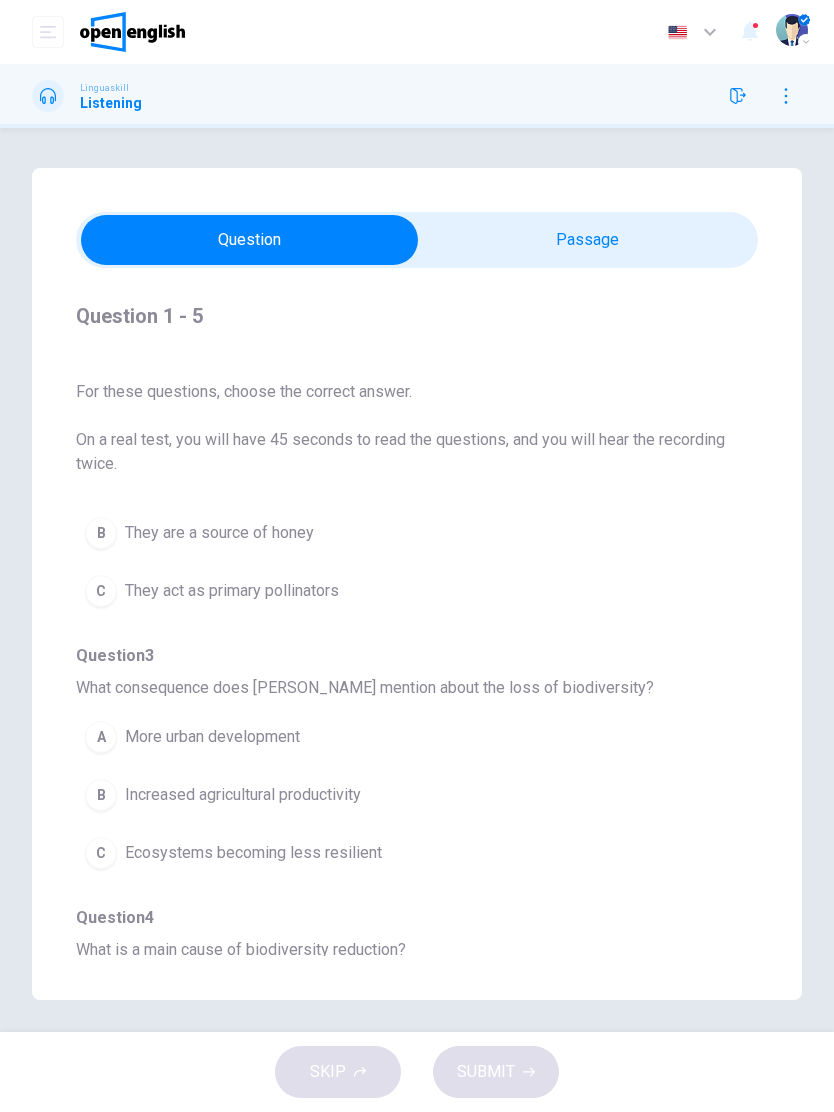 scroll, scrollTop: 389, scrollLeft: 0, axis: vertical 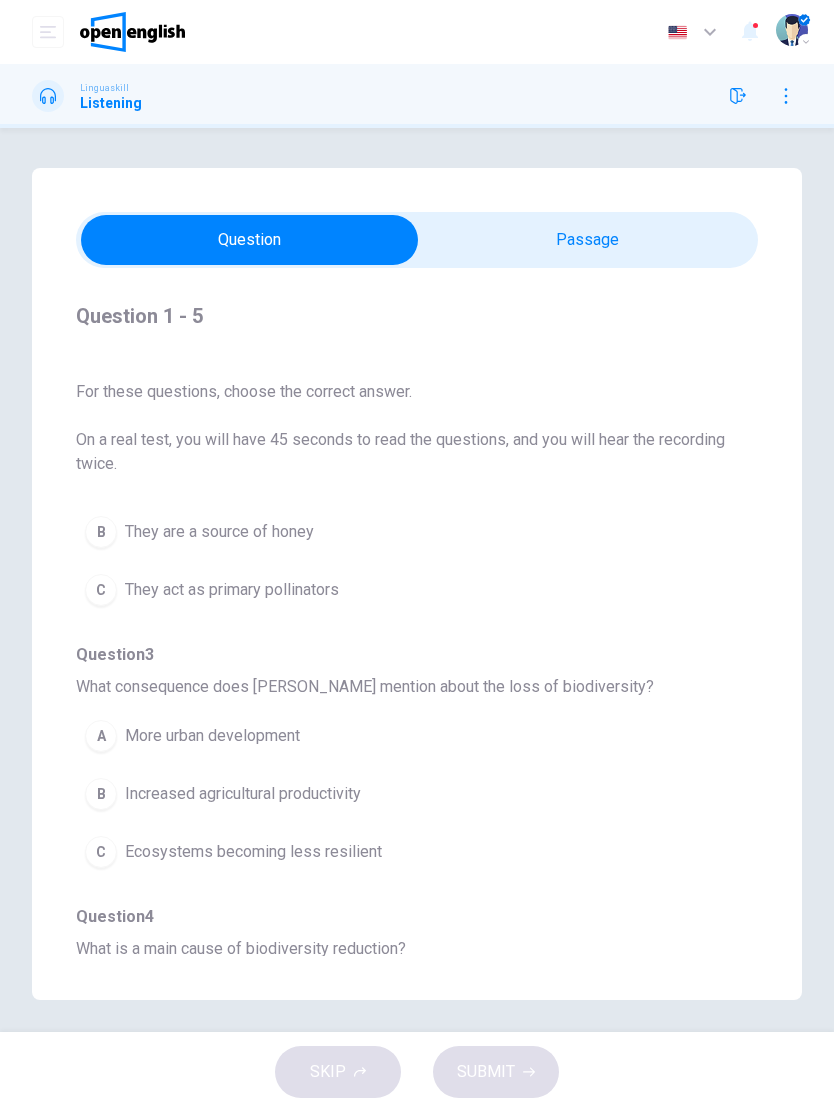 click on "Ecosystems becoming less resilient" at bounding box center (253, 852) 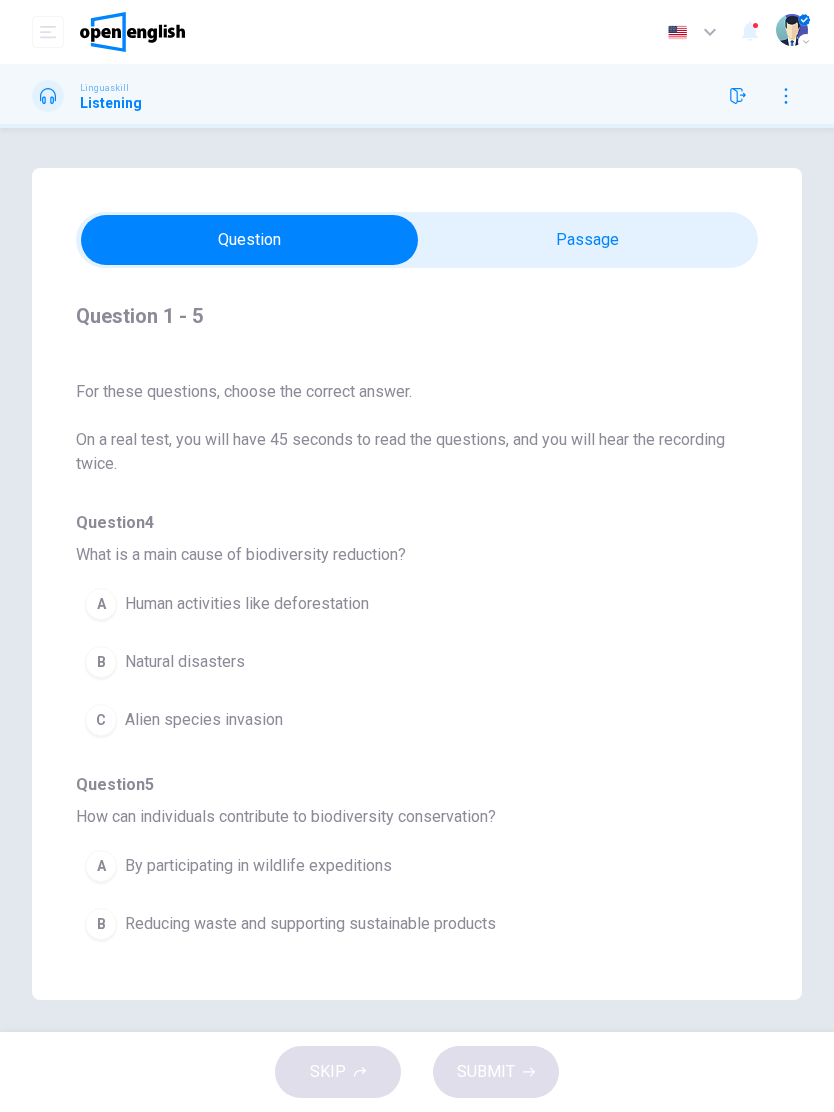 scroll, scrollTop: 771, scrollLeft: 0, axis: vertical 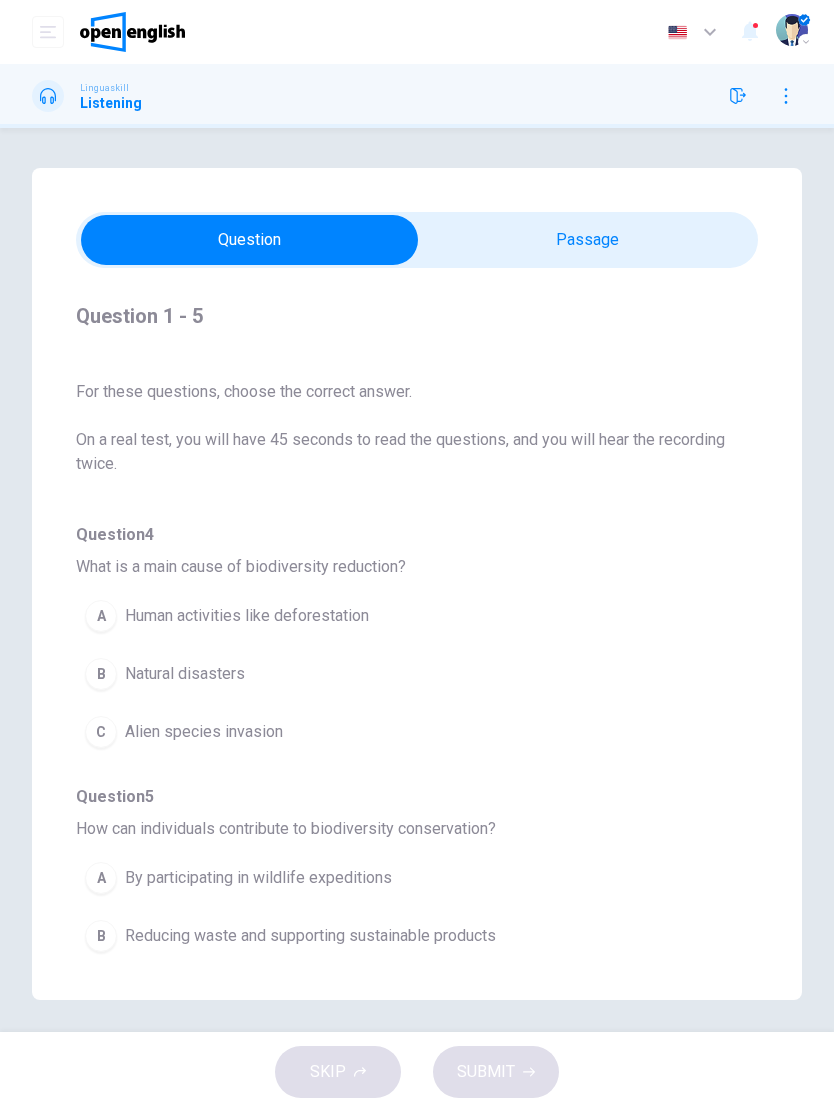 click on "Alien species invasion" at bounding box center [204, 732] 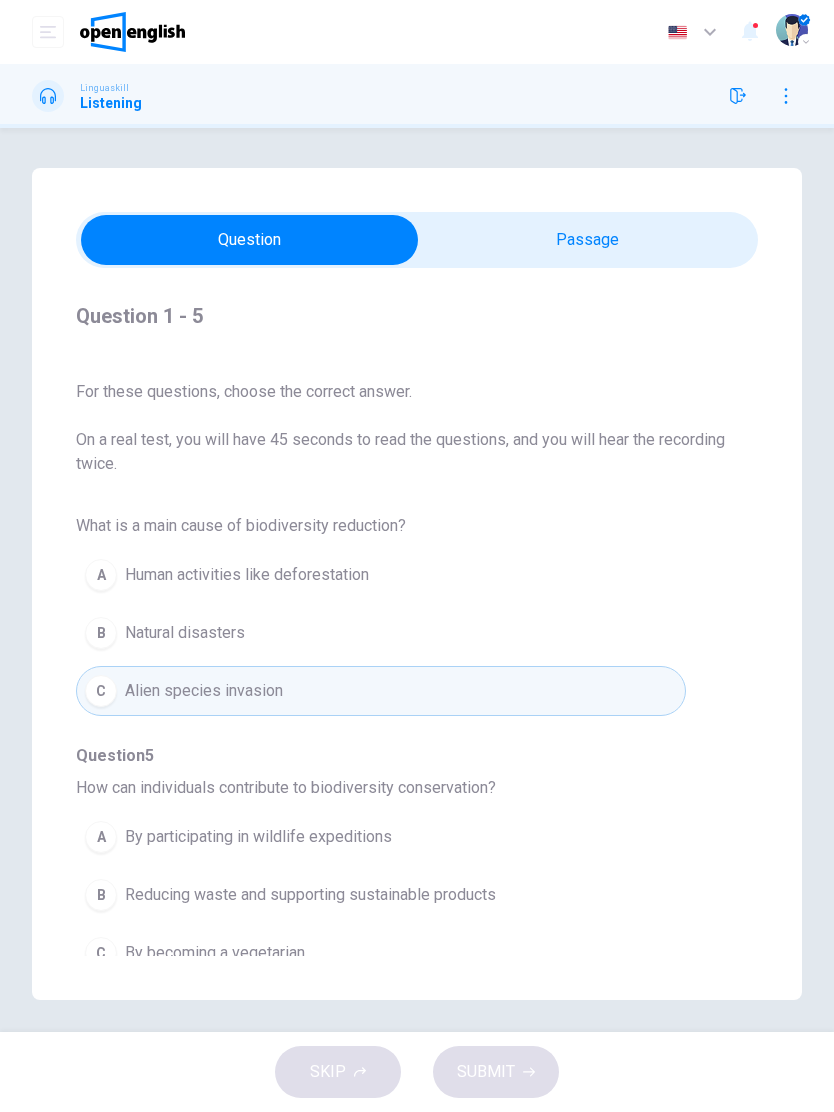 scroll, scrollTop: 812, scrollLeft: 0, axis: vertical 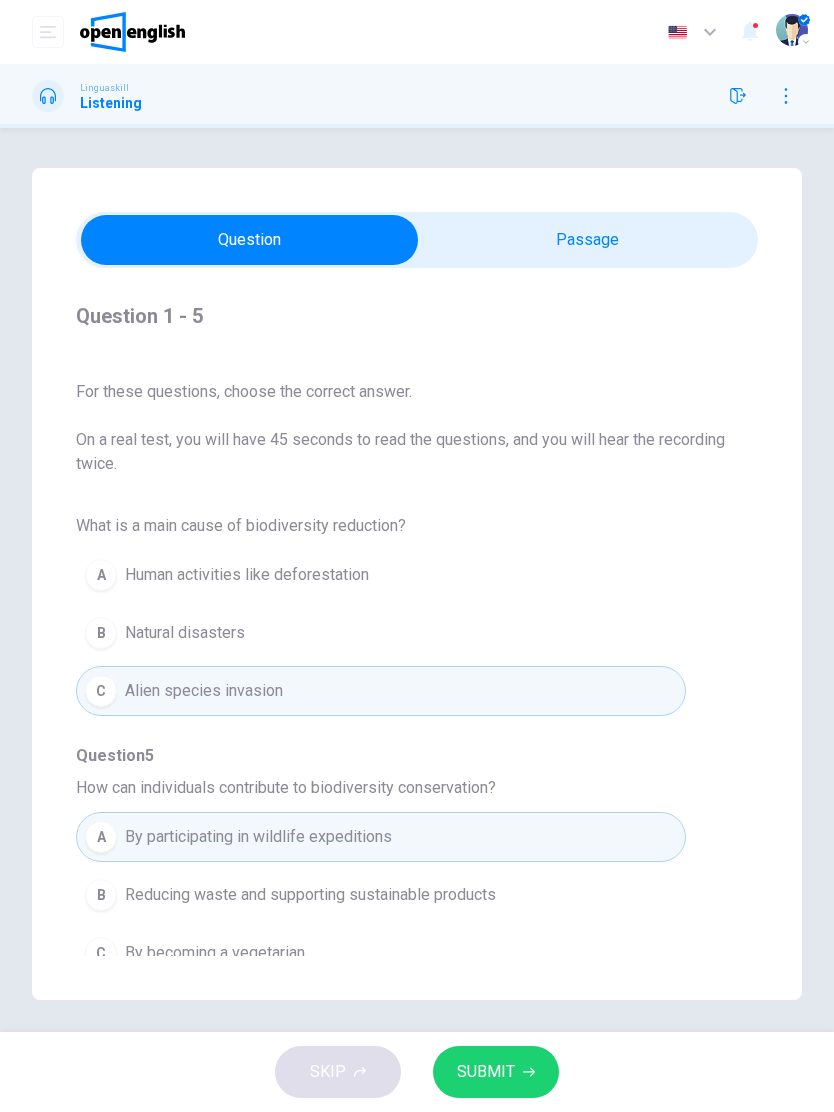 click on "SUBMIT" at bounding box center [496, 1072] 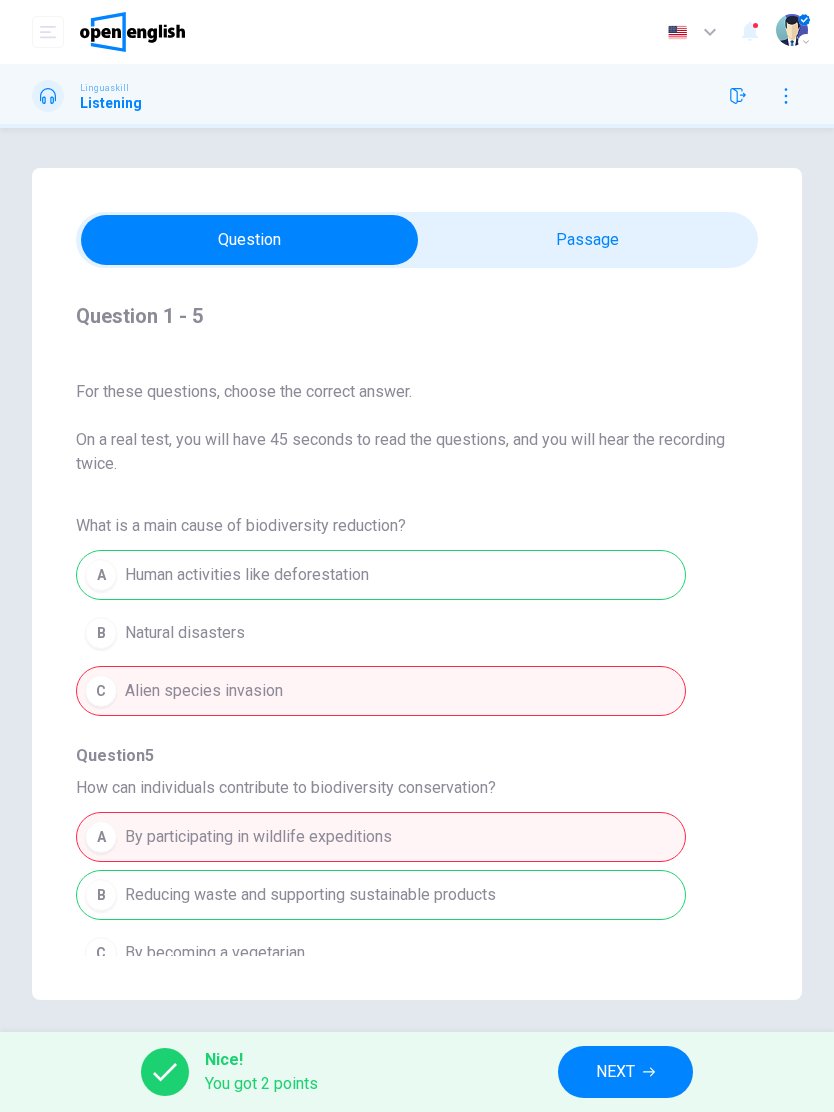 scroll, scrollTop: 0, scrollLeft: 0, axis: both 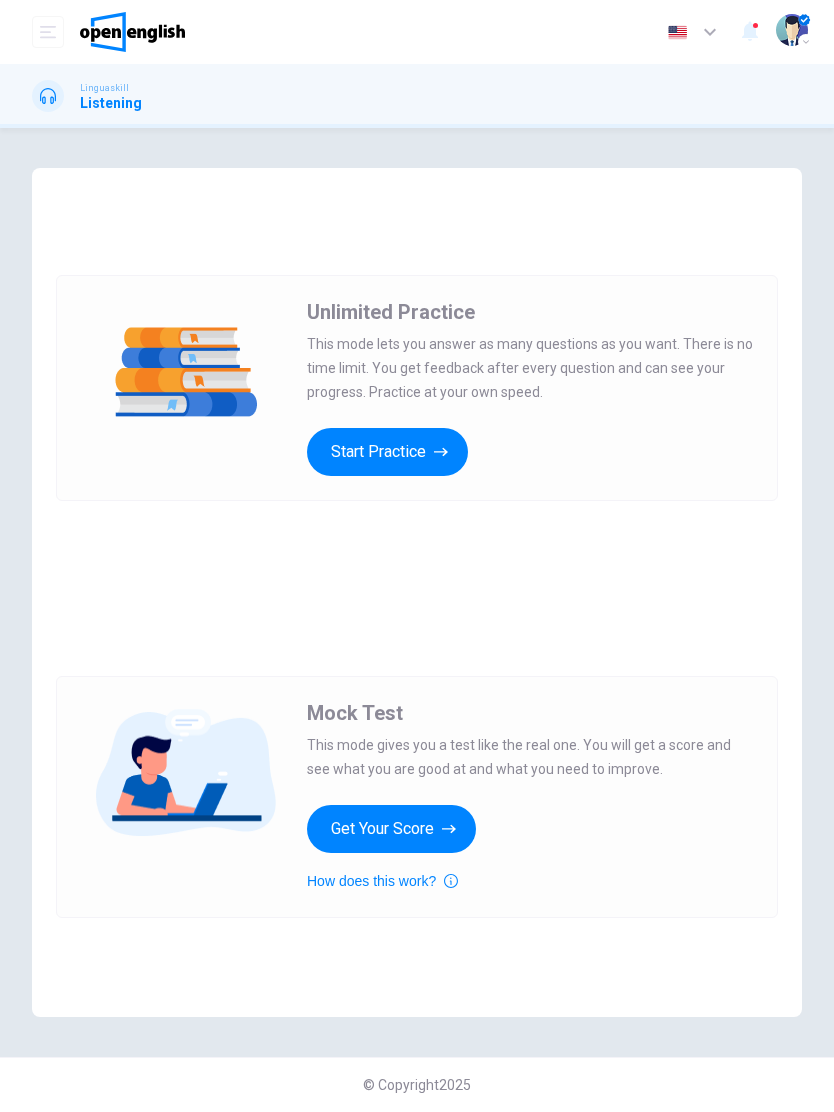 click 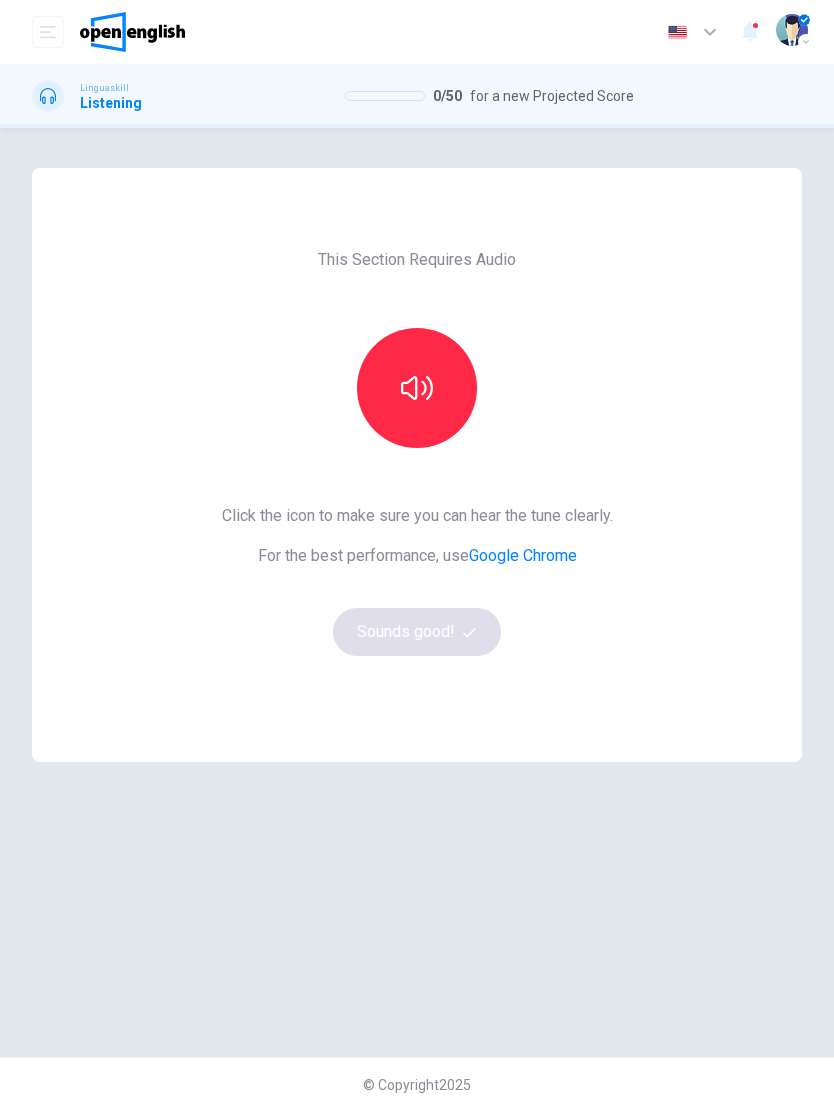 click at bounding box center [417, 388] 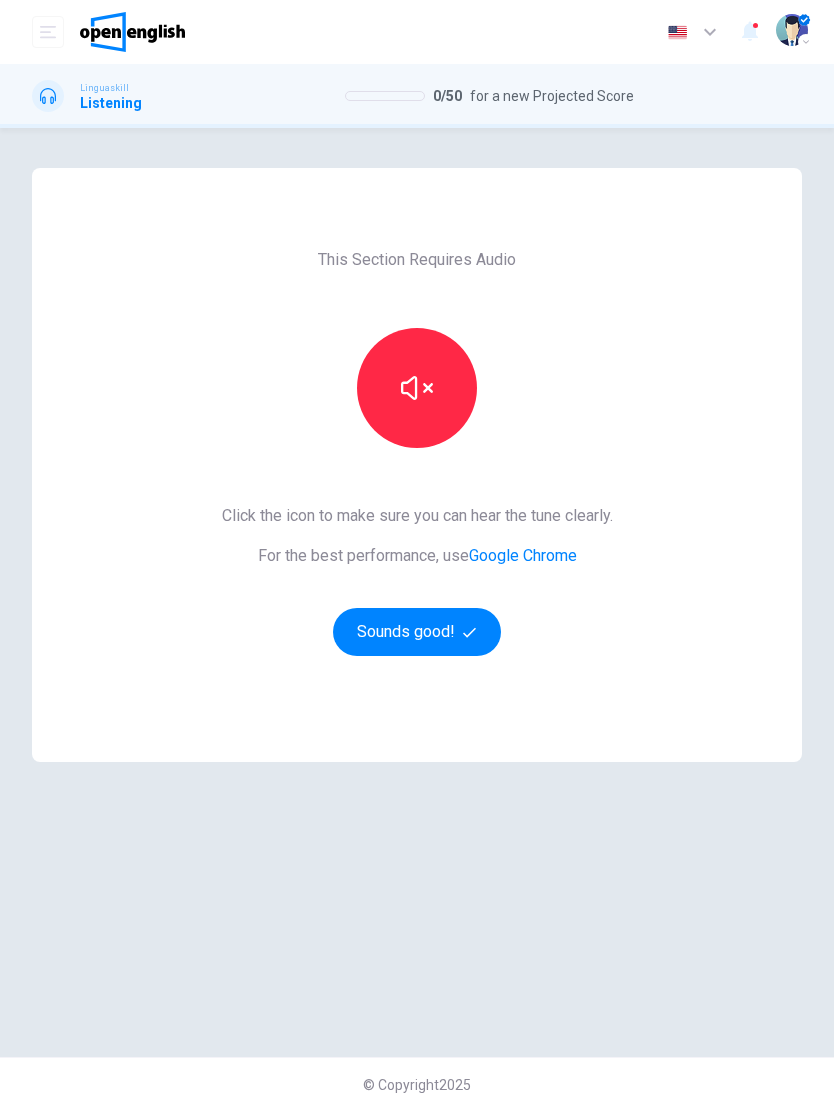 click on "Sounds good!" at bounding box center [417, 632] 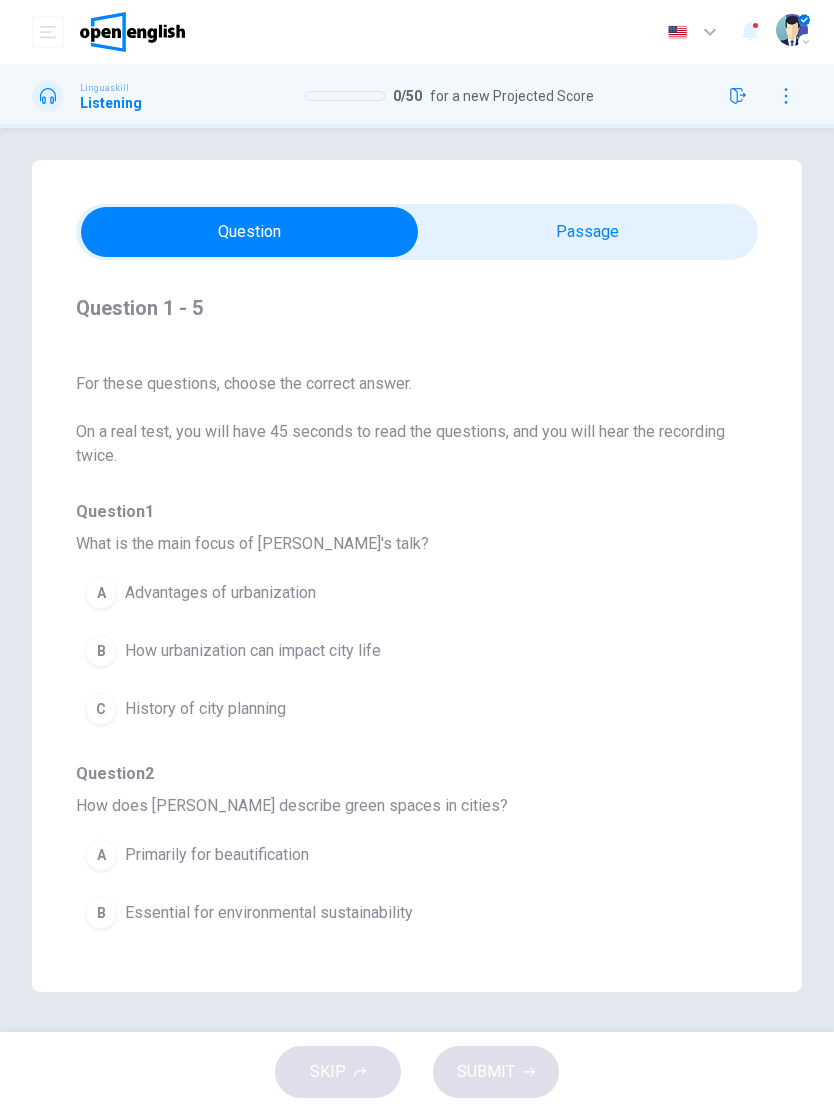 scroll, scrollTop: 8, scrollLeft: 0, axis: vertical 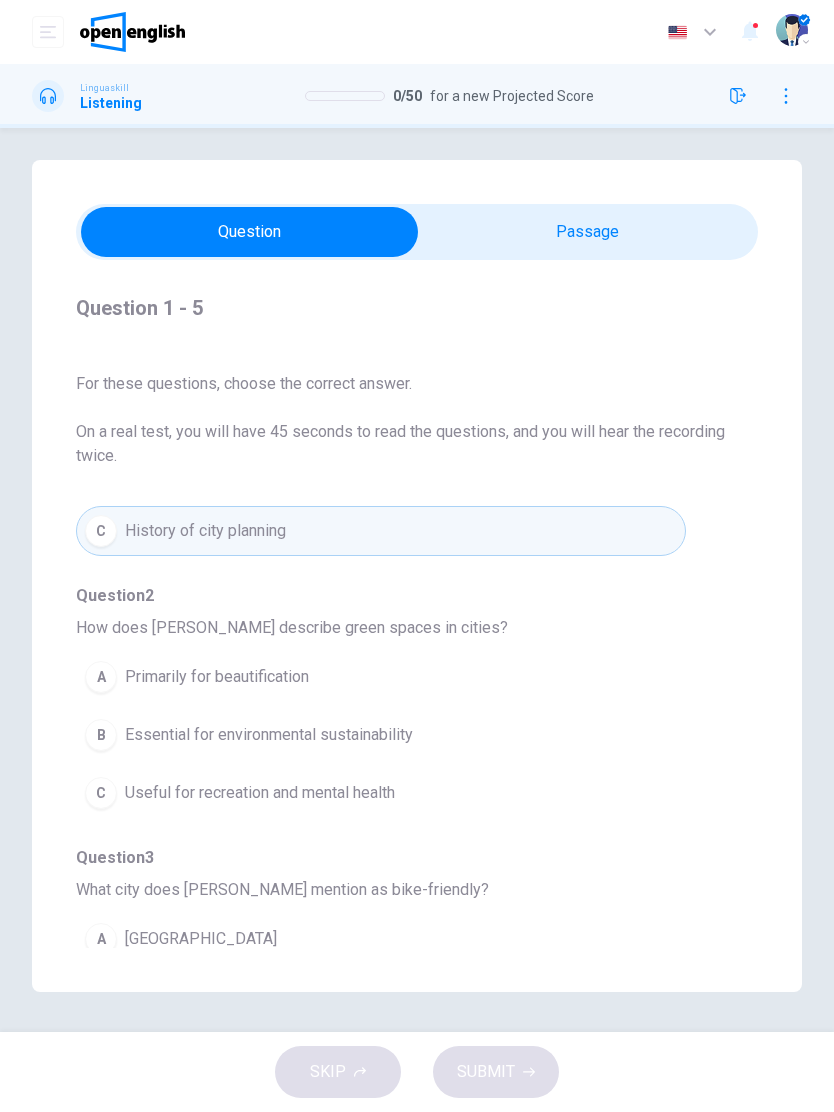 click on "Primarily for beautification" at bounding box center [217, 677] 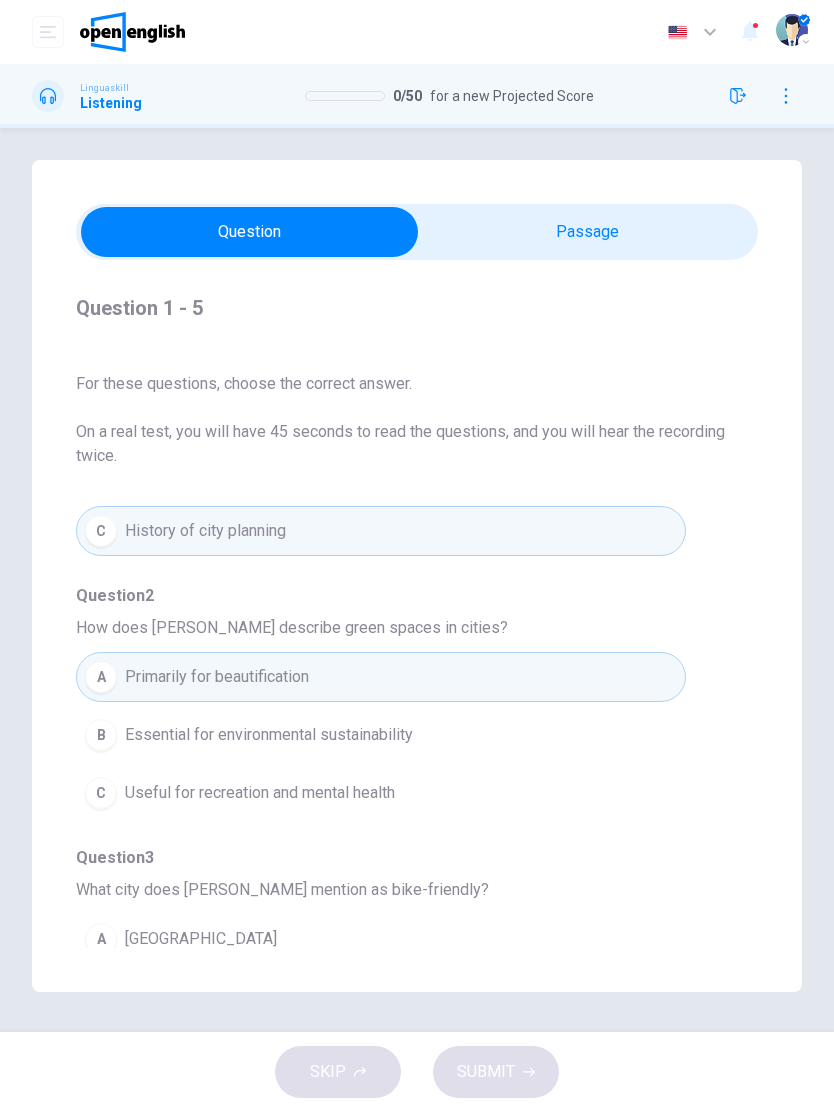 click on "Useful for recreation and mental health" at bounding box center [260, 793] 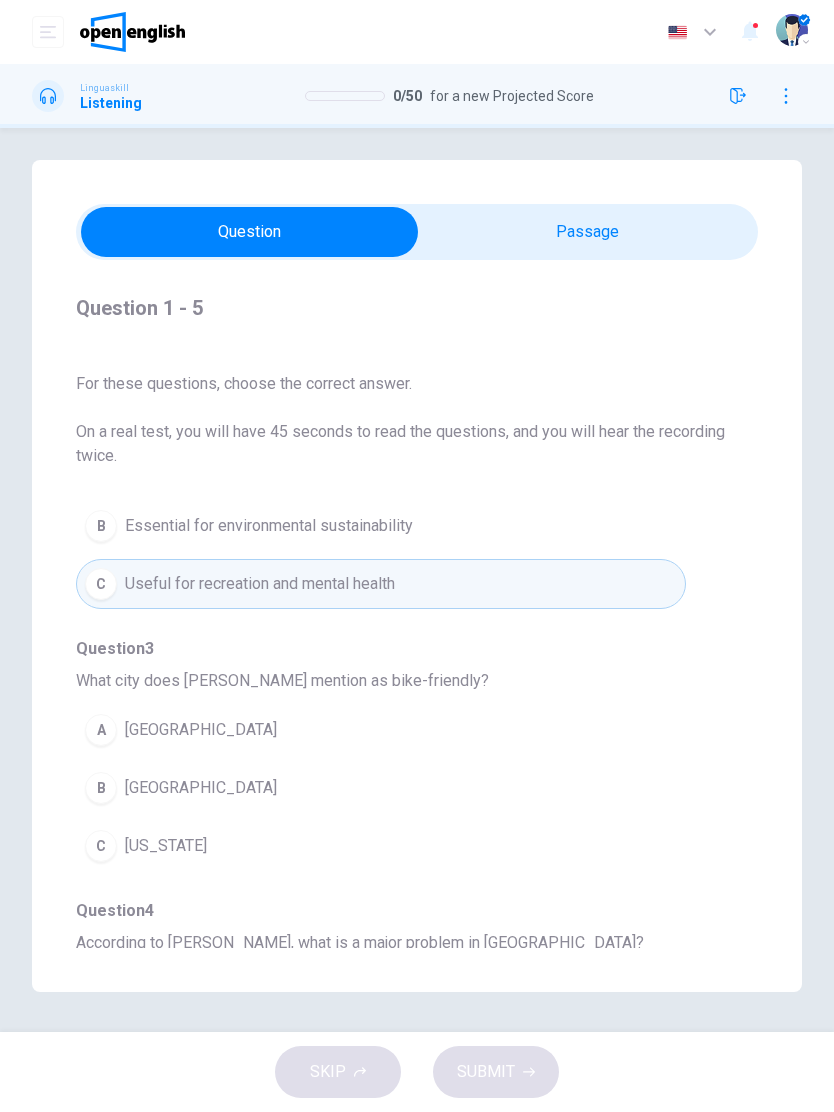 scroll, scrollTop: 391, scrollLeft: 0, axis: vertical 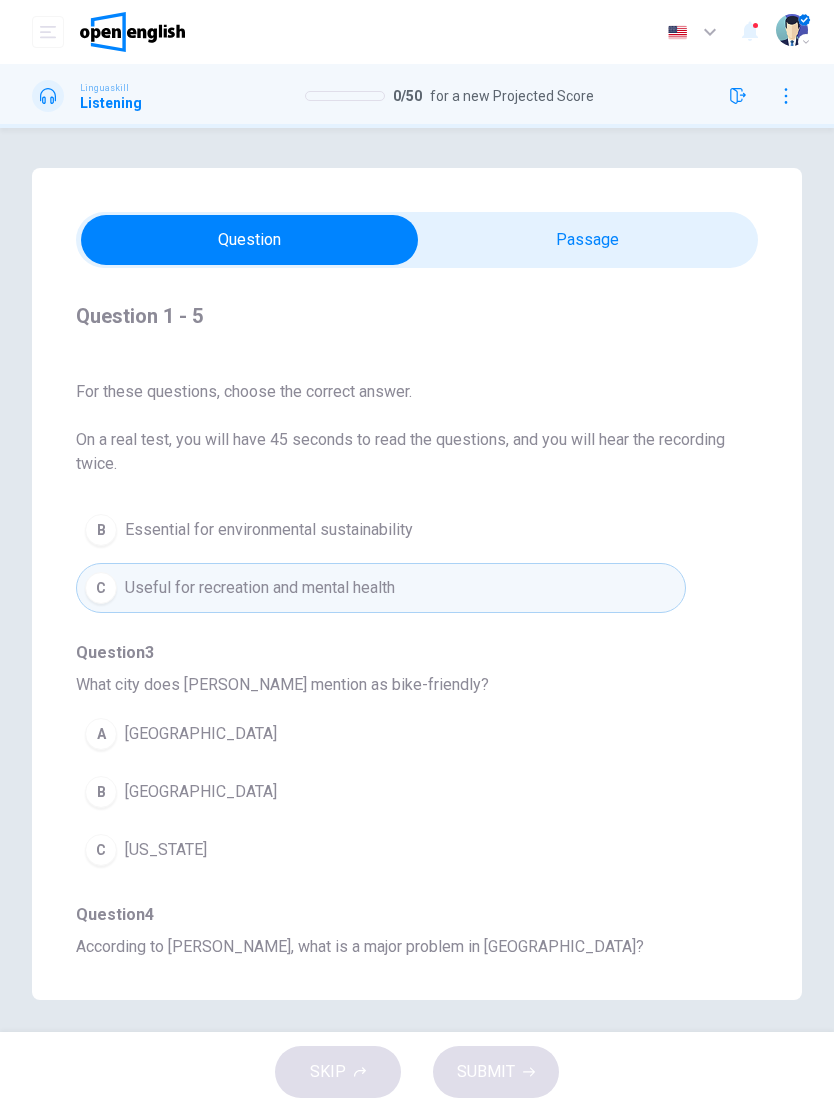 click 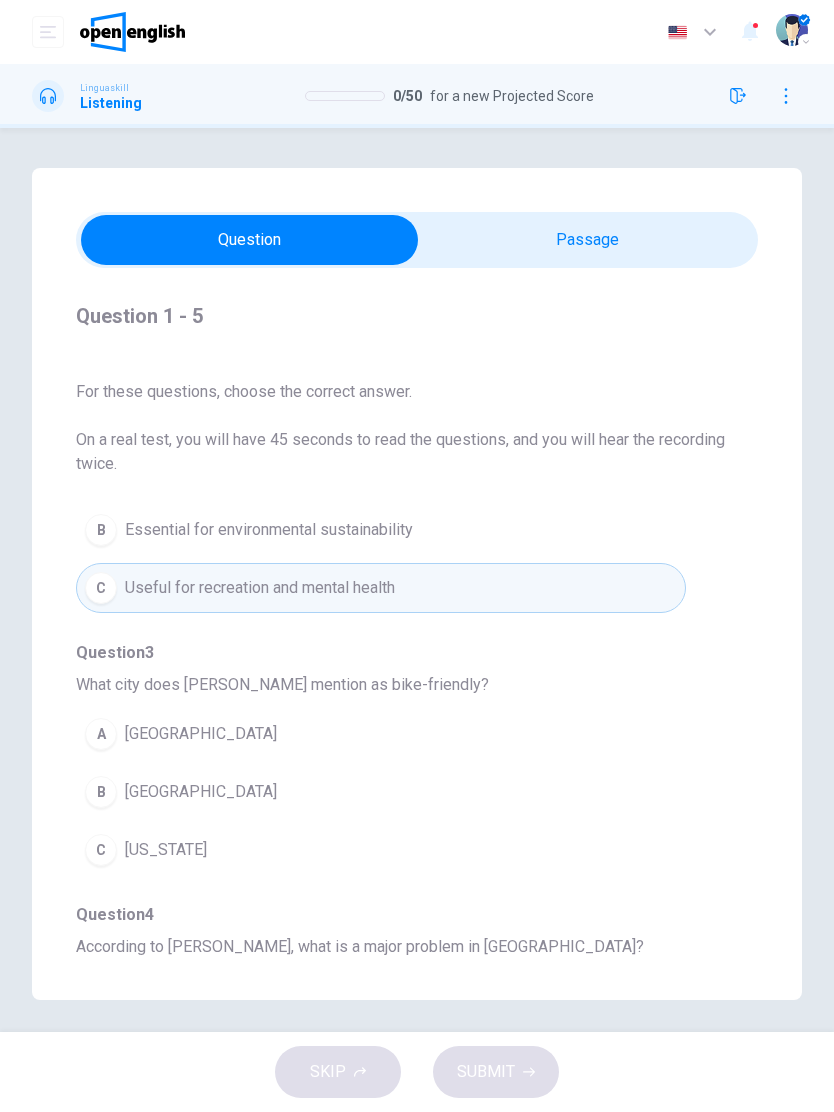click at bounding box center [345, 96] 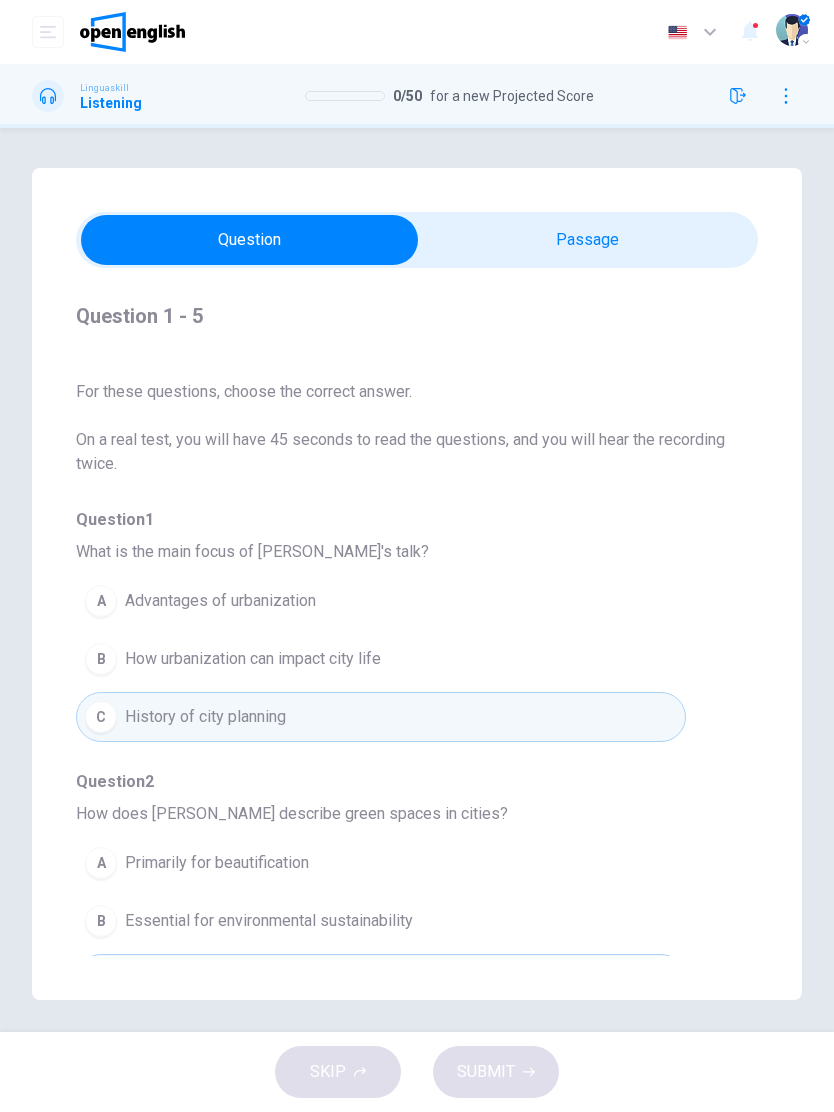 scroll, scrollTop: 0, scrollLeft: 0, axis: both 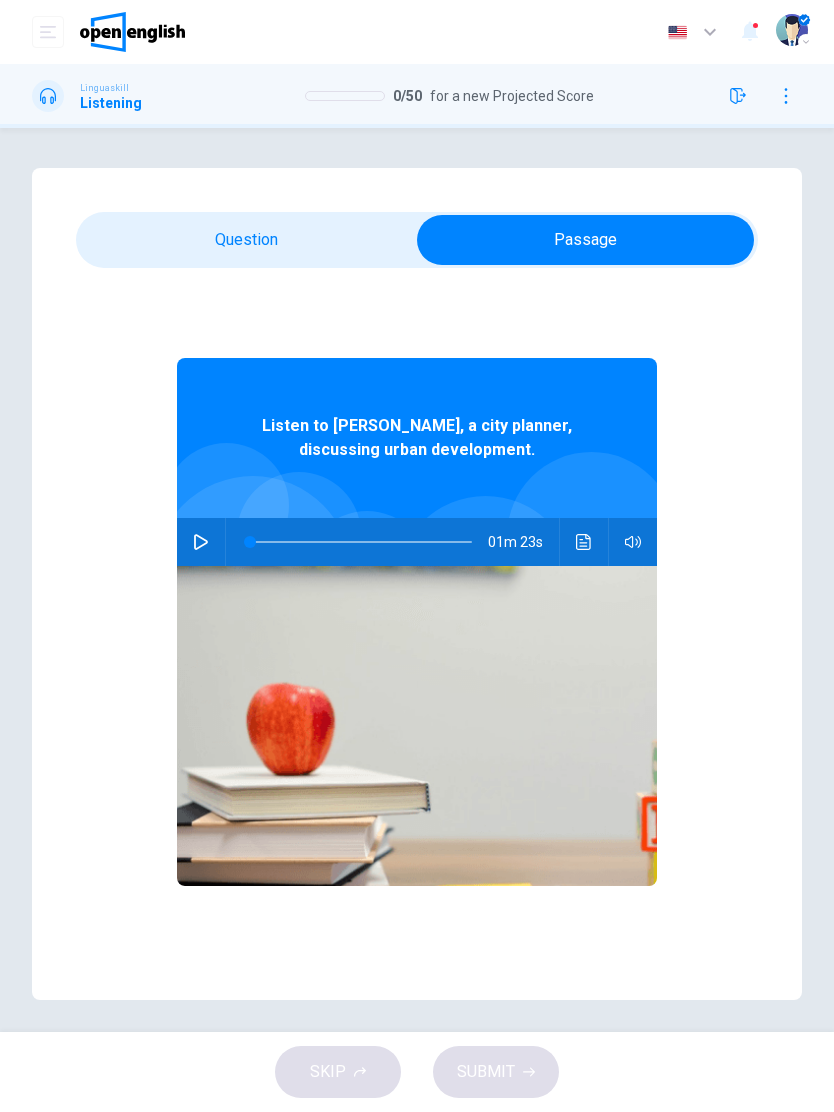 click 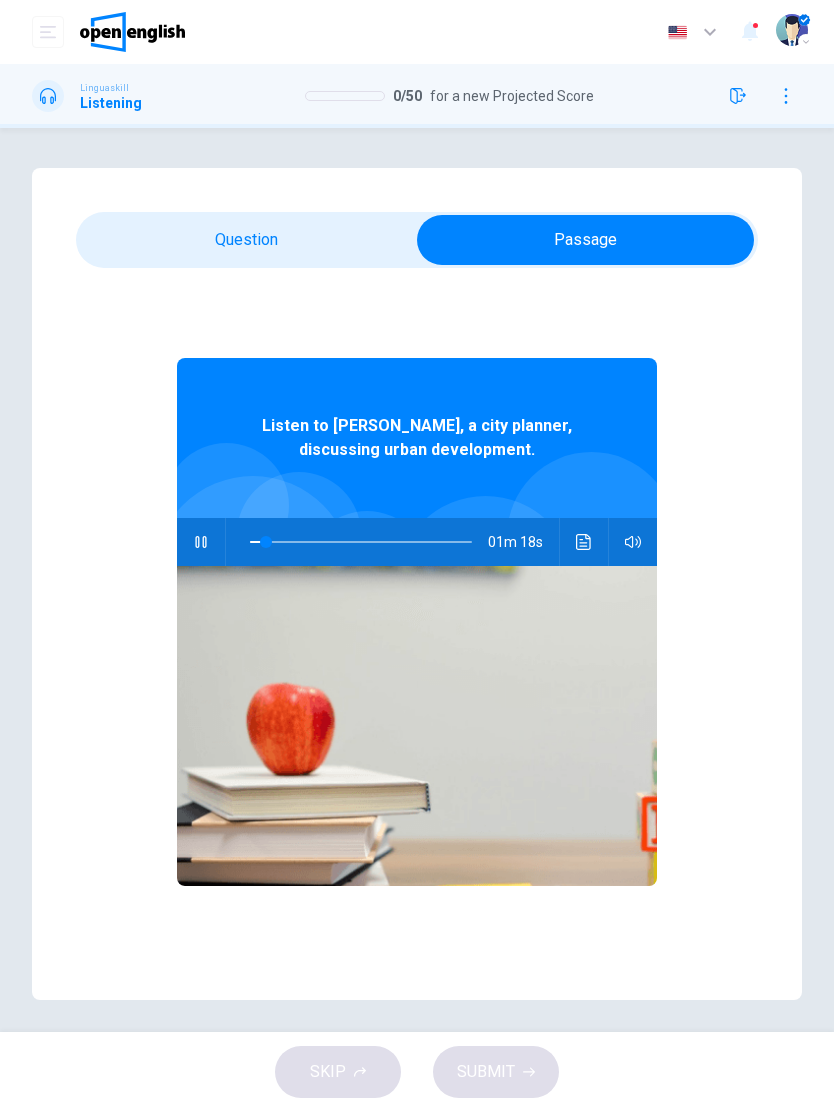 click 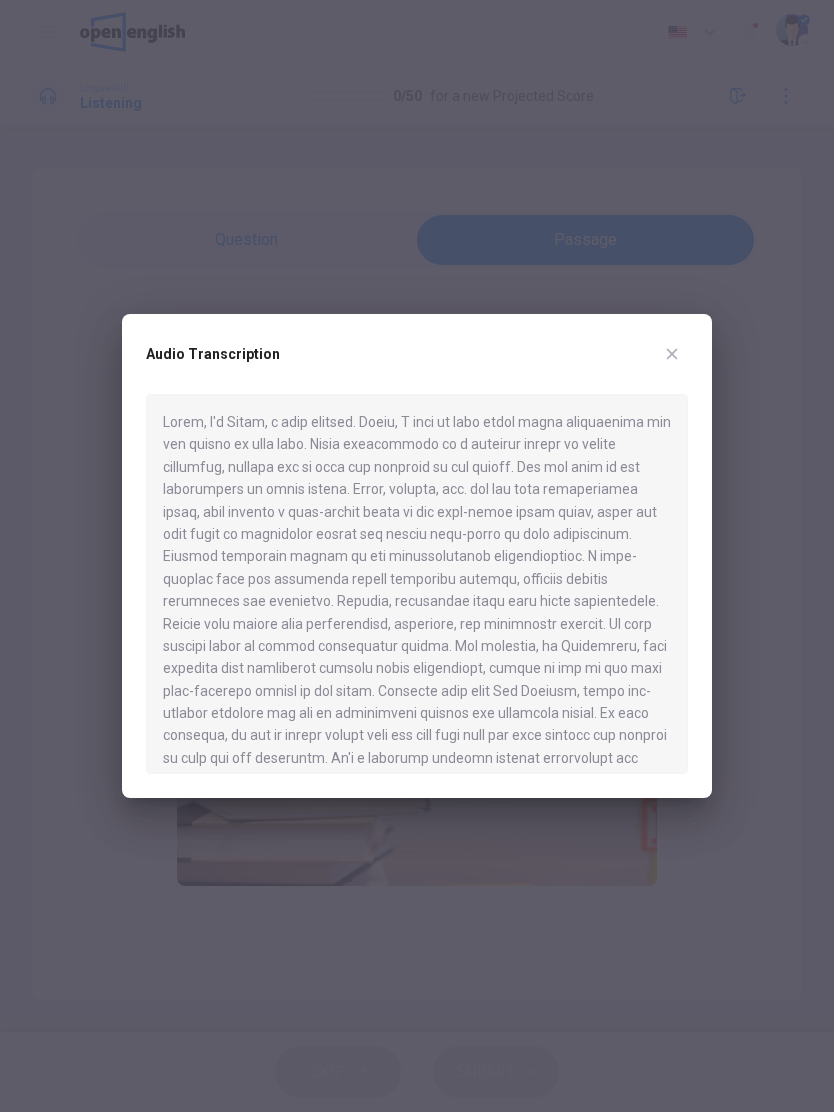 scroll, scrollTop: 0, scrollLeft: 0, axis: both 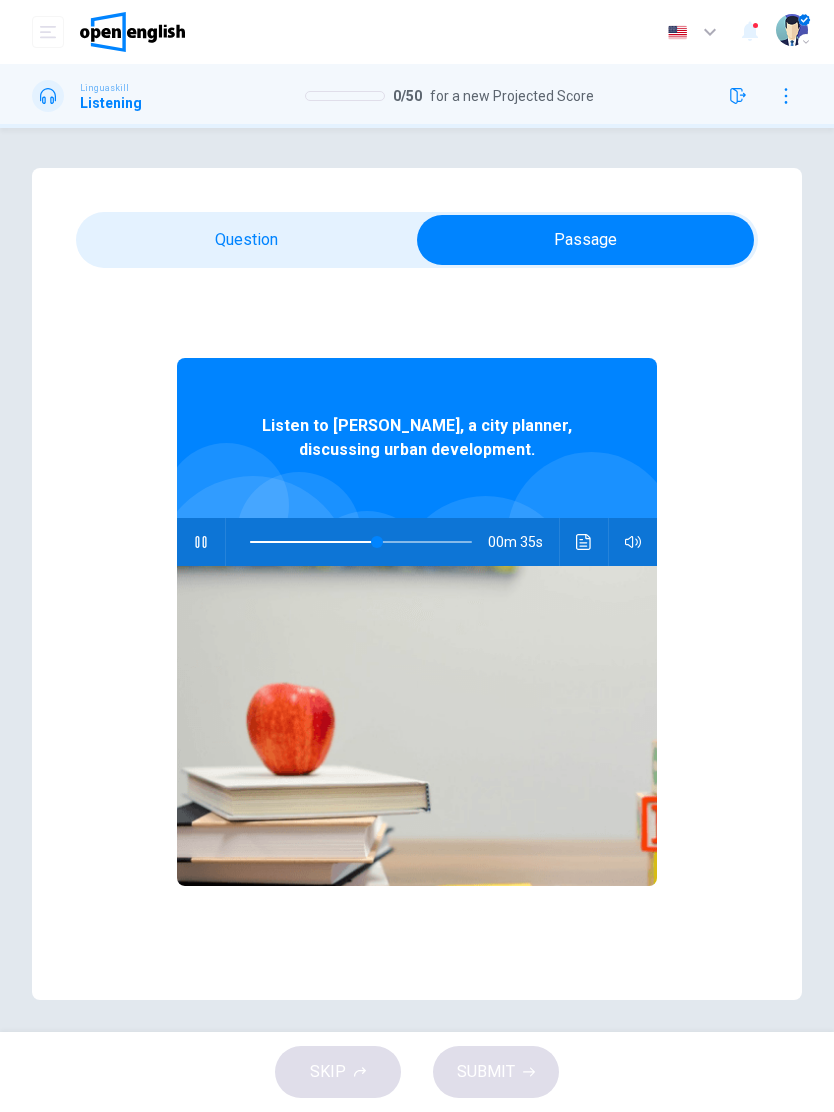 type on "**" 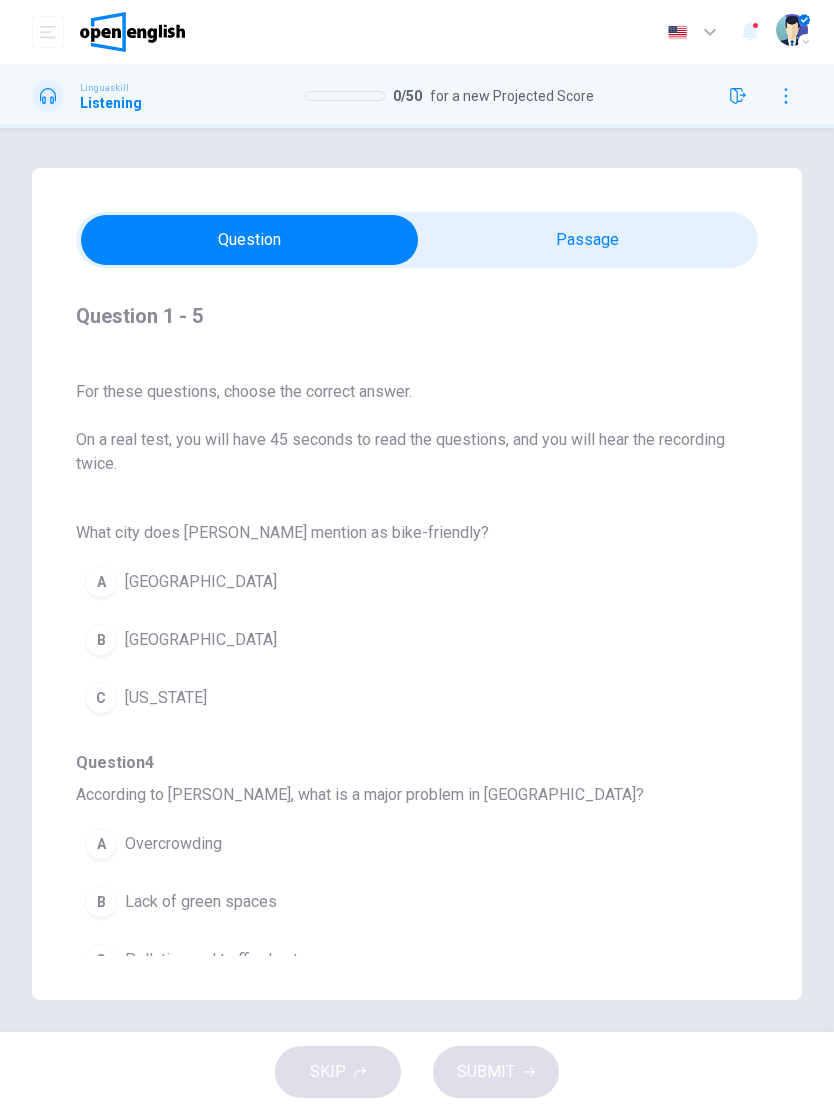 scroll, scrollTop: 541, scrollLeft: 0, axis: vertical 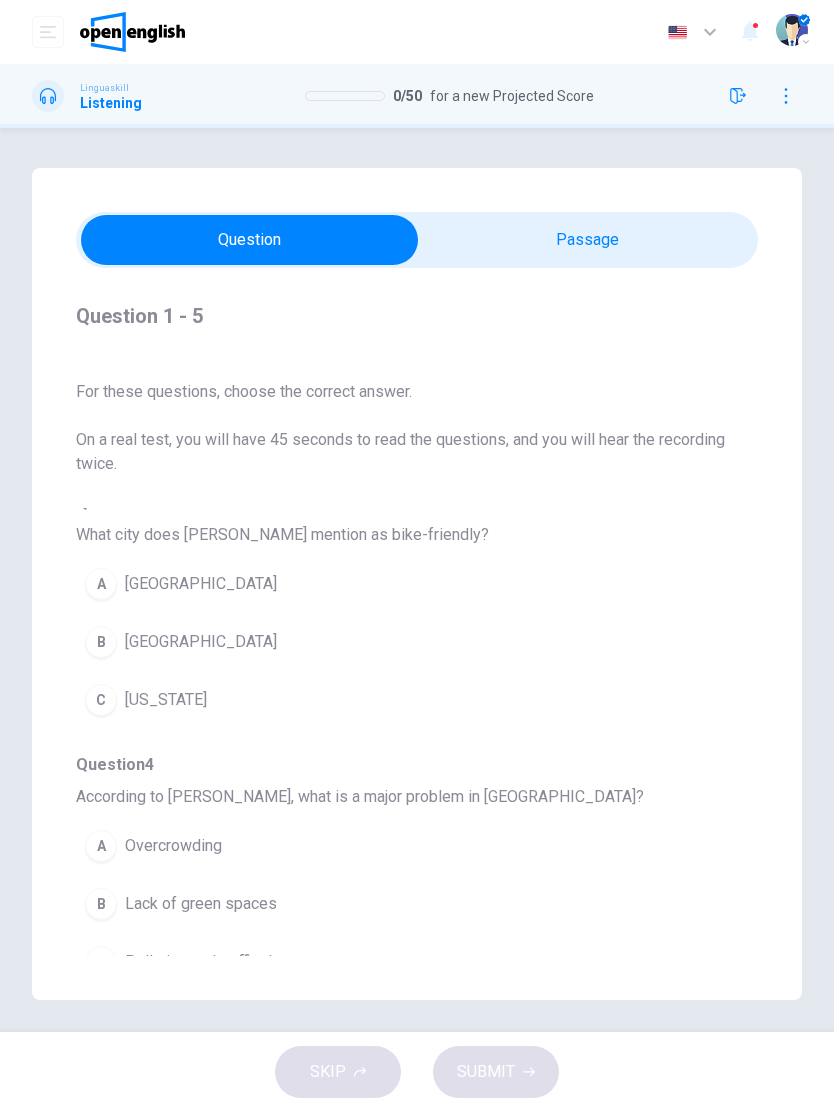 click on "B Copenhagen" at bounding box center [381, 642] 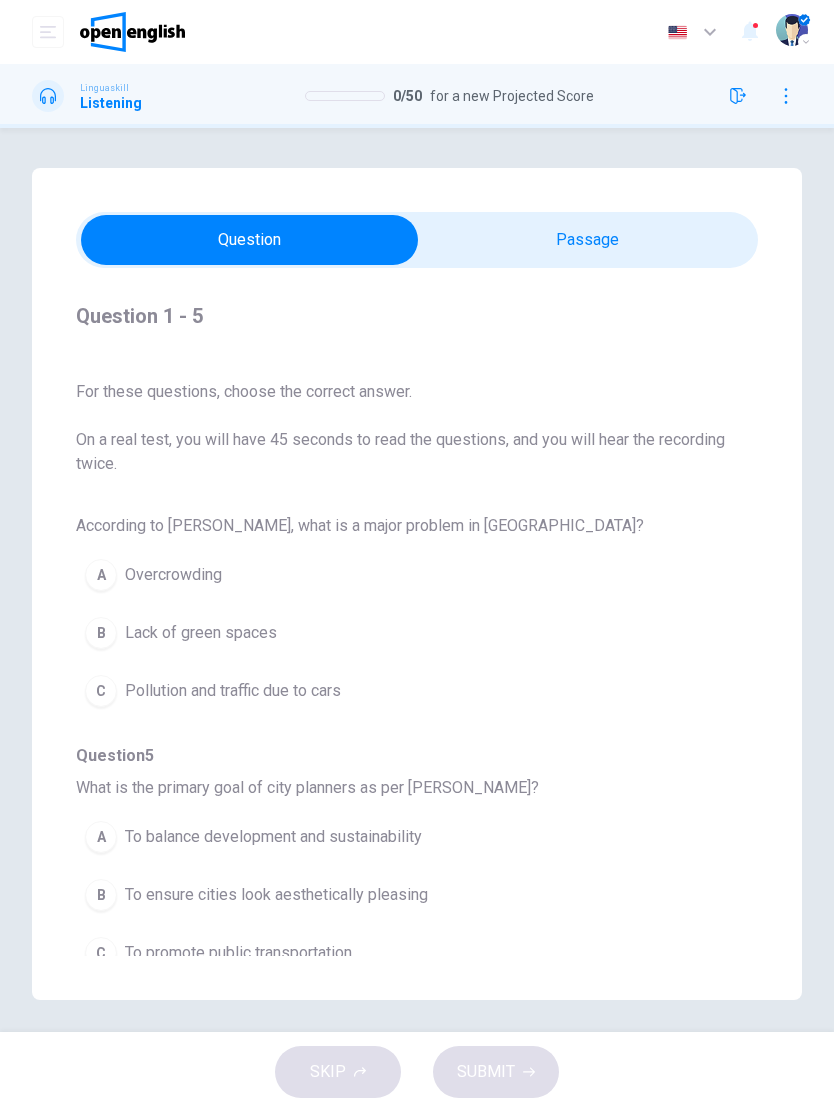 scroll, scrollTop: 812, scrollLeft: 0, axis: vertical 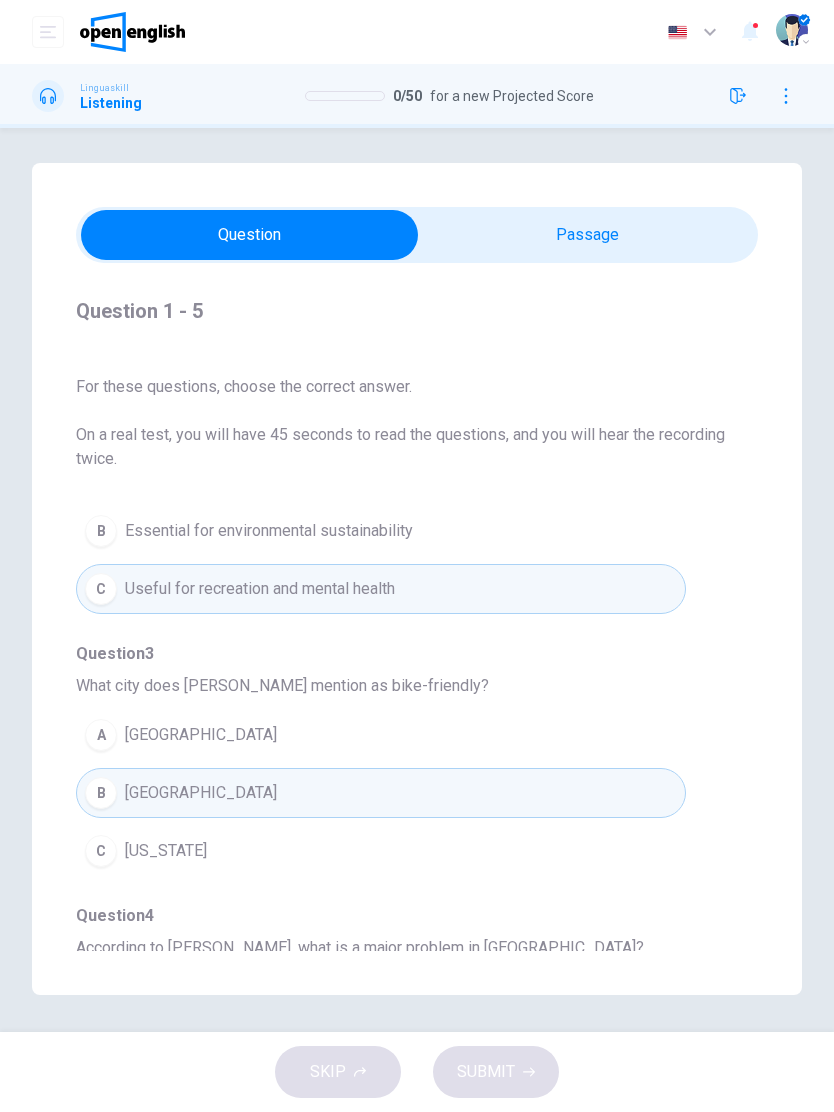 click on "A Los Angeles" at bounding box center [381, 735] 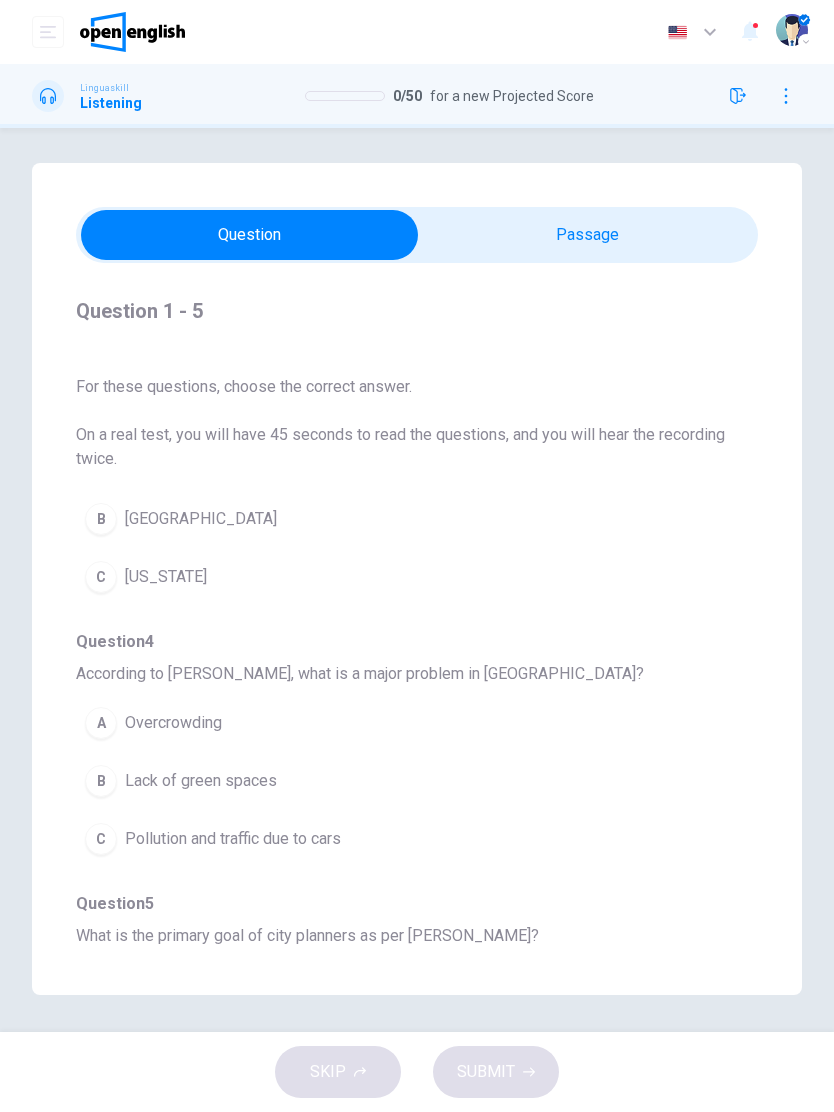 scroll, scrollTop: 662, scrollLeft: 0, axis: vertical 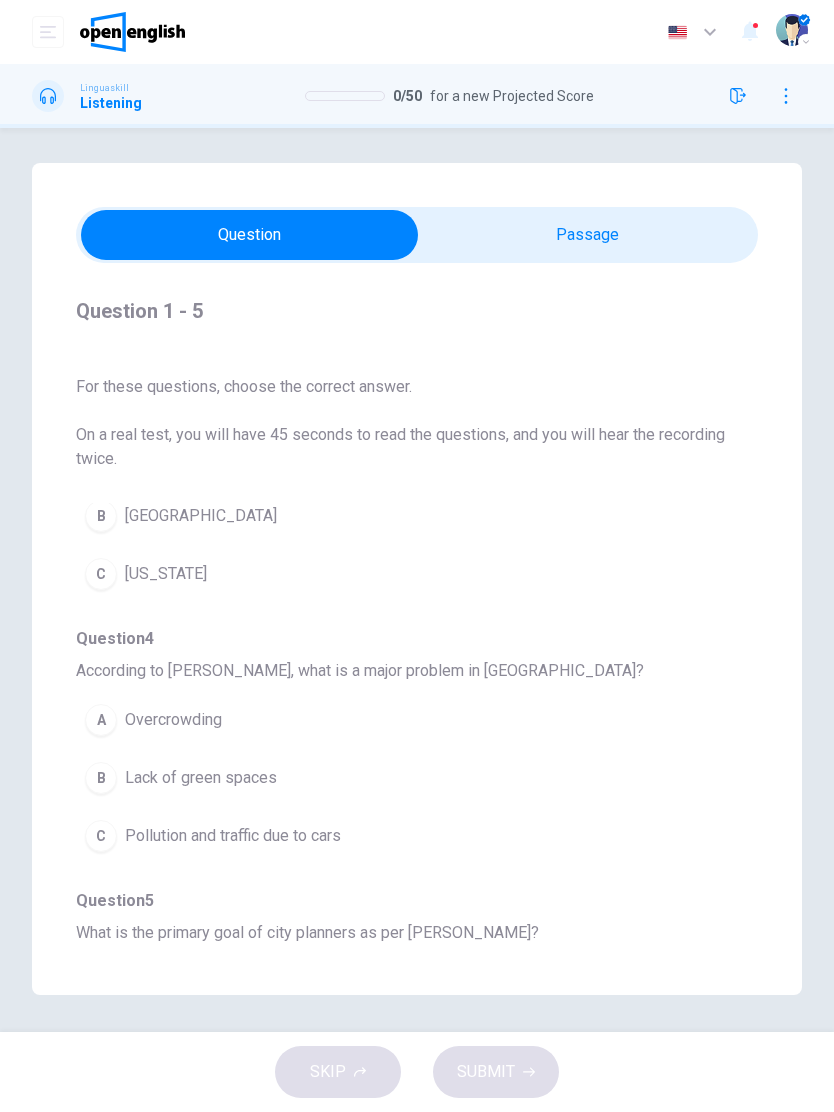 click on "Pollution and traffic due to cars" at bounding box center [233, 836] 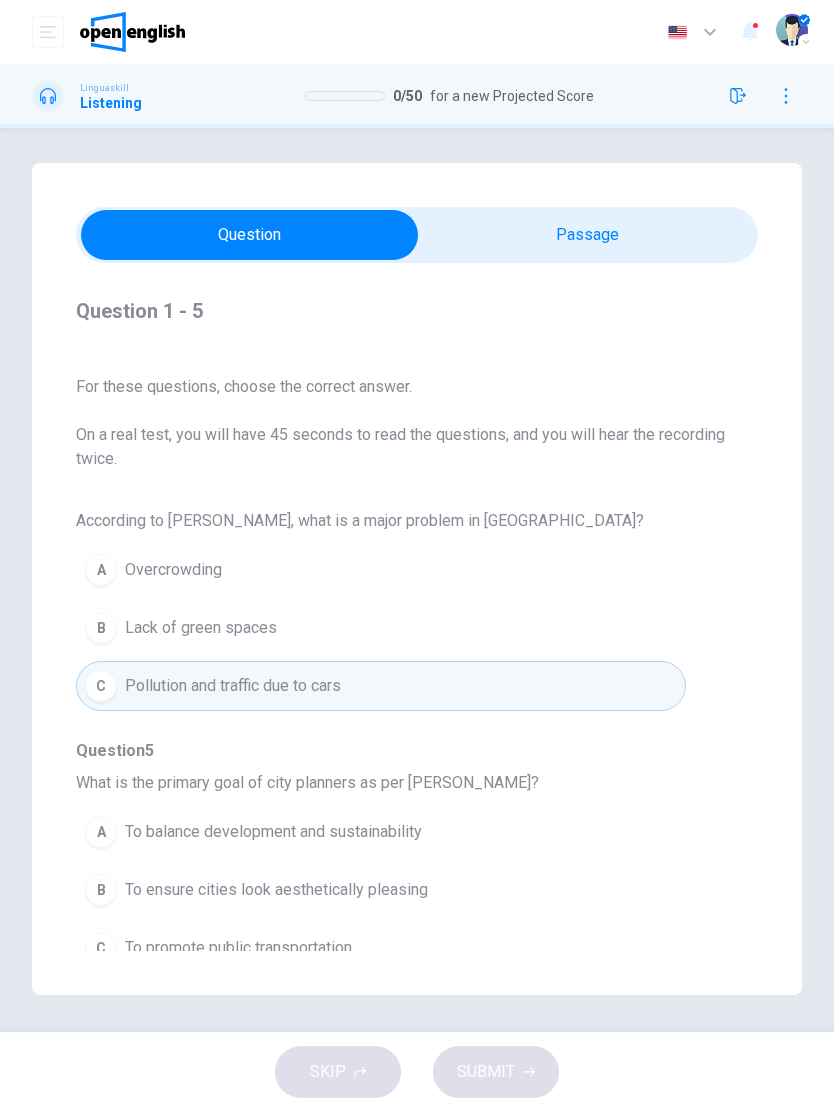 scroll, scrollTop: 812, scrollLeft: 0, axis: vertical 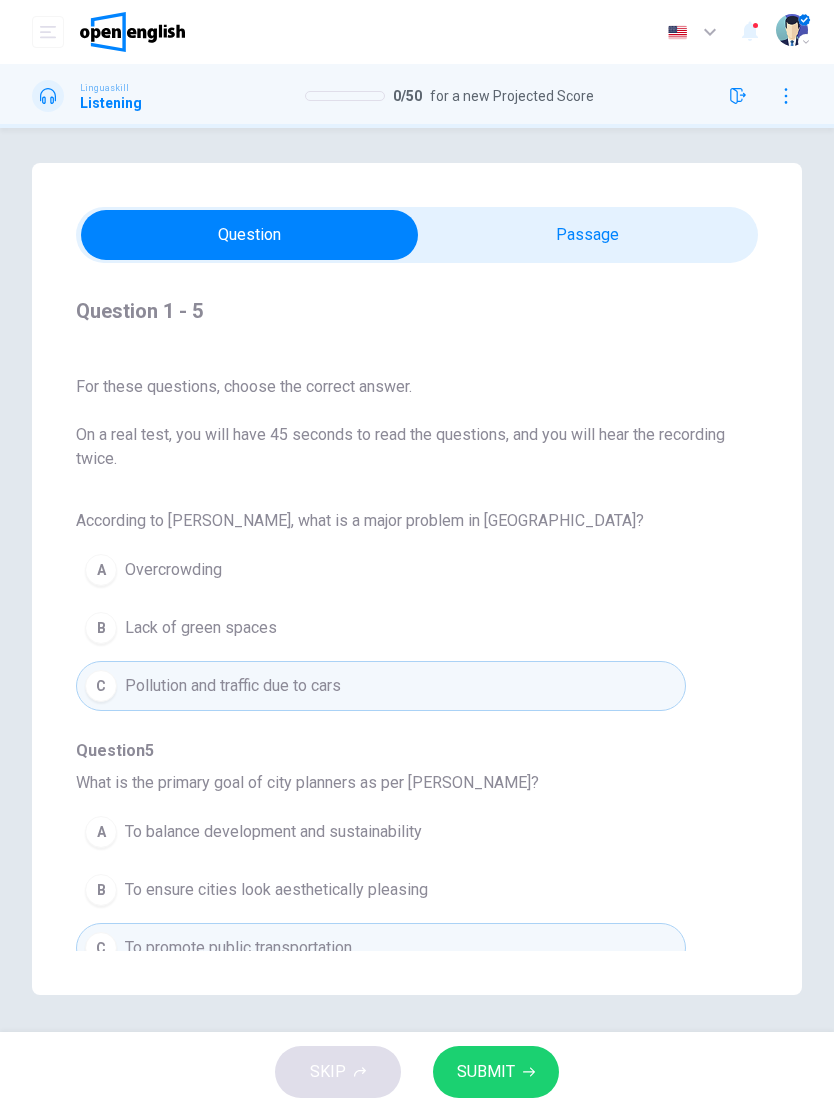 click on "SUBMIT" at bounding box center (496, 1072) 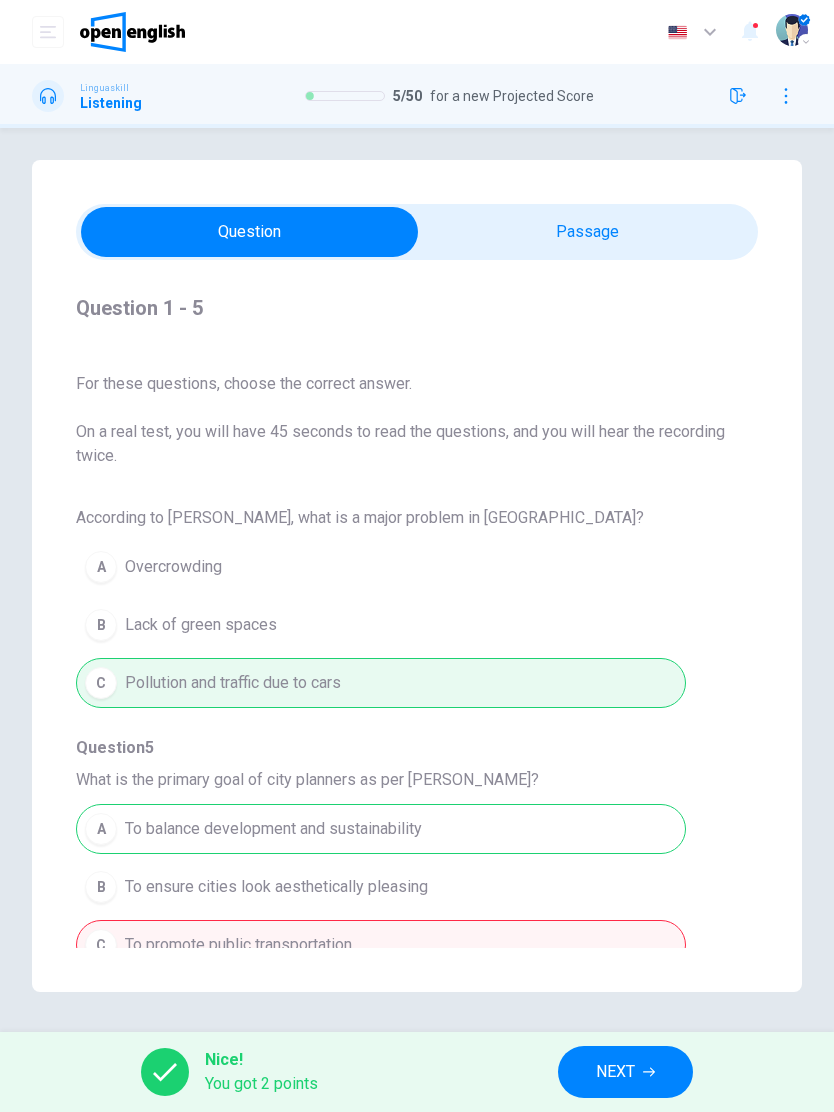 scroll, scrollTop: 8, scrollLeft: 0, axis: vertical 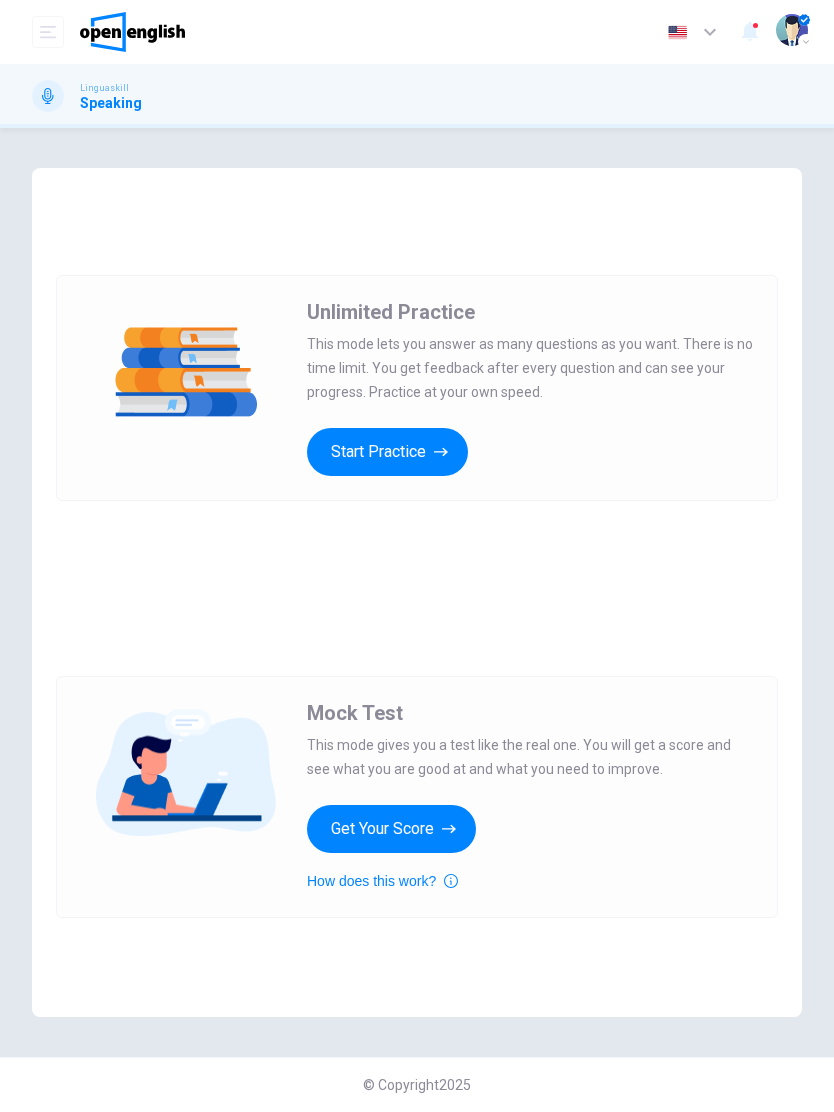 click 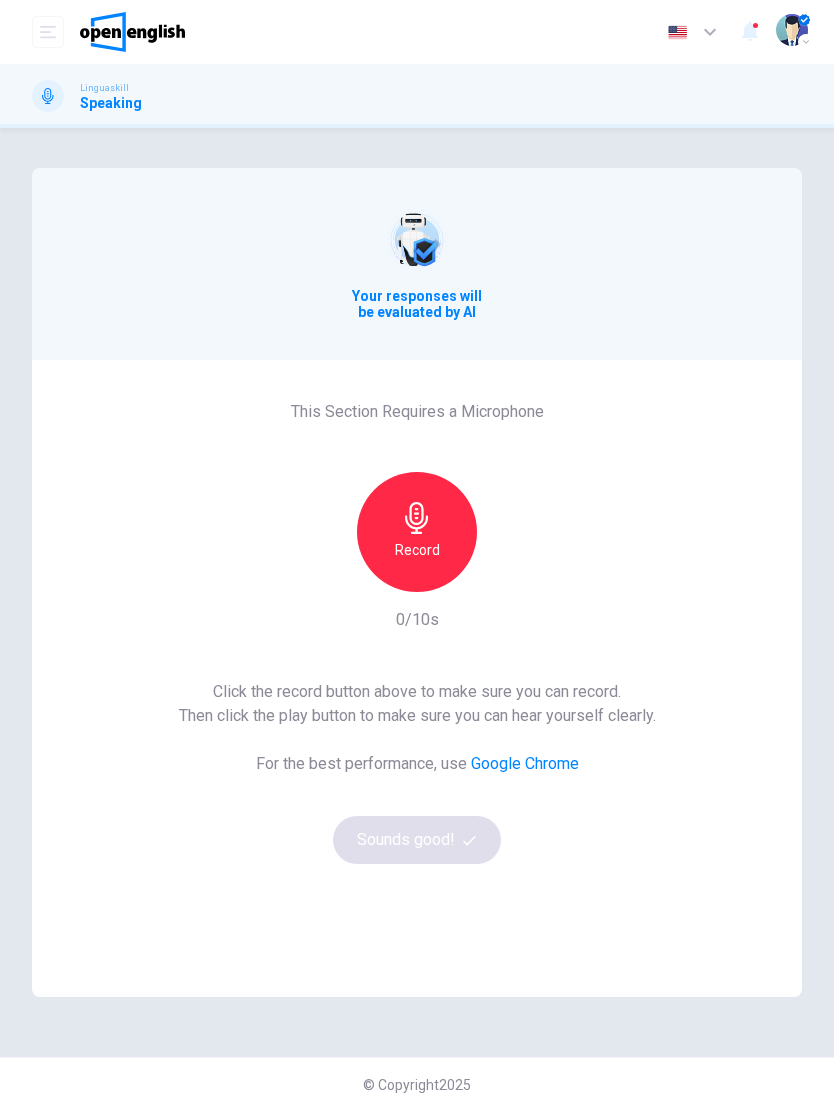 click on "Record" at bounding box center (417, 550) 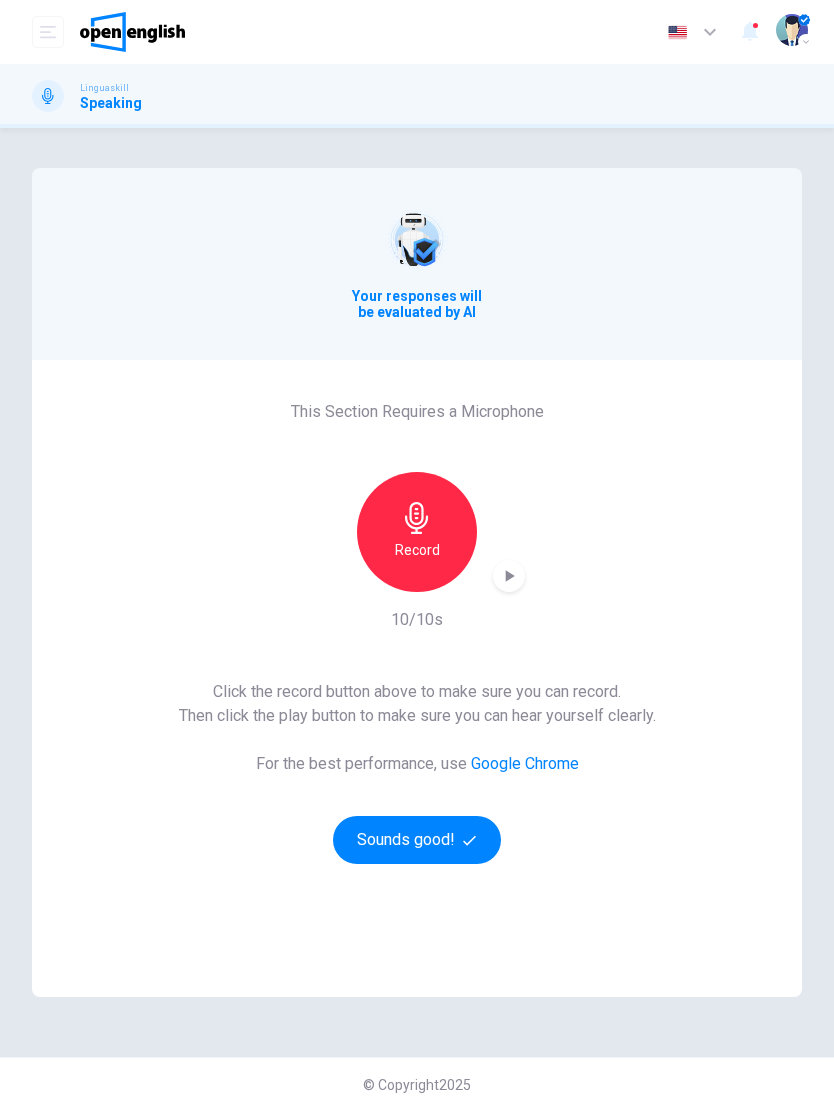 click on "Sounds good!" at bounding box center (417, 840) 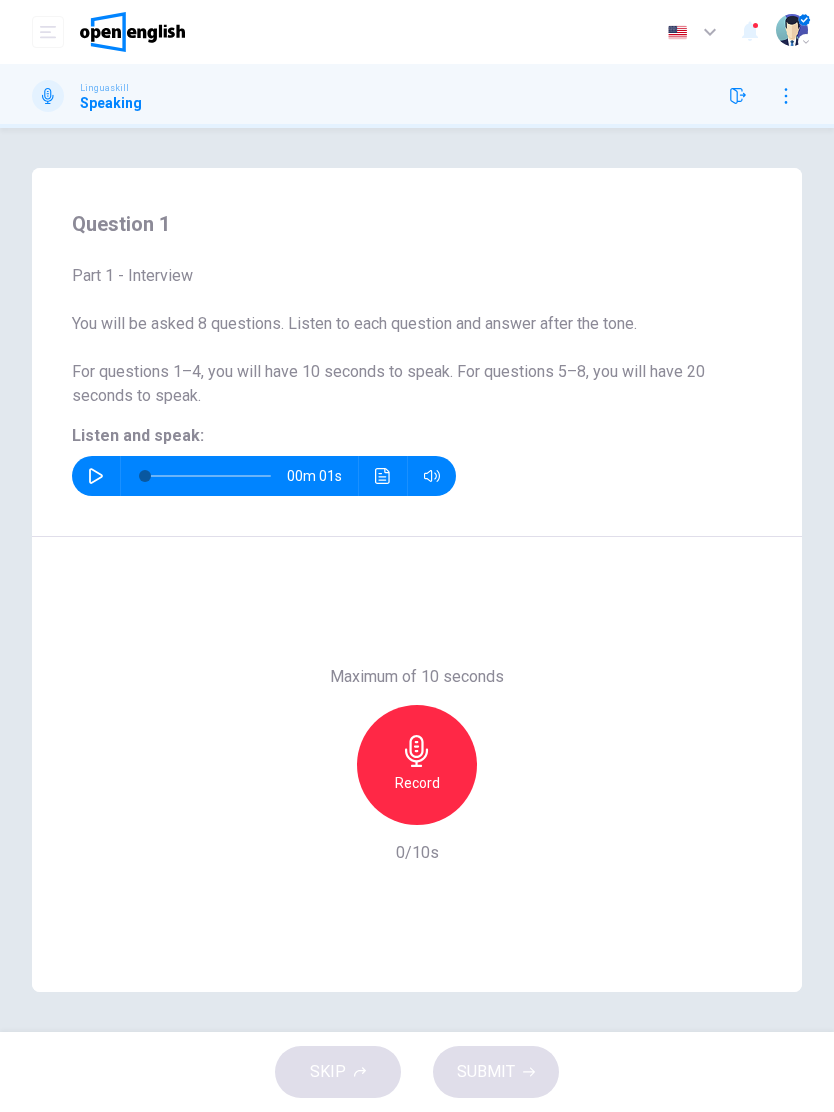 click at bounding box center (96, 476) 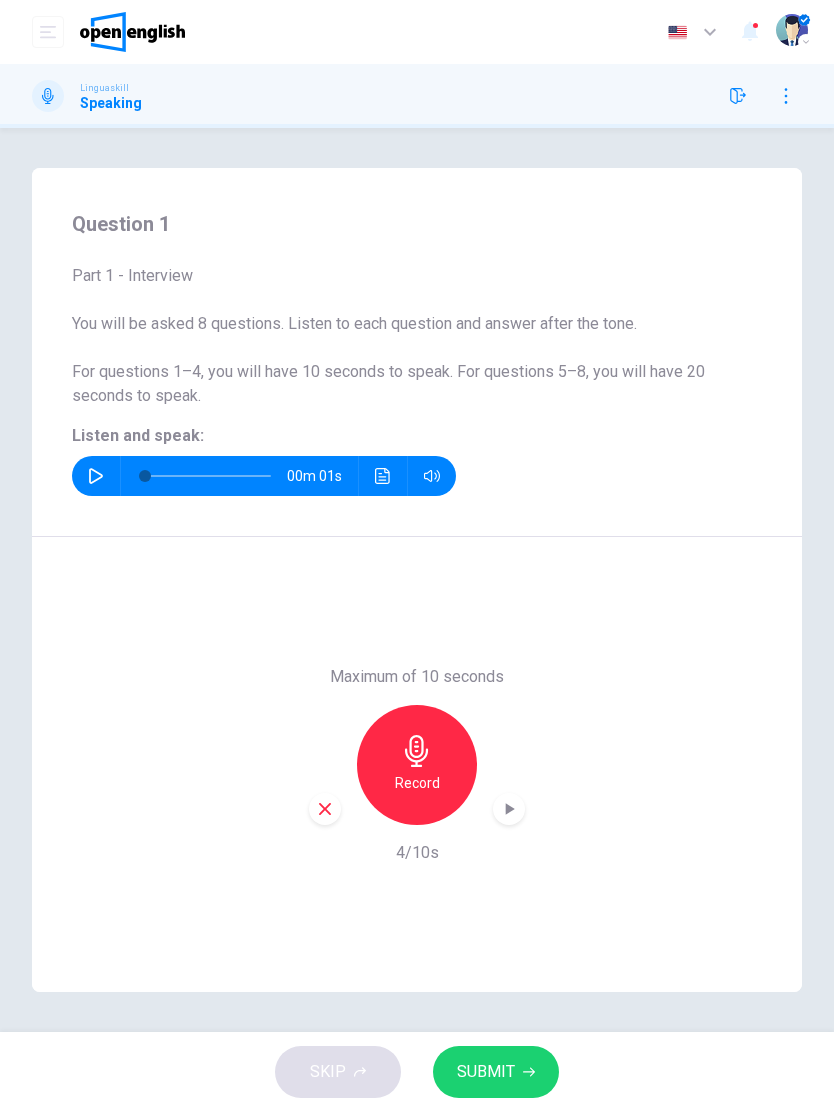 click 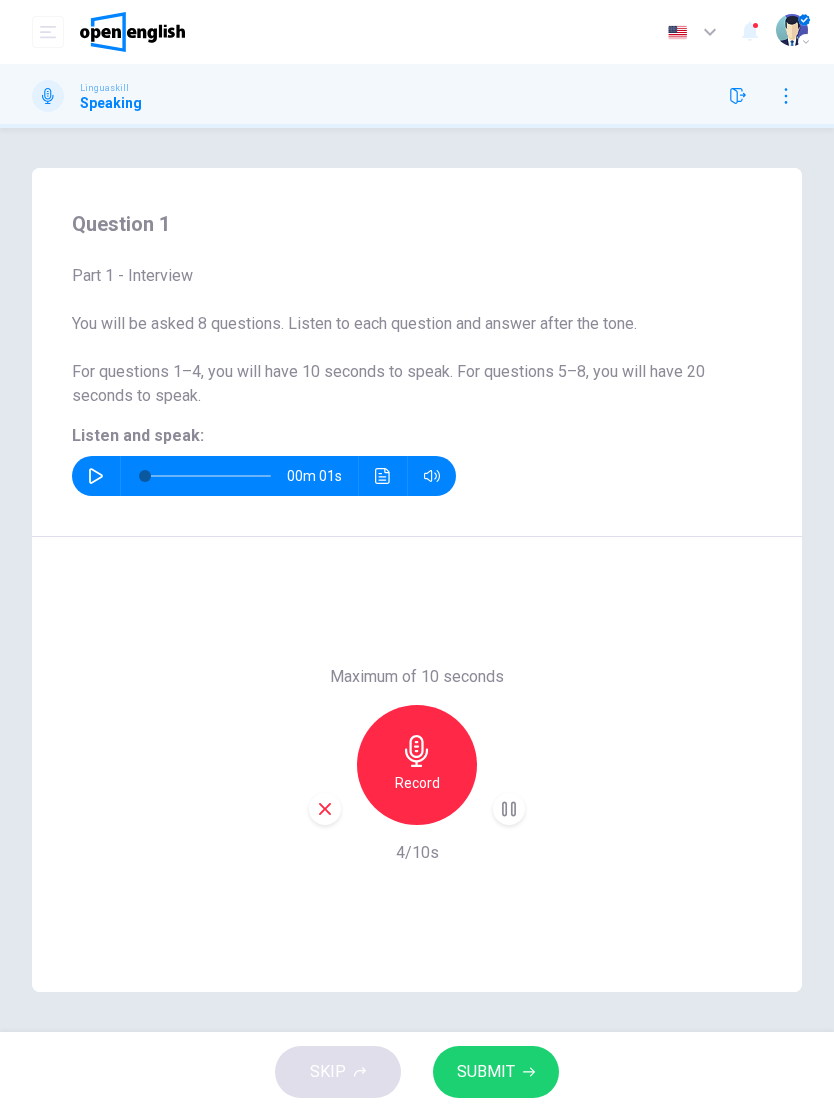 click on "SUBMIT" at bounding box center (486, 1072) 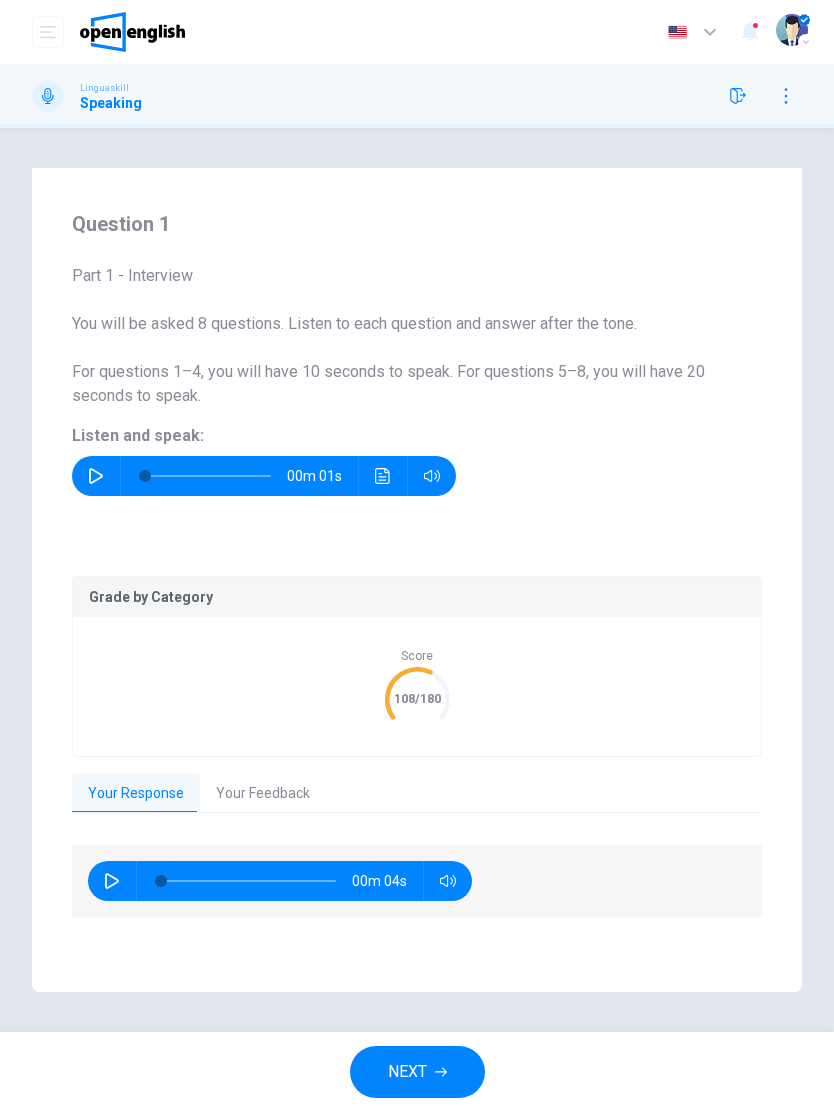 click on "NEXT" at bounding box center [417, 1072] 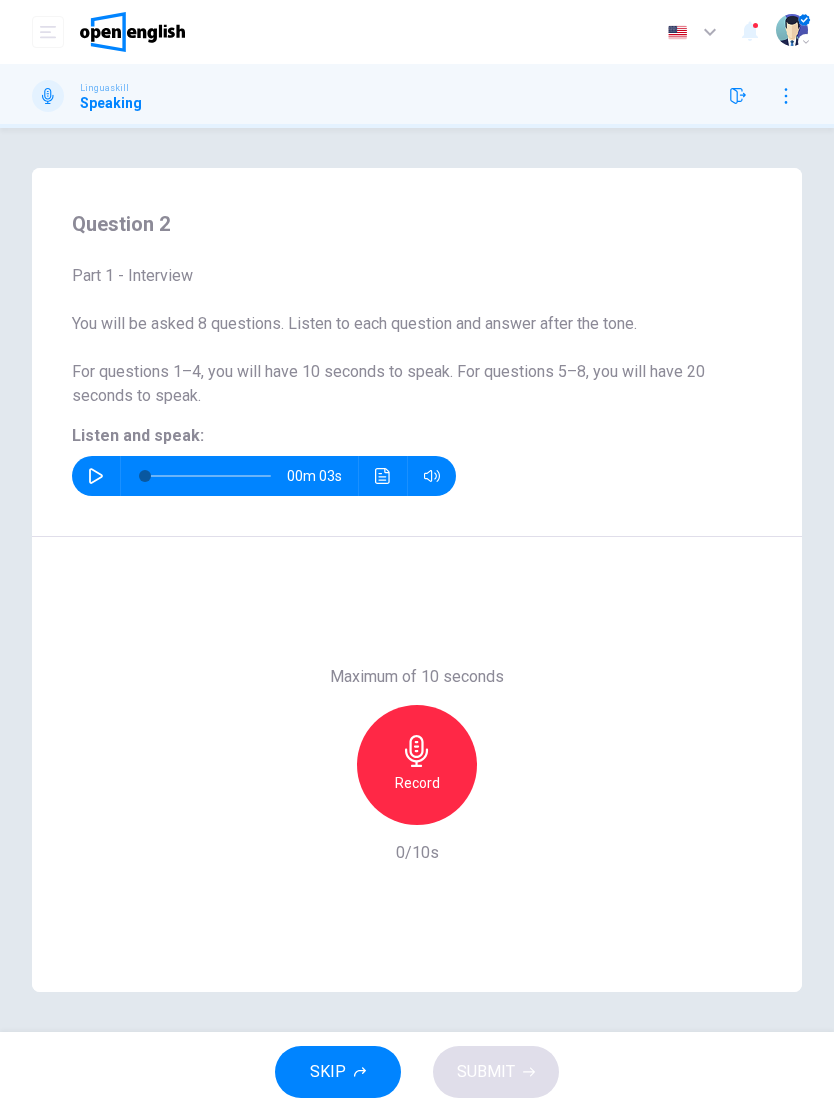 click at bounding box center (96, 476) 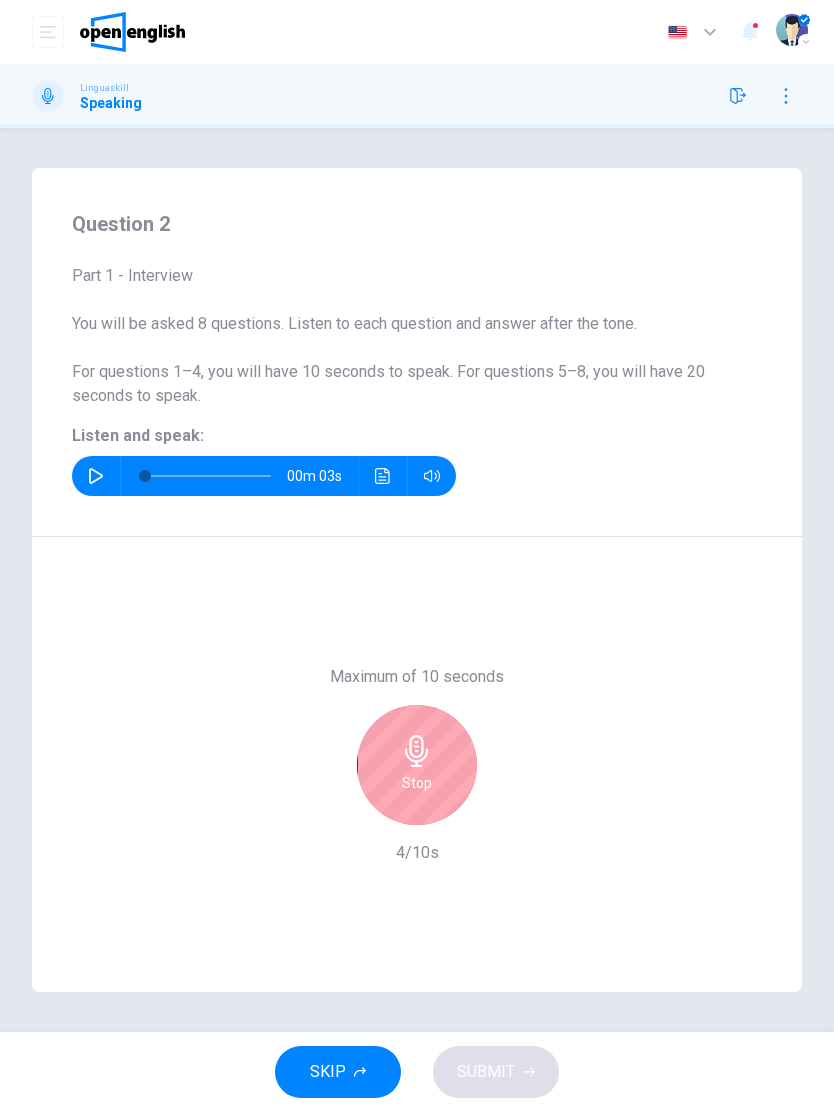 click on "Stop" at bounding box center (417, 765) 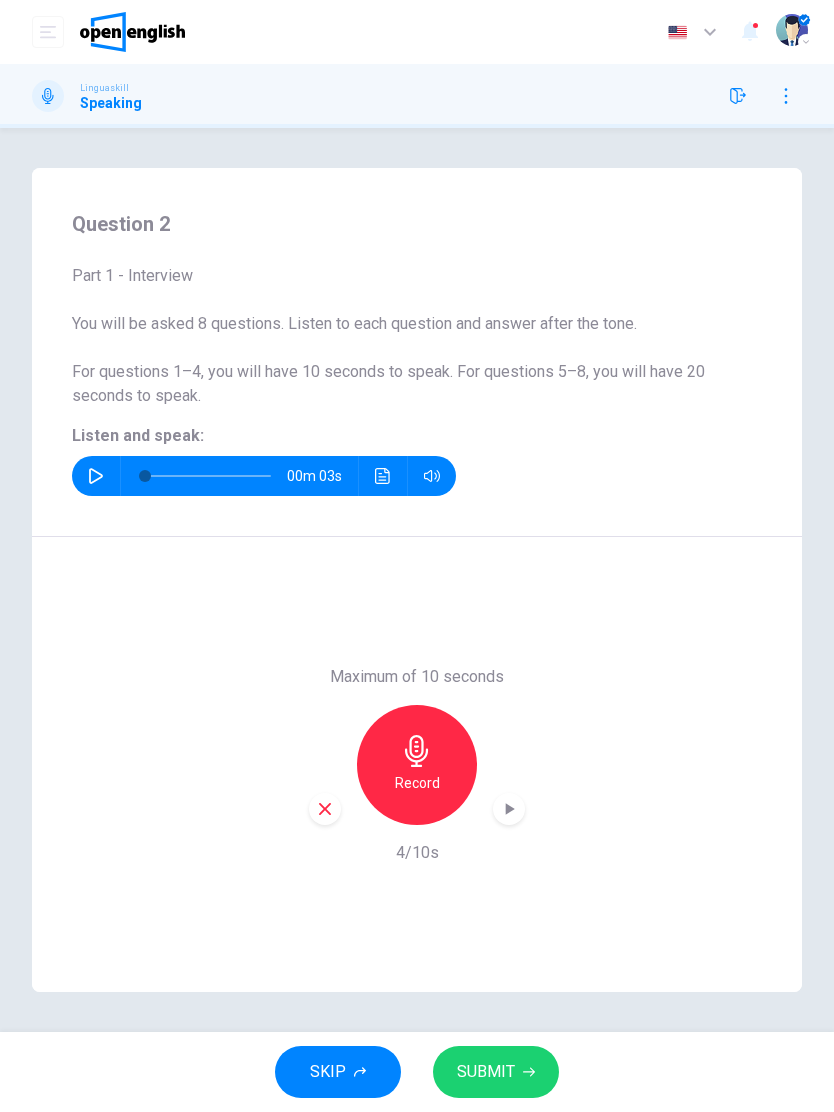 click on "SUBMIT" at bounding box center [496, 1072] 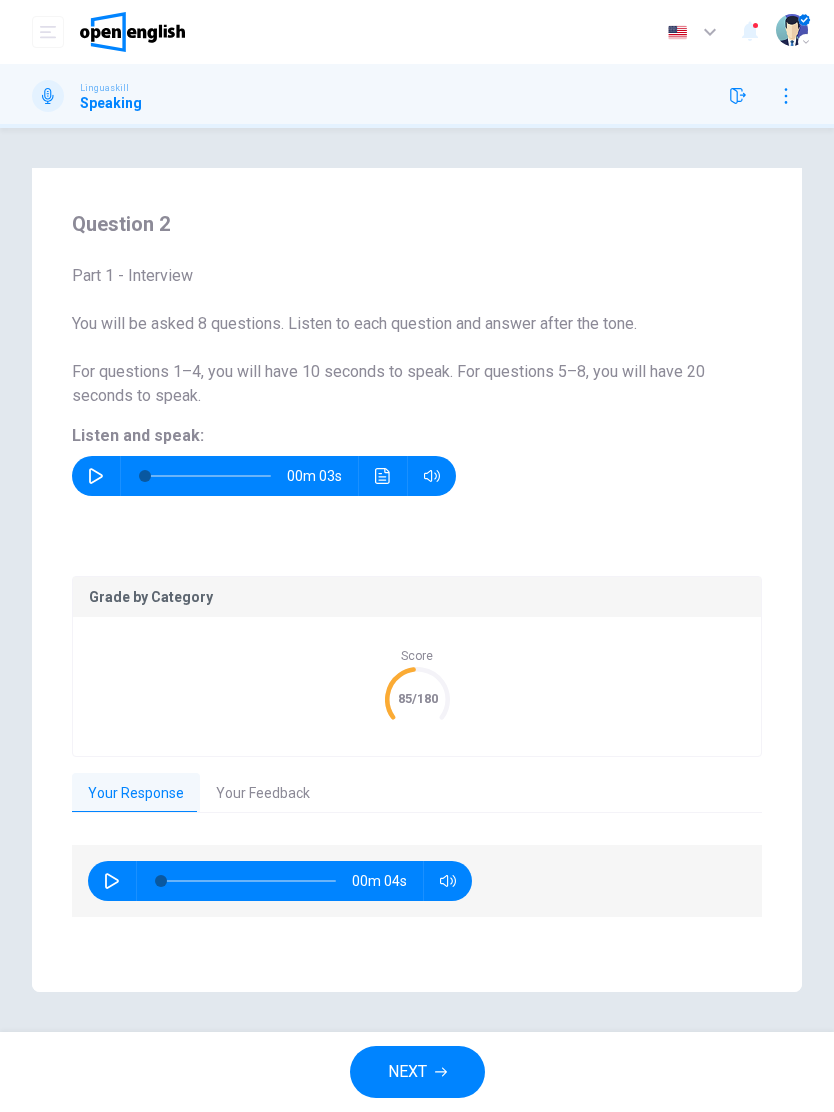 click on "NEXT" at bounding box center (417, 1072) 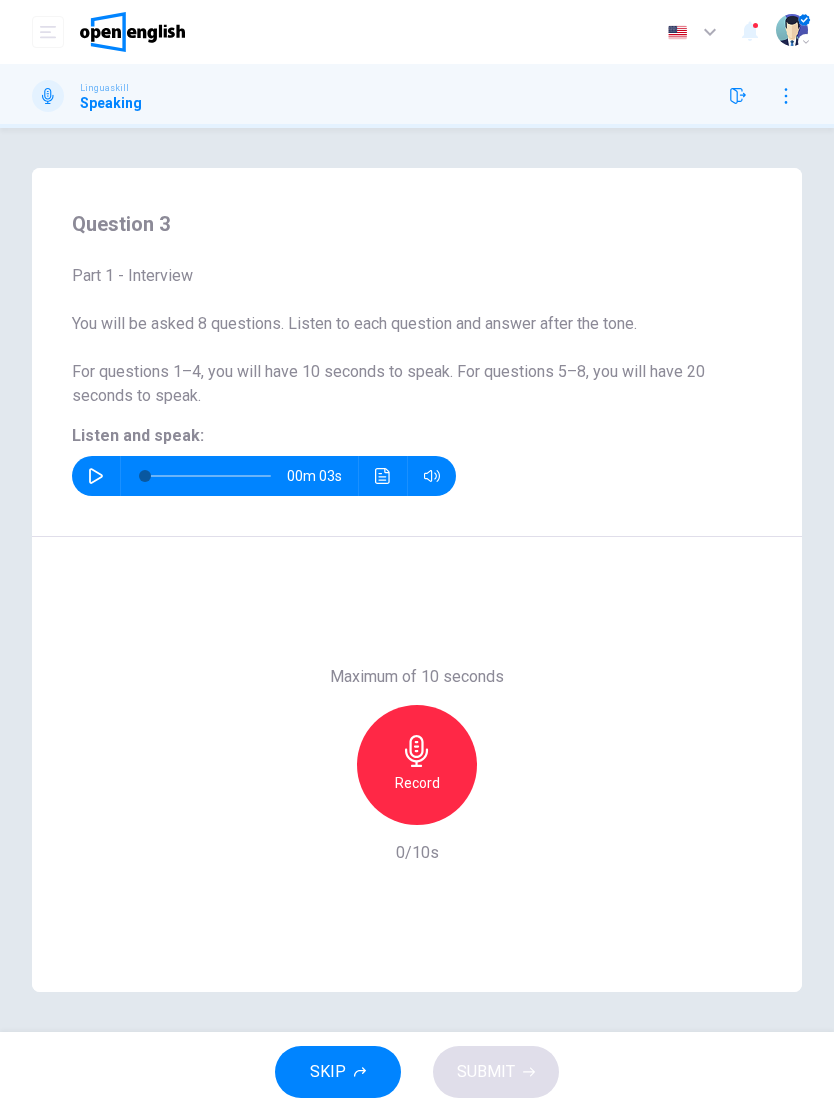 click 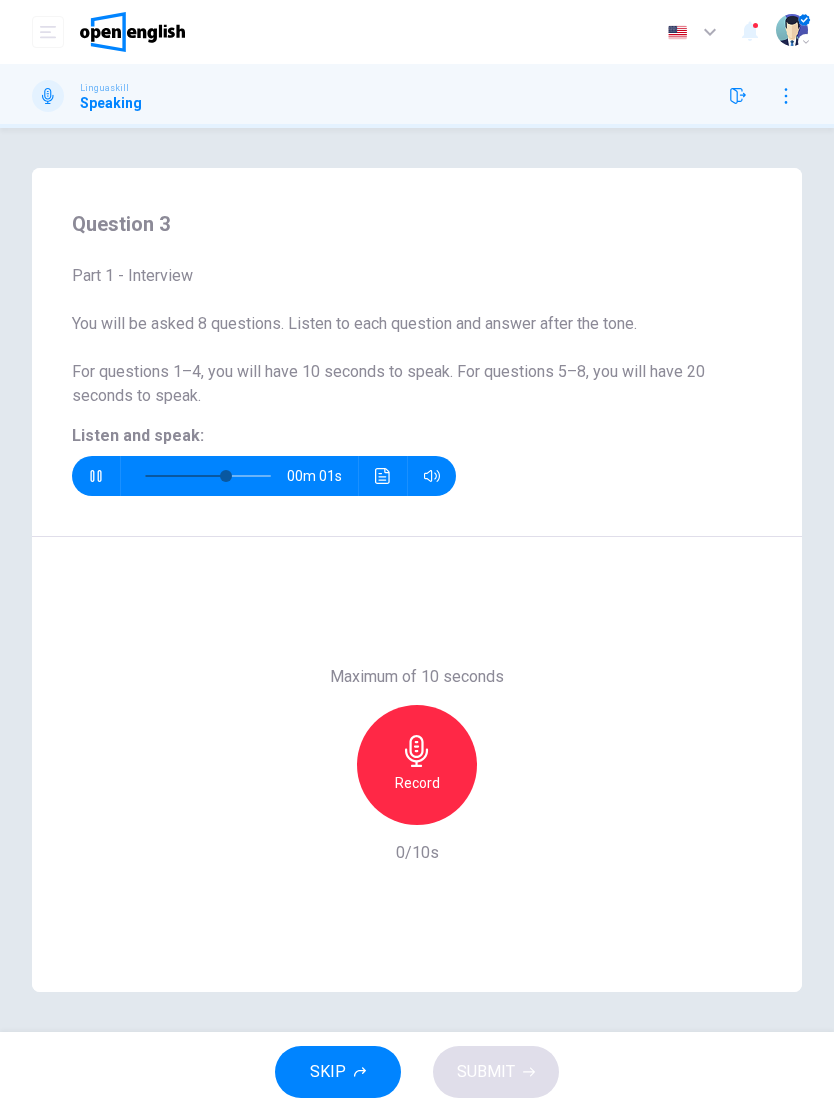 click 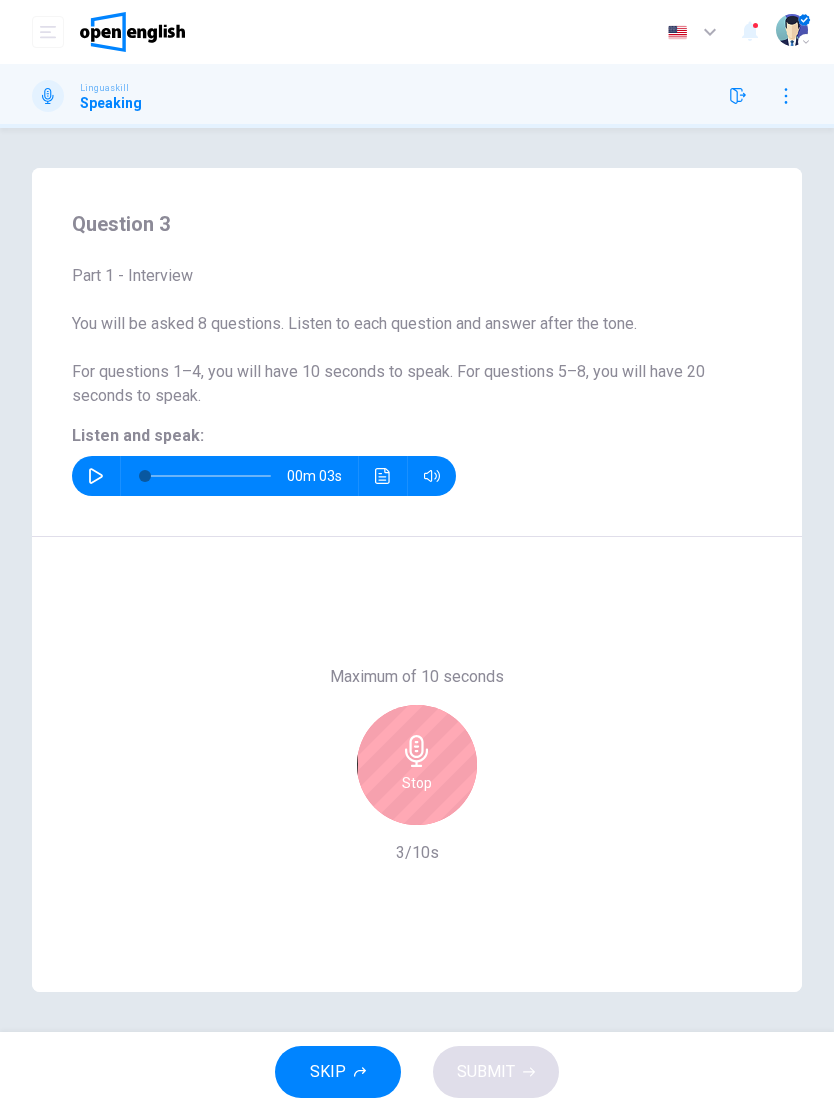 click on "Stop" at bounding box center (417, 765) 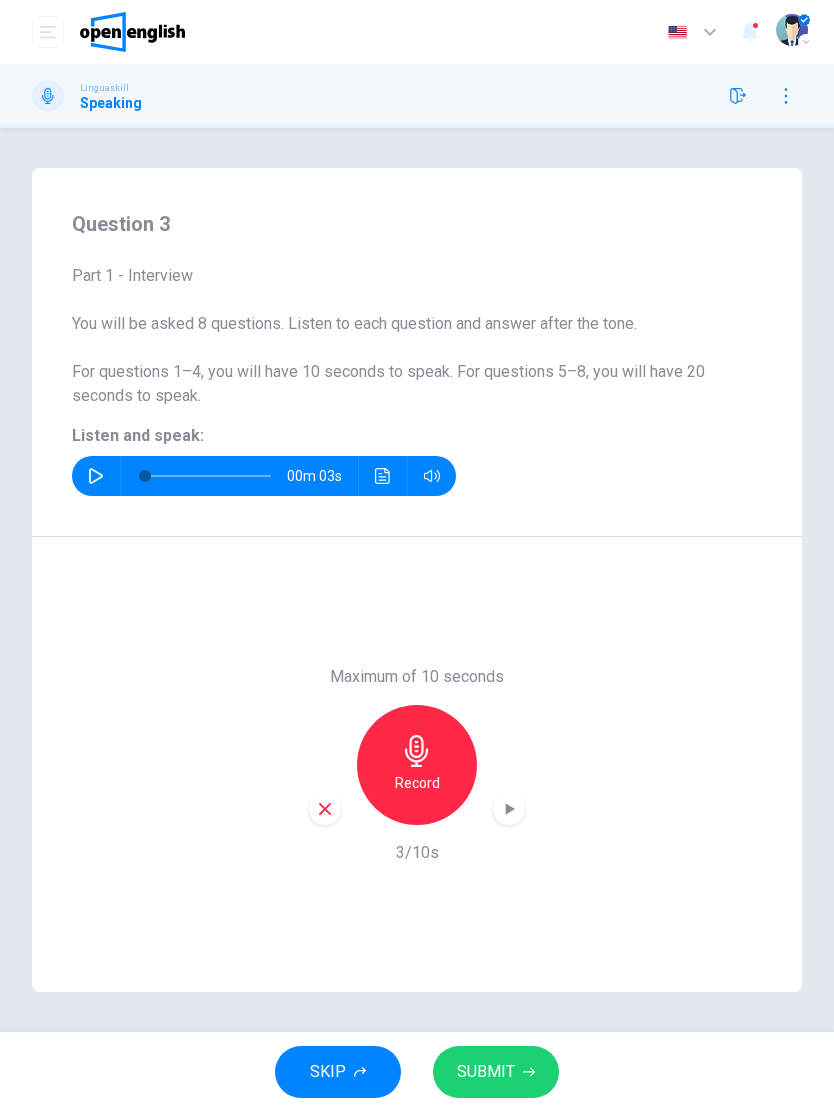 click on "SUBMIT" at bounding box center [486, 1072] 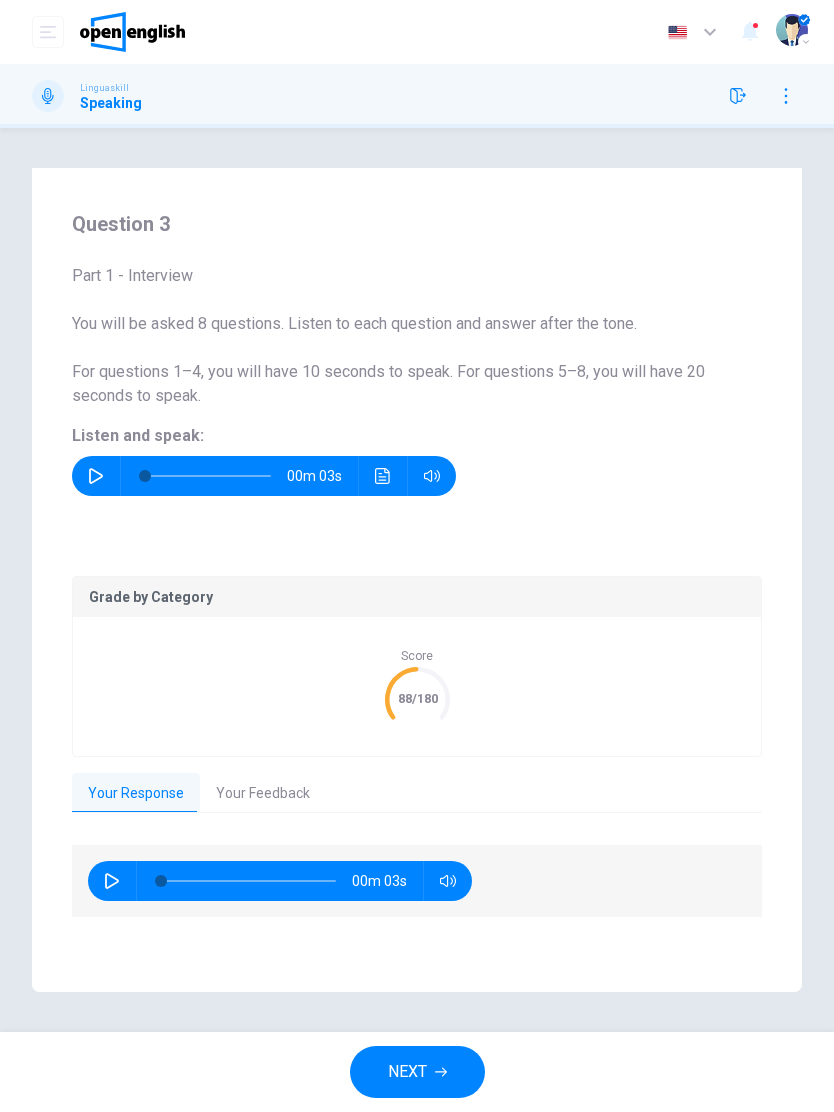 click 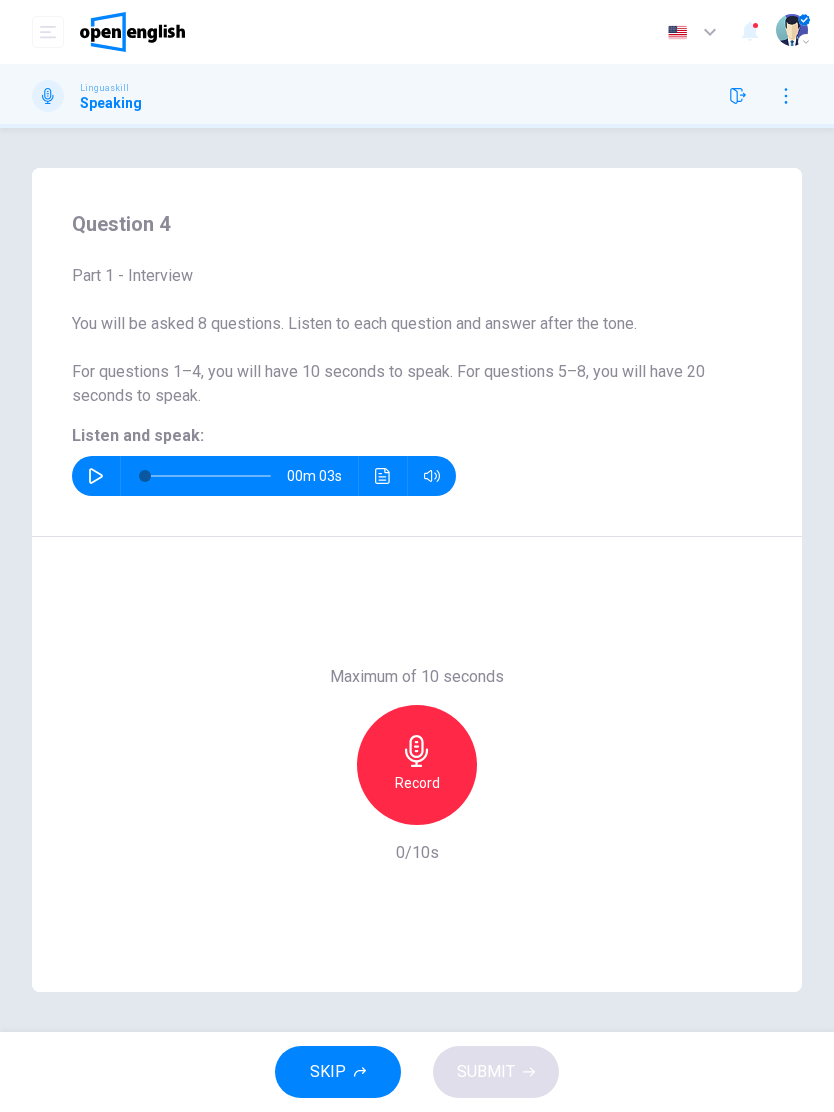 click at bounding box center (96, 476) 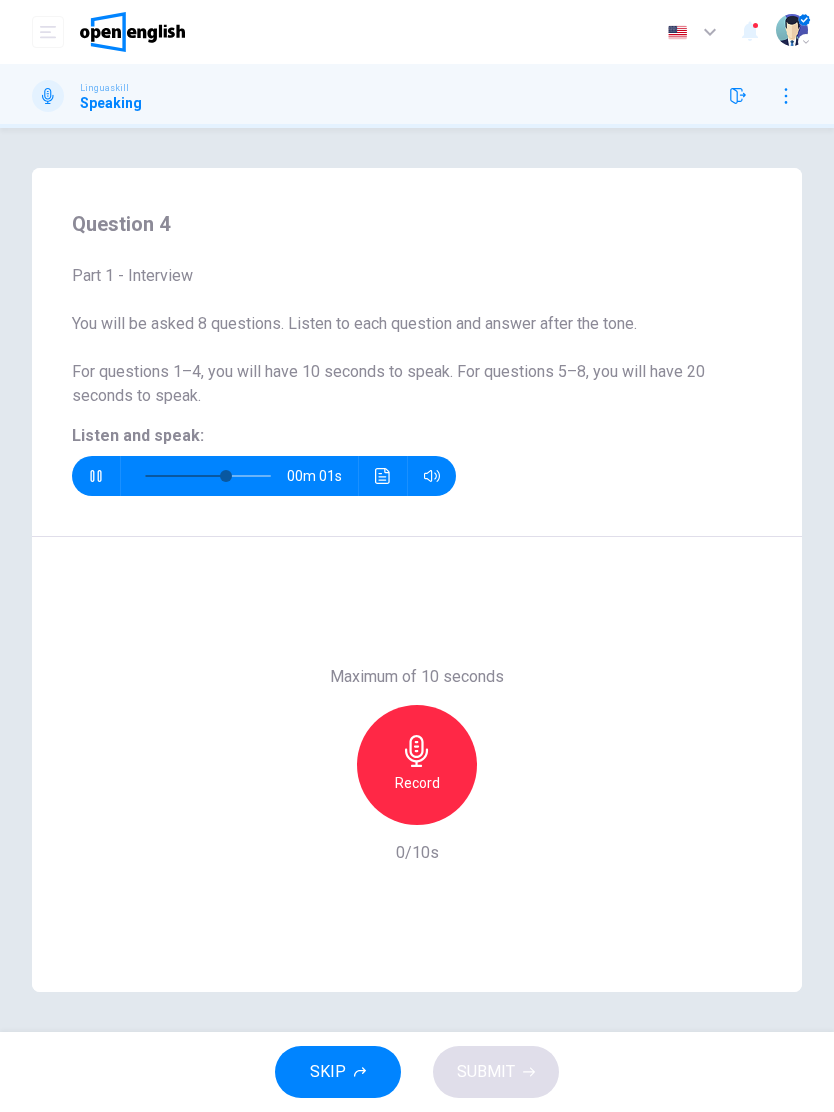 click 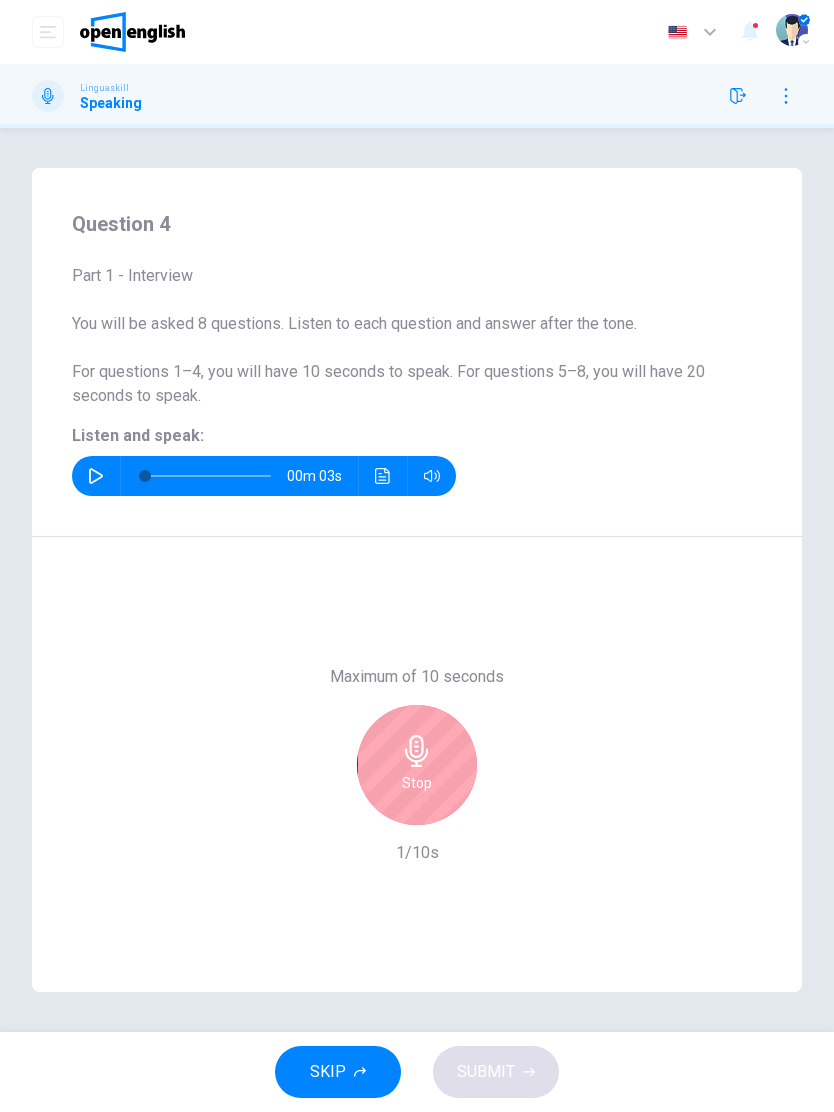 click 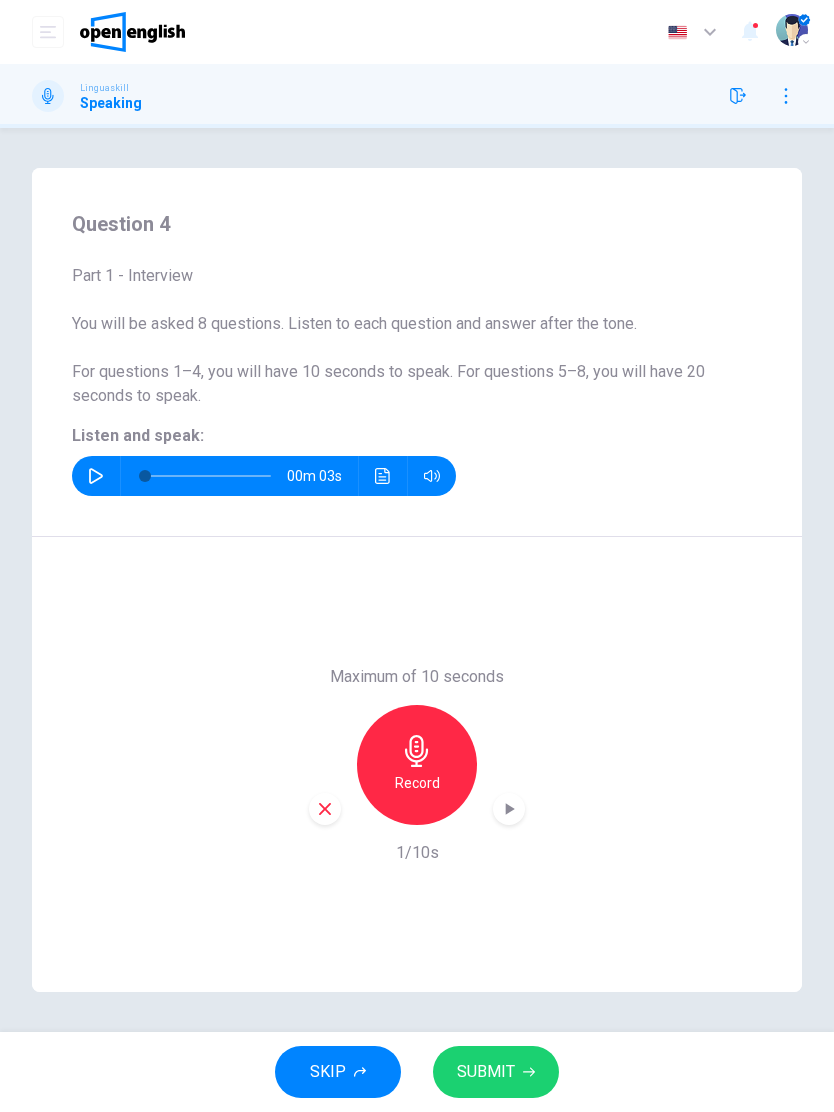 click 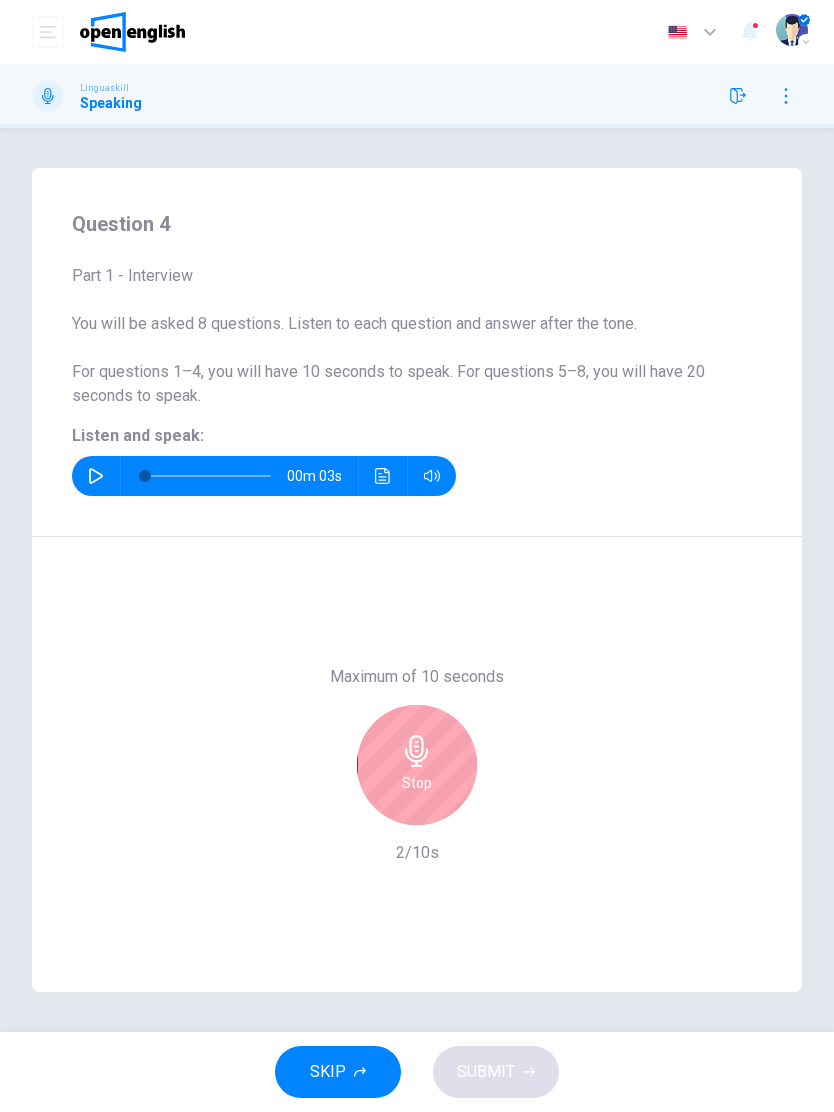 click 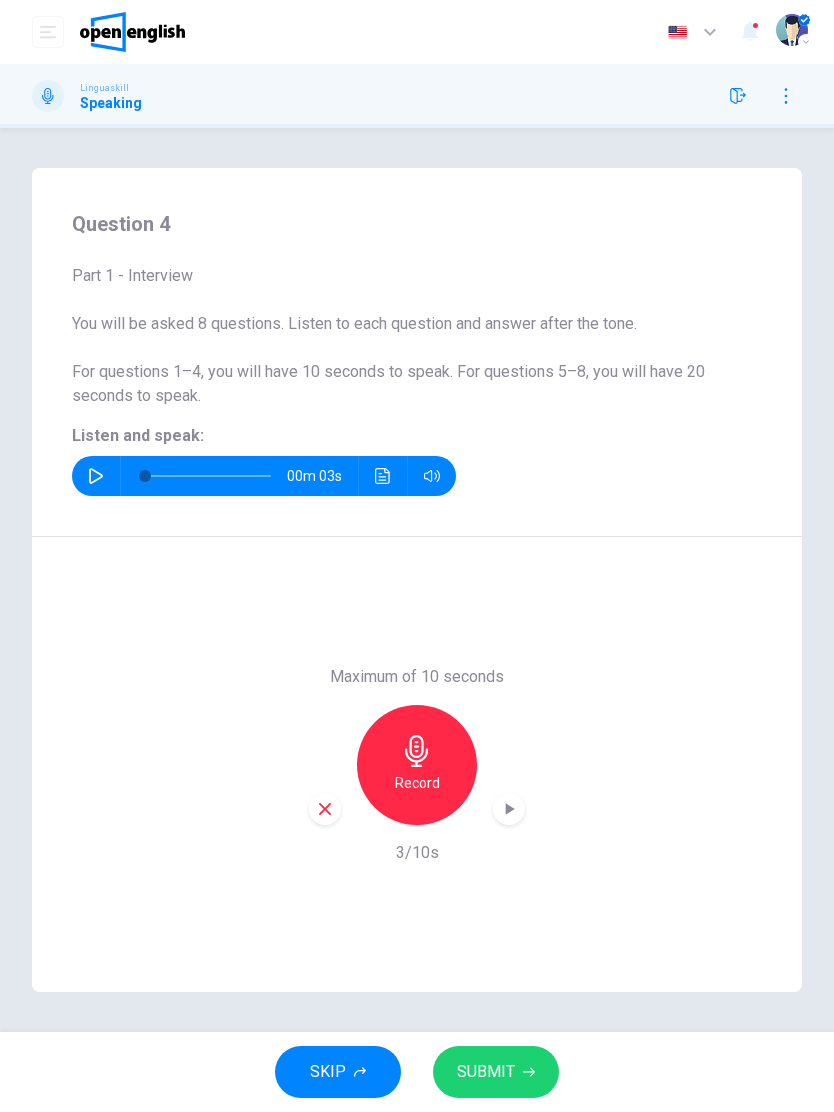 click on "SUBMIT" at bounding box center [486, 1072] 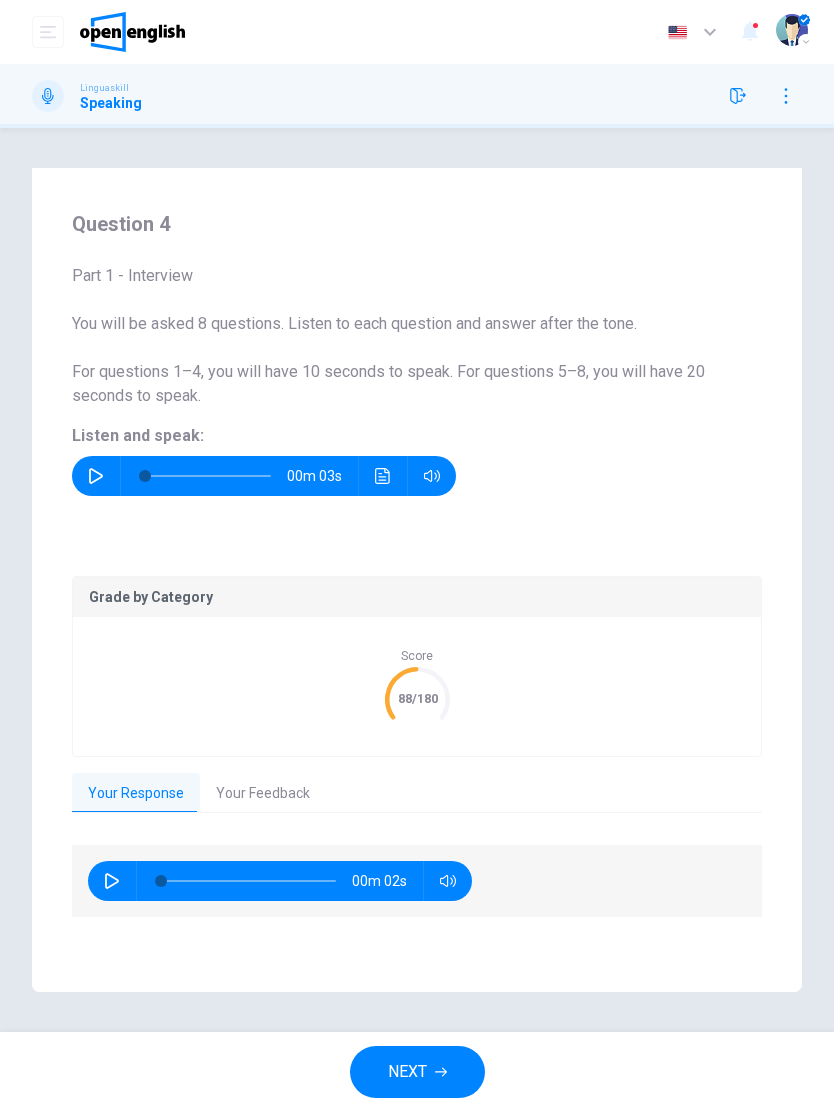 click on "NEXT" at bounding box center [417, 1072] 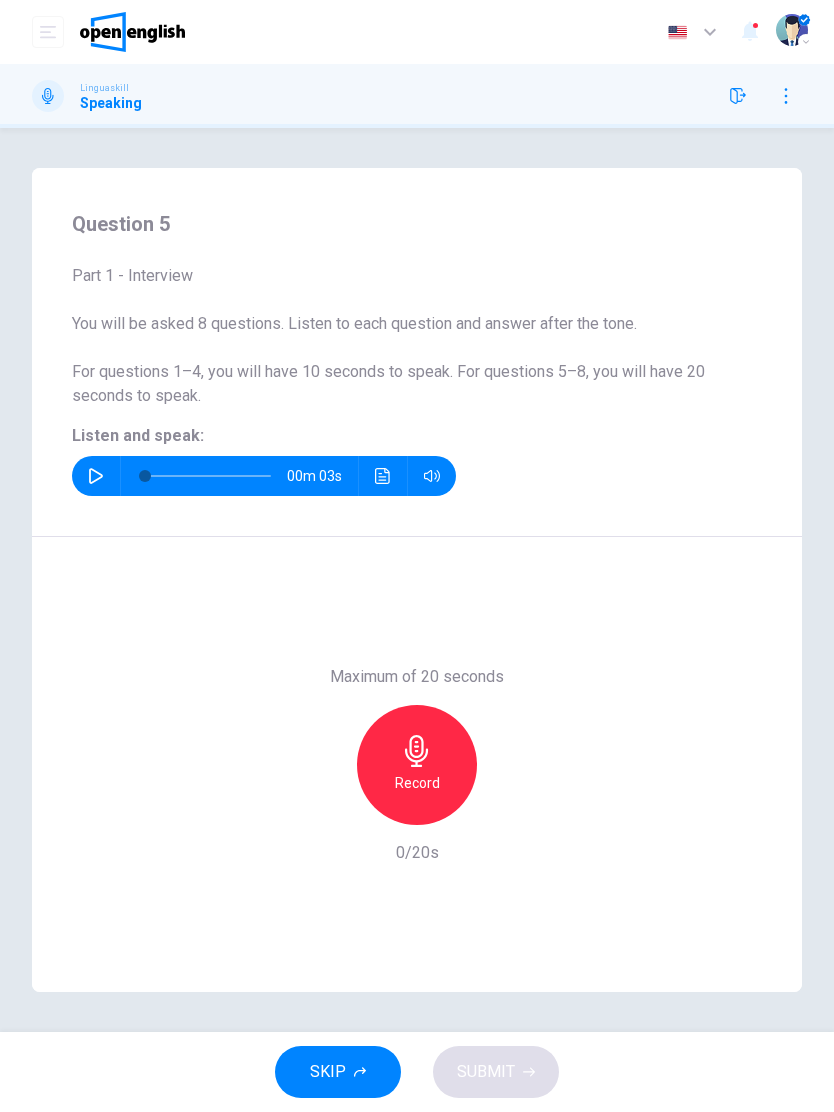 click 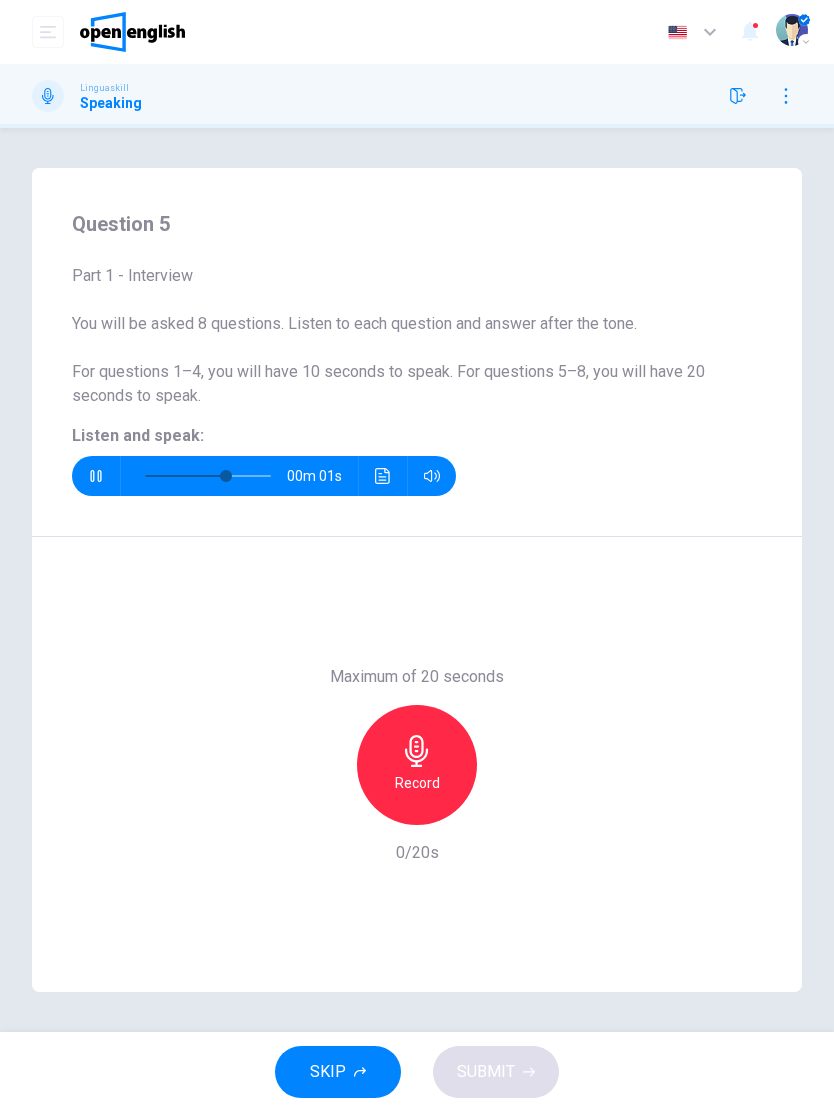 click 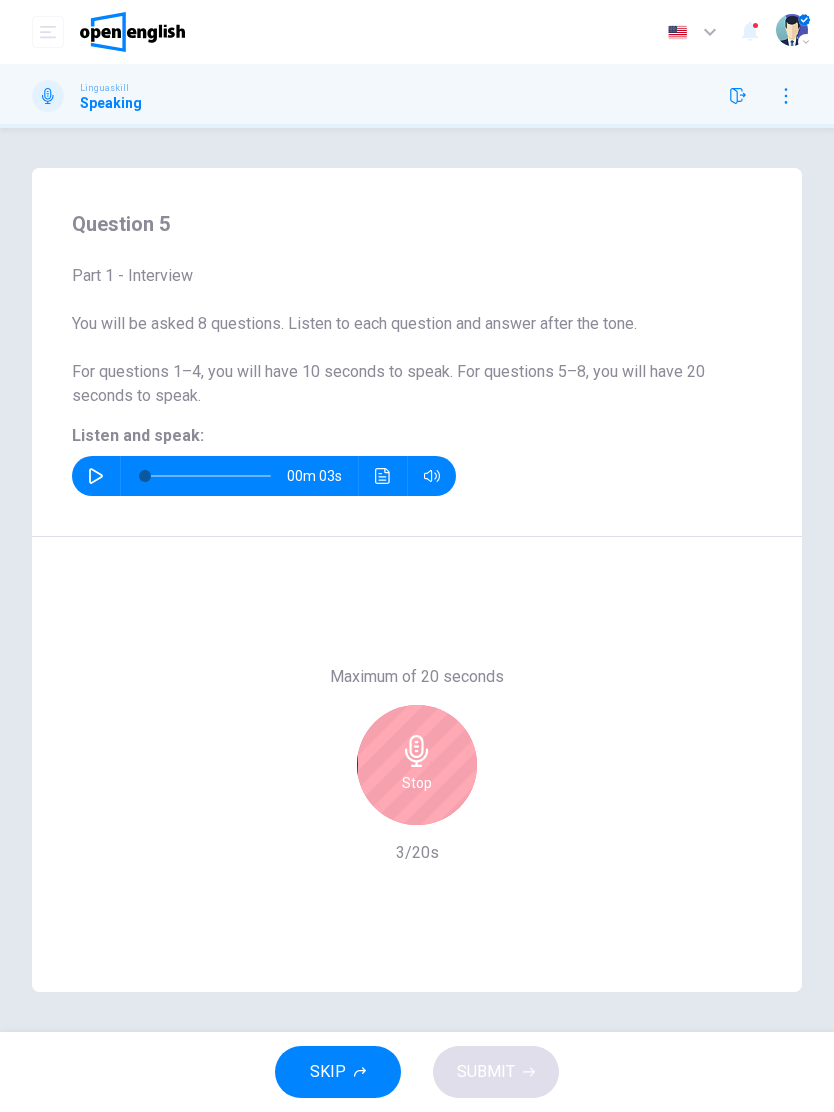 click 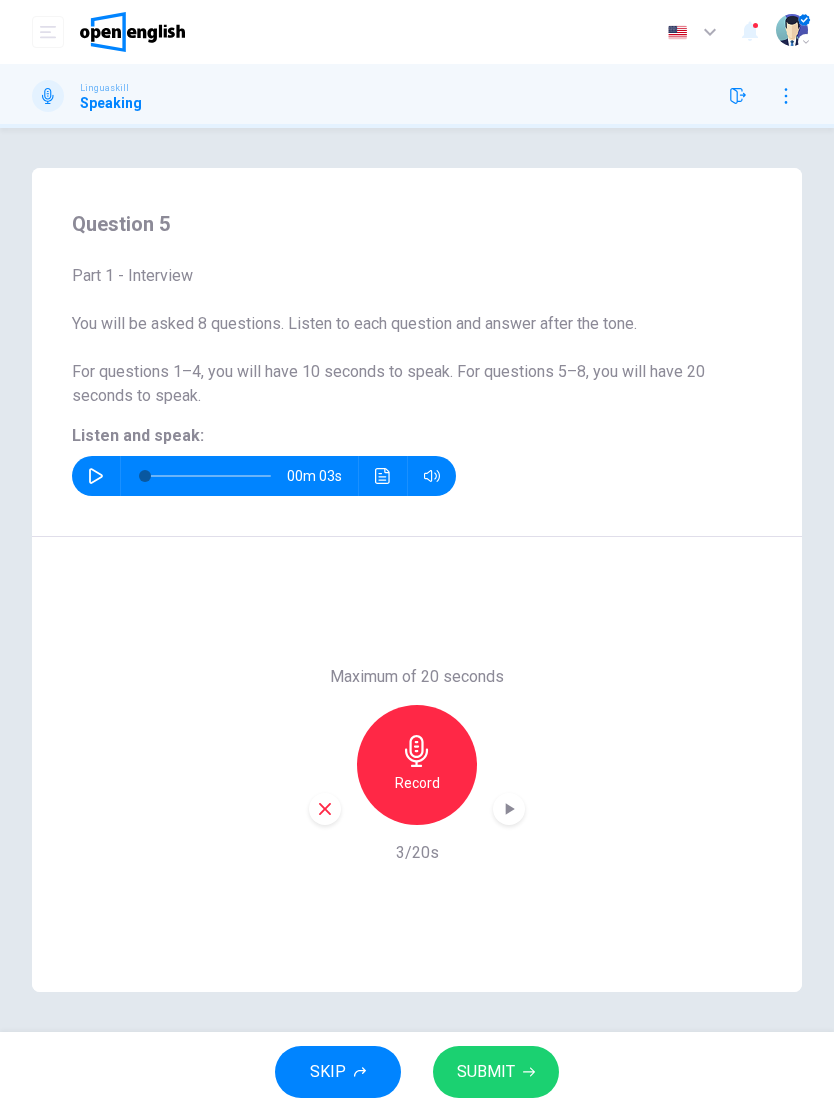 click on "SUBMIT" at bounding box center (486, 1072) 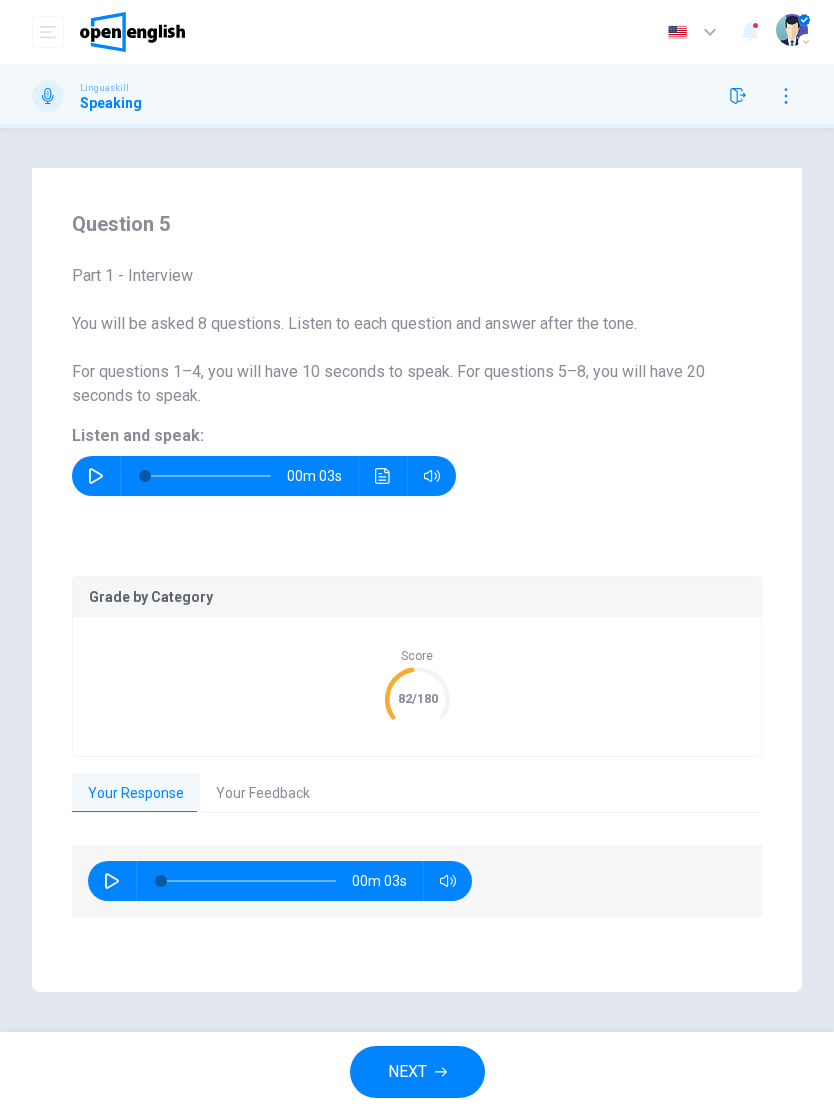 click on "NEXT" at bounding box center (417, 1072) 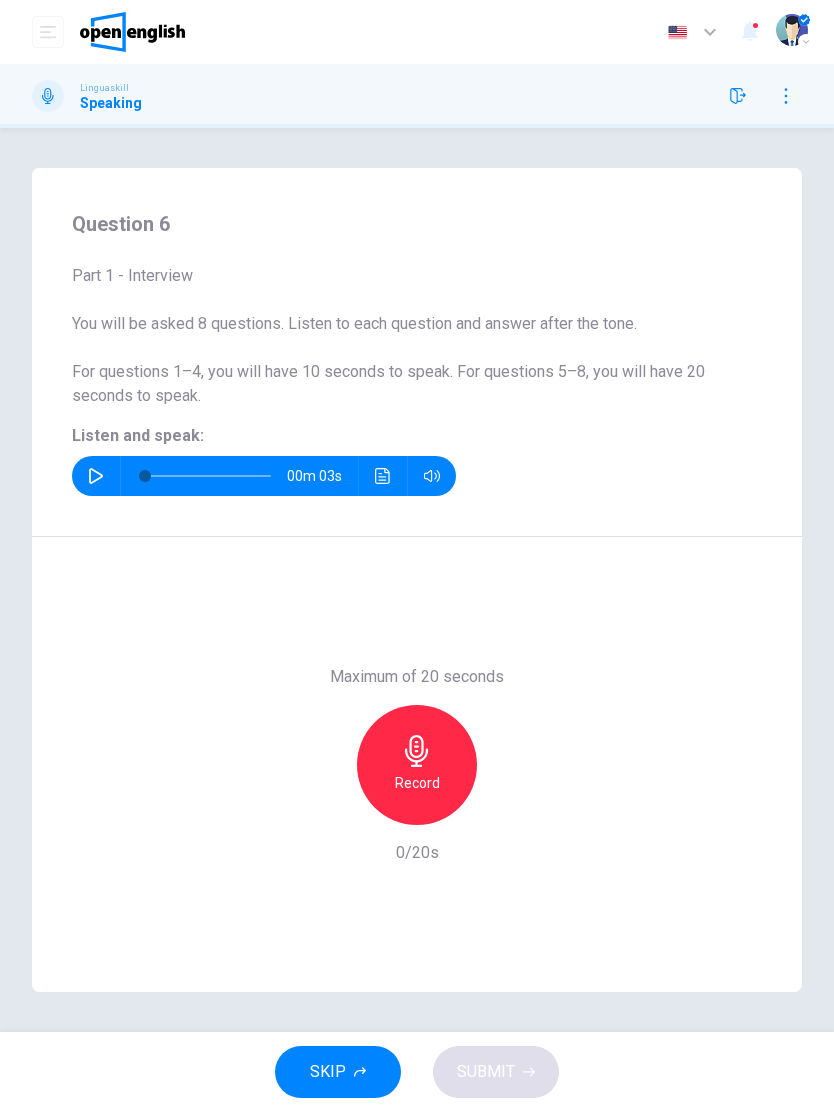 click 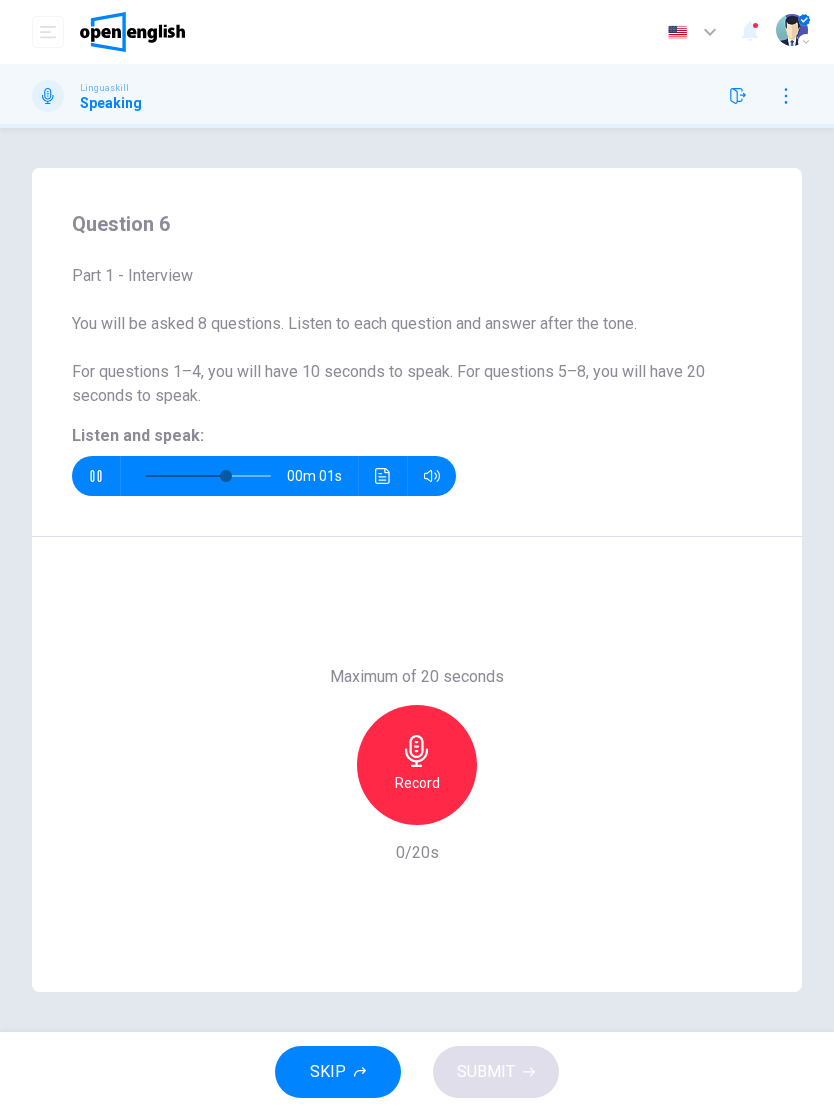 click 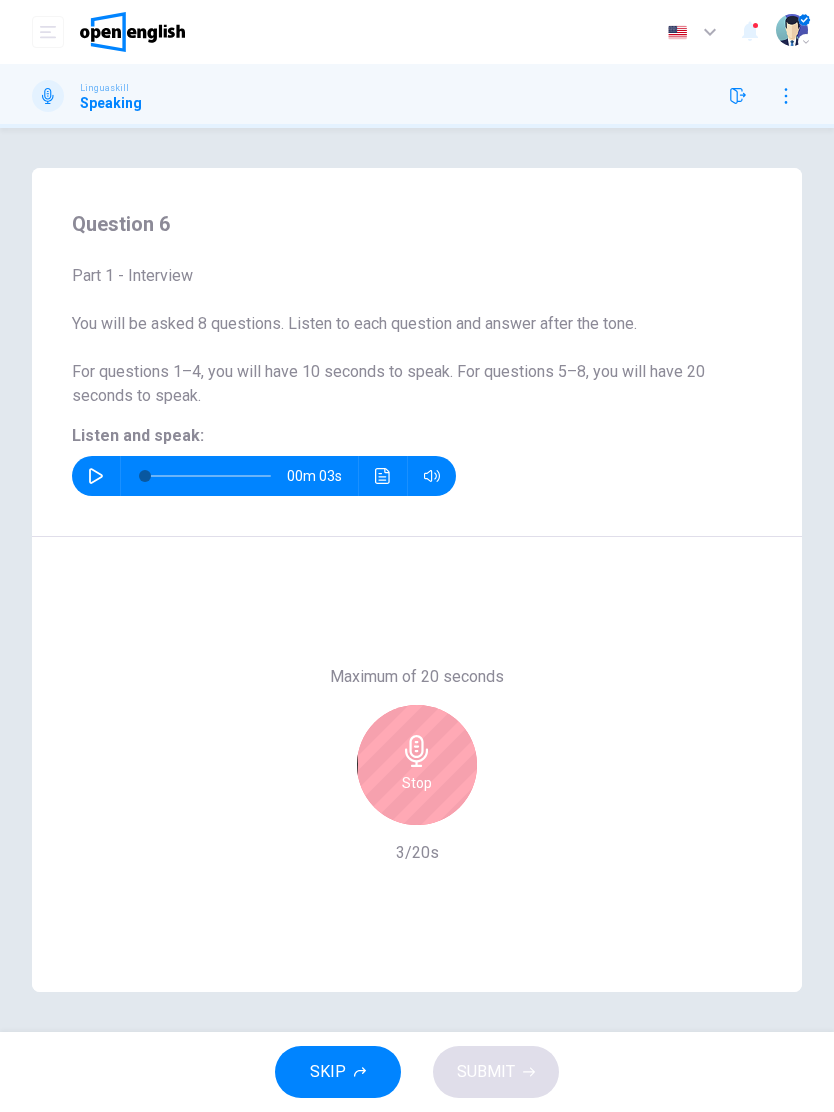 click 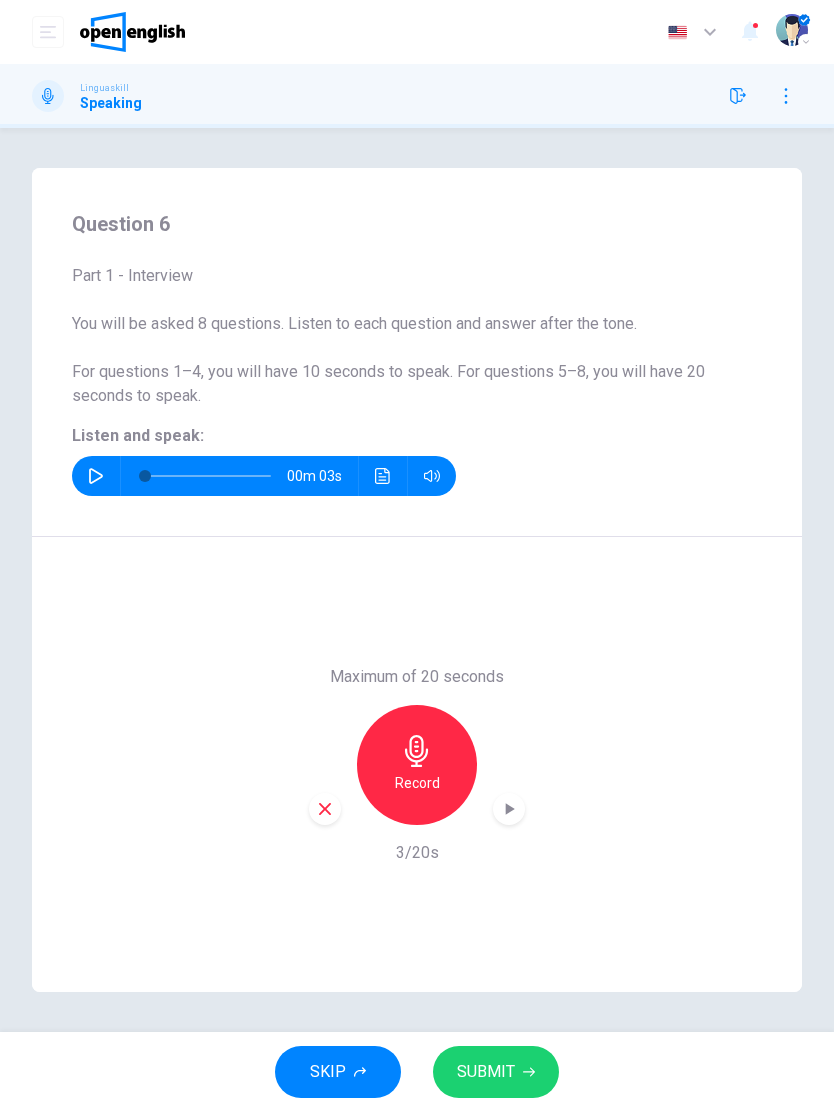 click on "SUBMIT" at bounding box center [486, 1072] 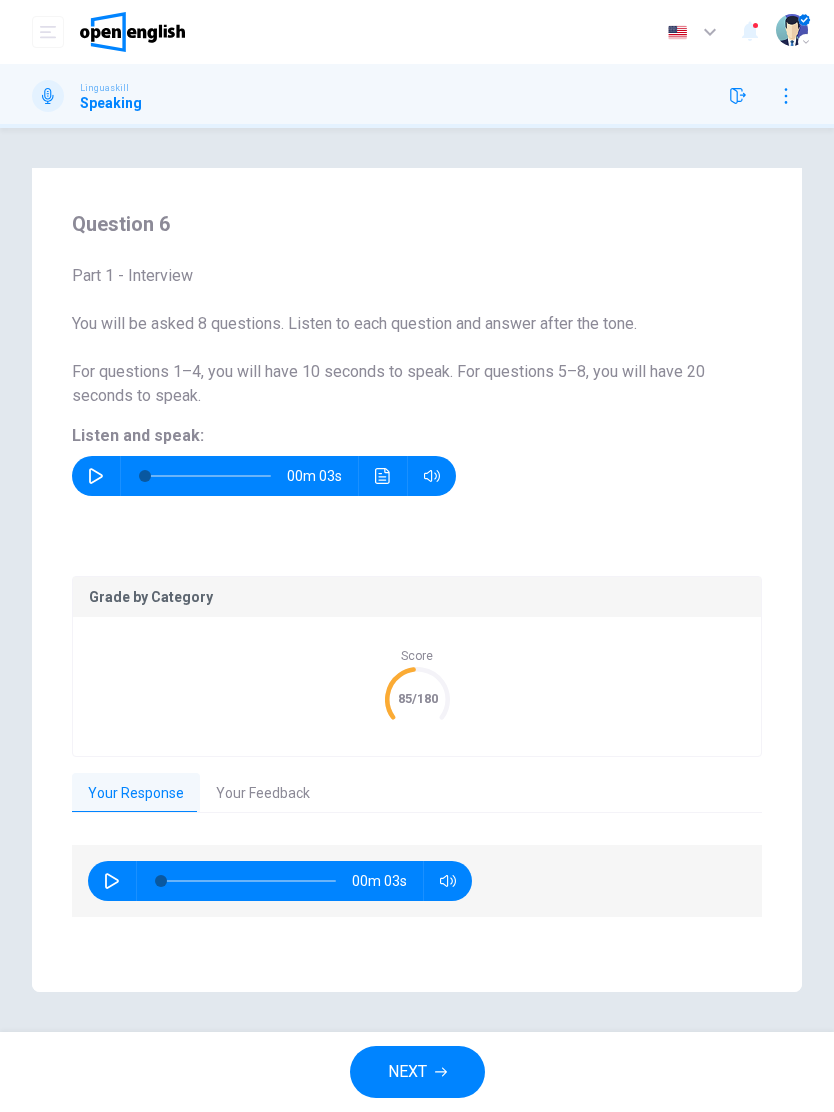 click on "NEXT" at bounding box center [417, 1072] 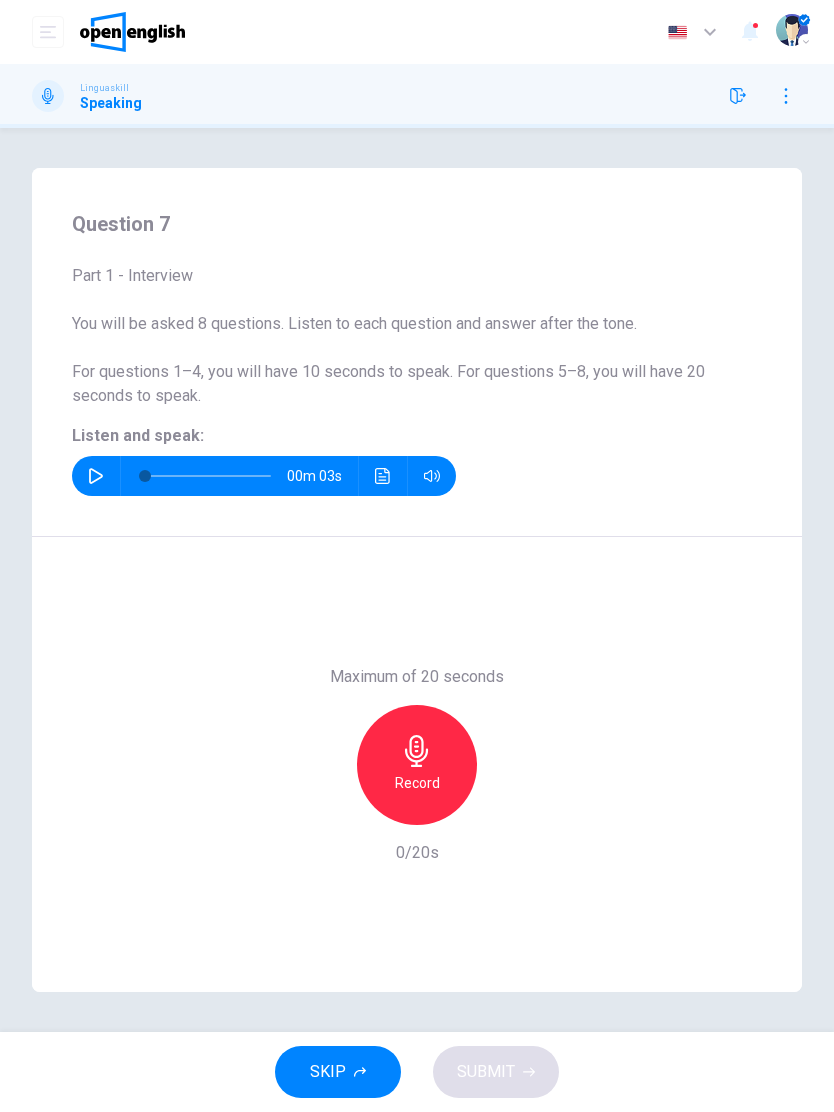 click at bounding box center (96, 476) 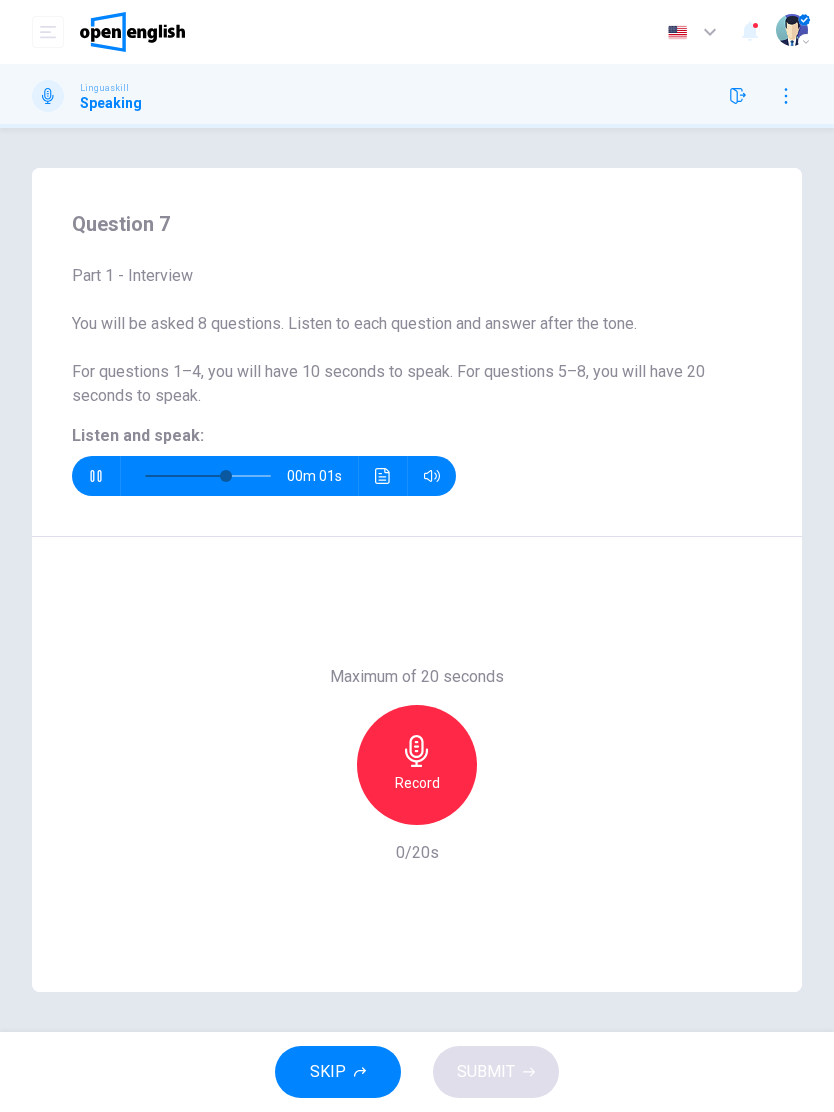 click 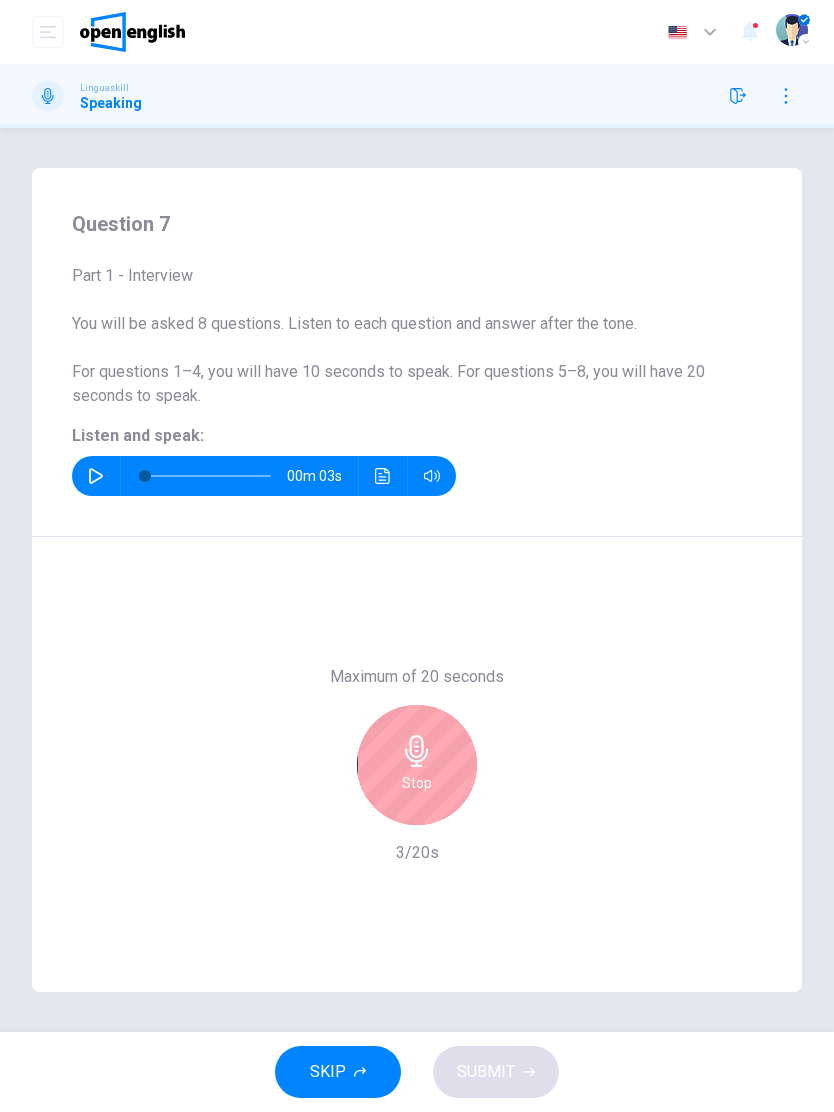 click 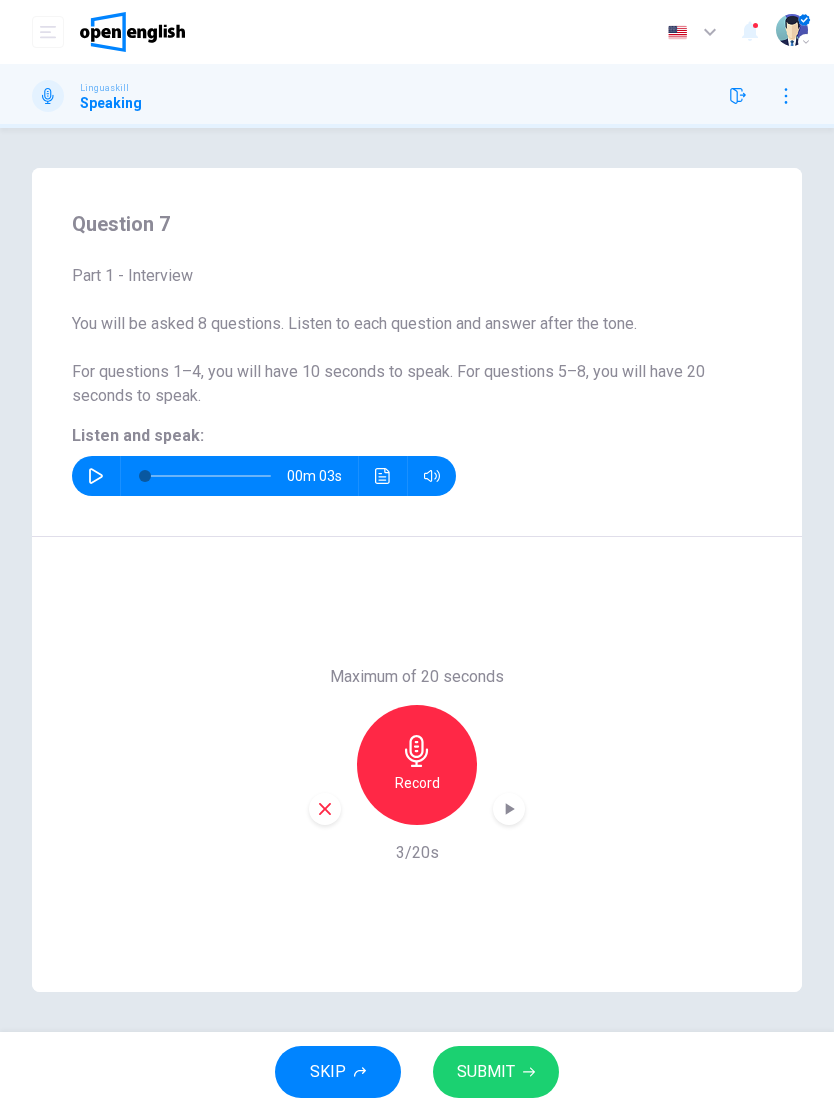 click on "SUBMIT" at bounding box center (486, 1072) 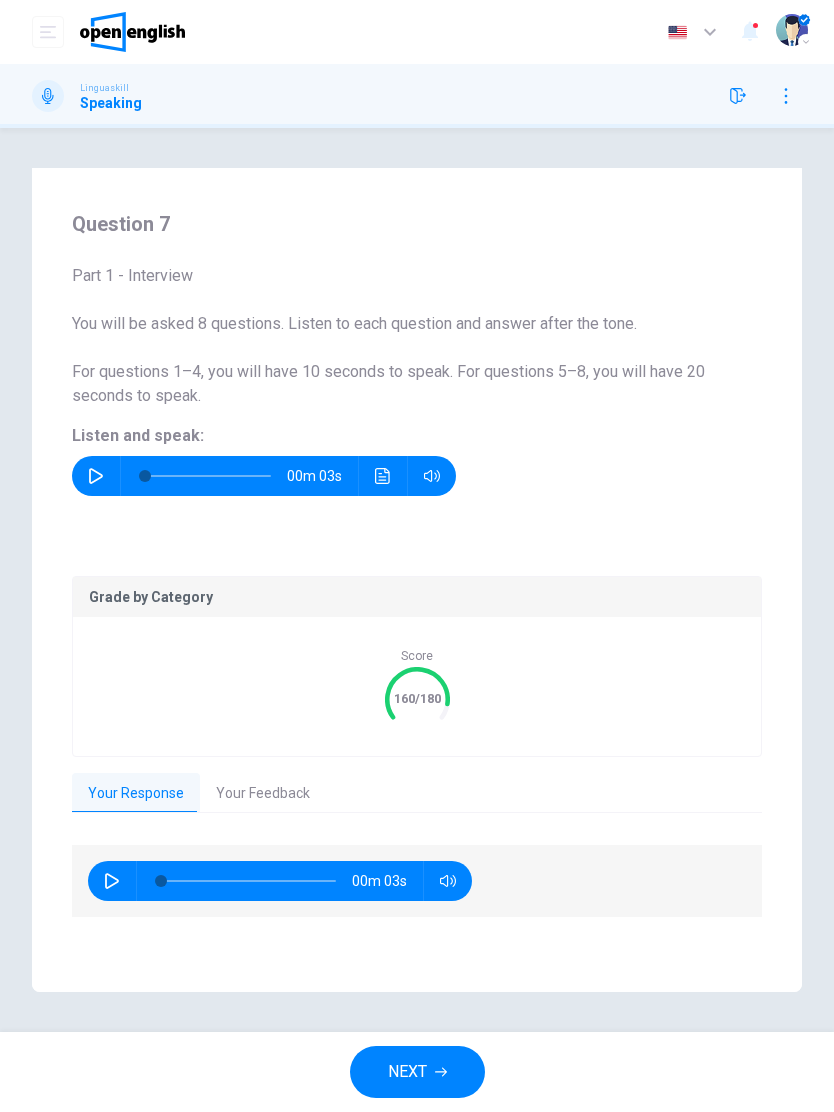 click 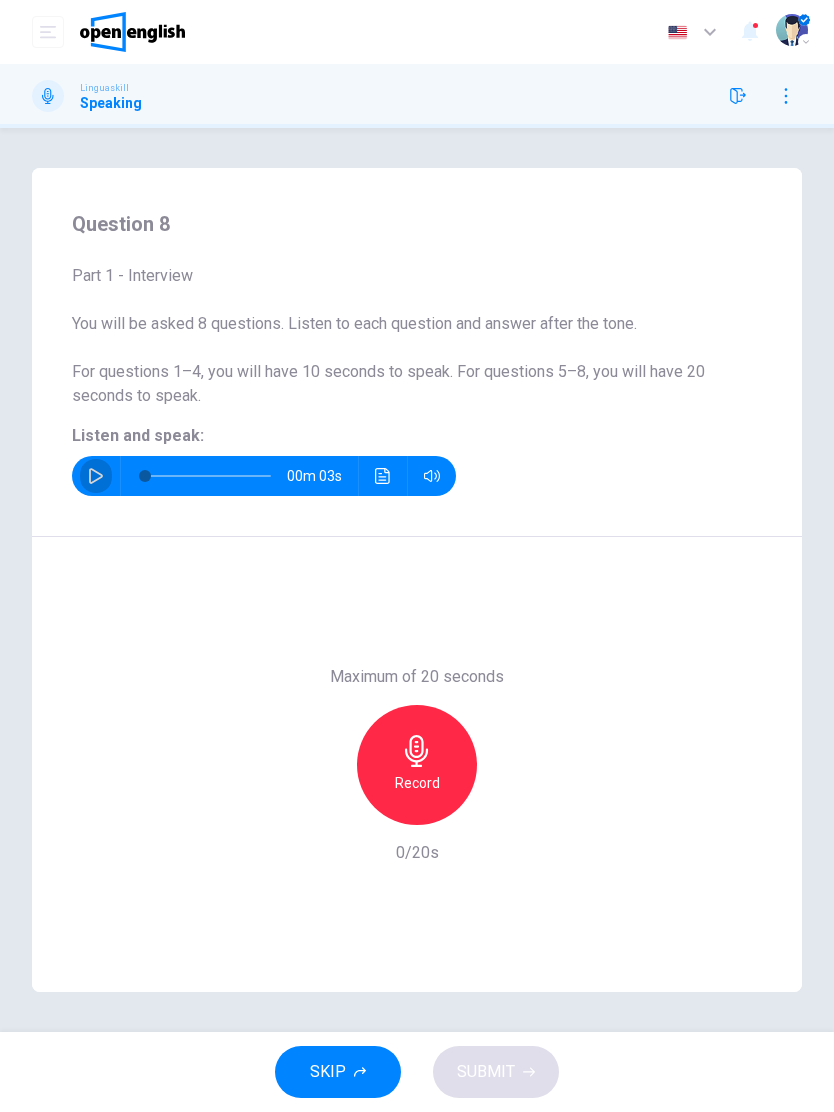 click 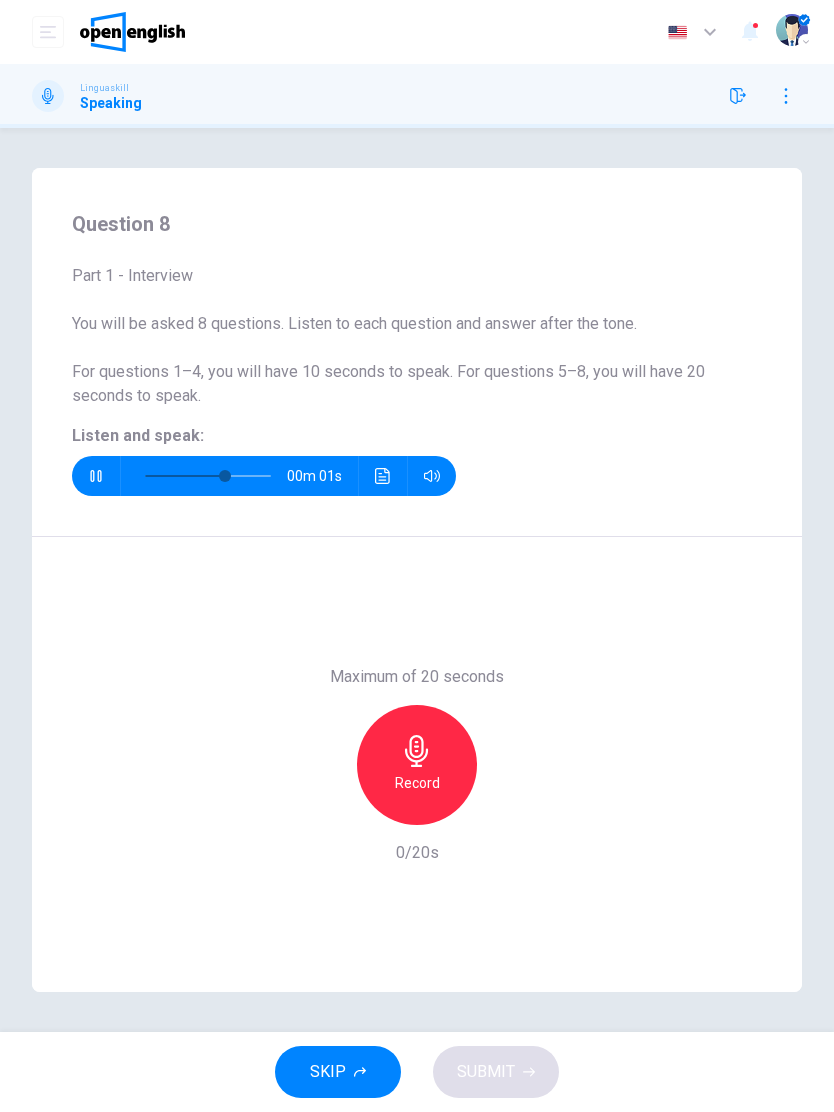 click on "Record" at bounding box center [417, 765] 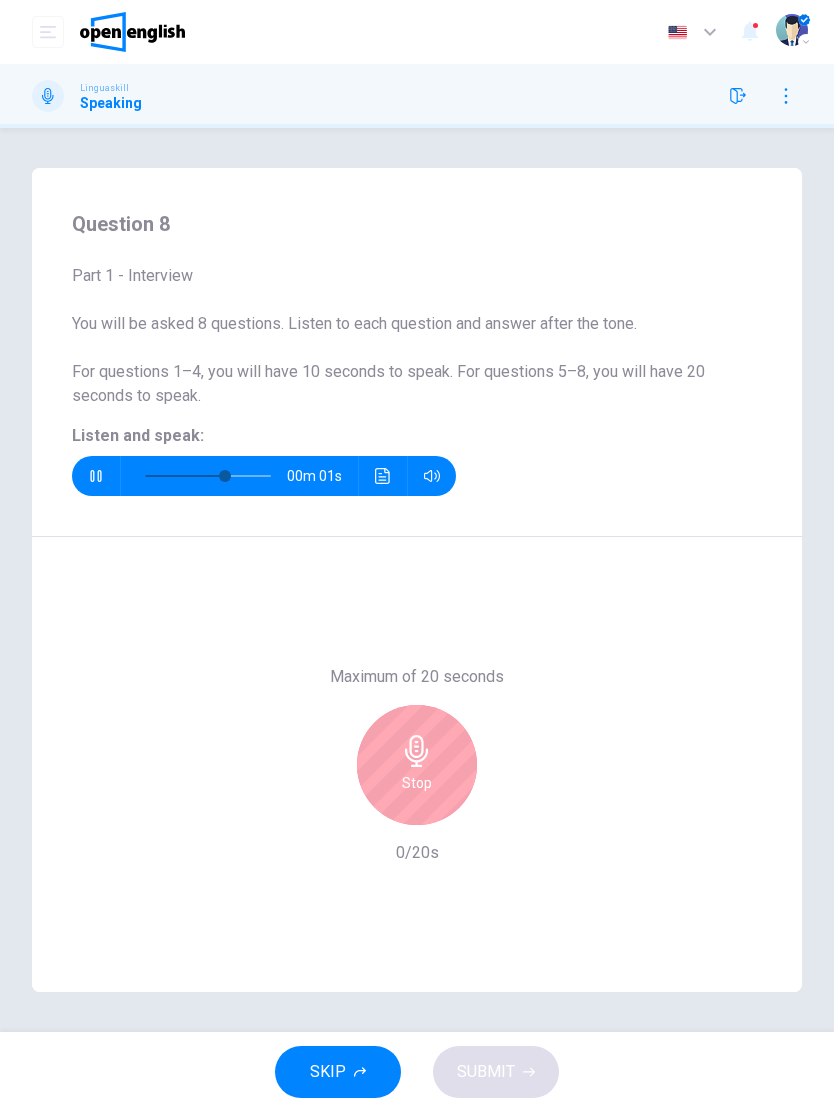 type on "*" 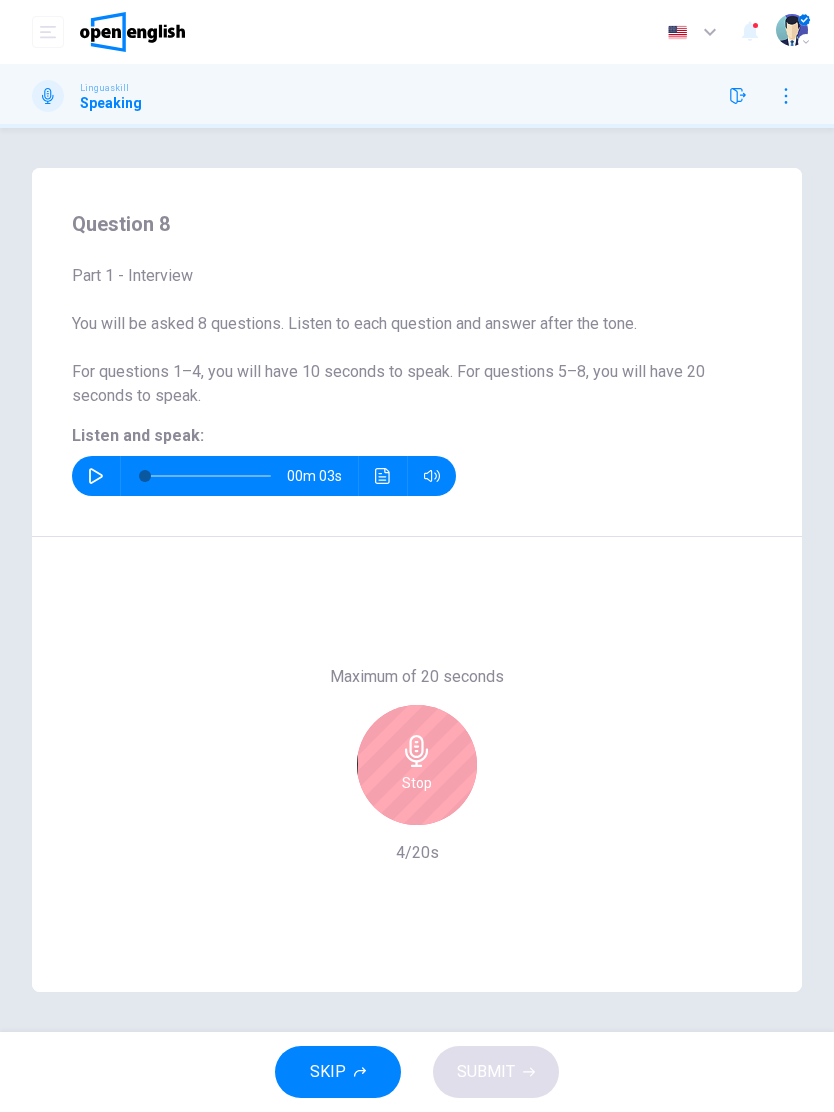 click 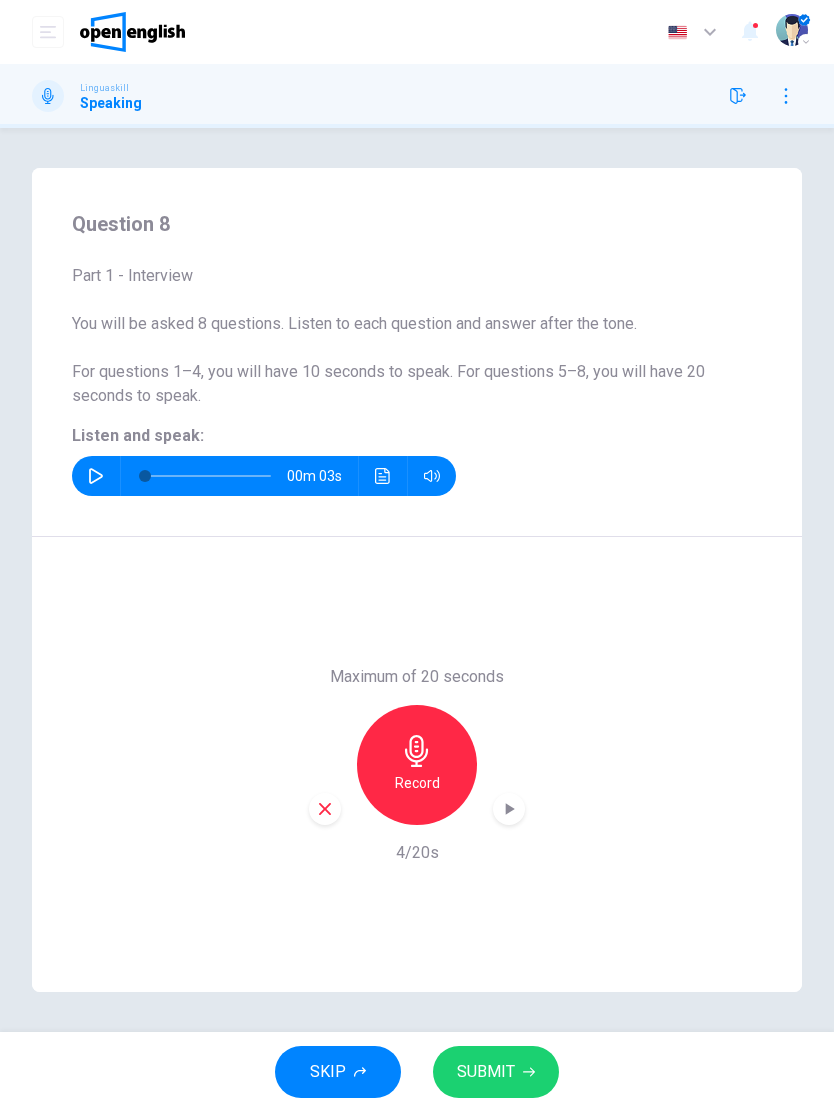 click on "SUBMIT" at bounding box center [496, 1072] 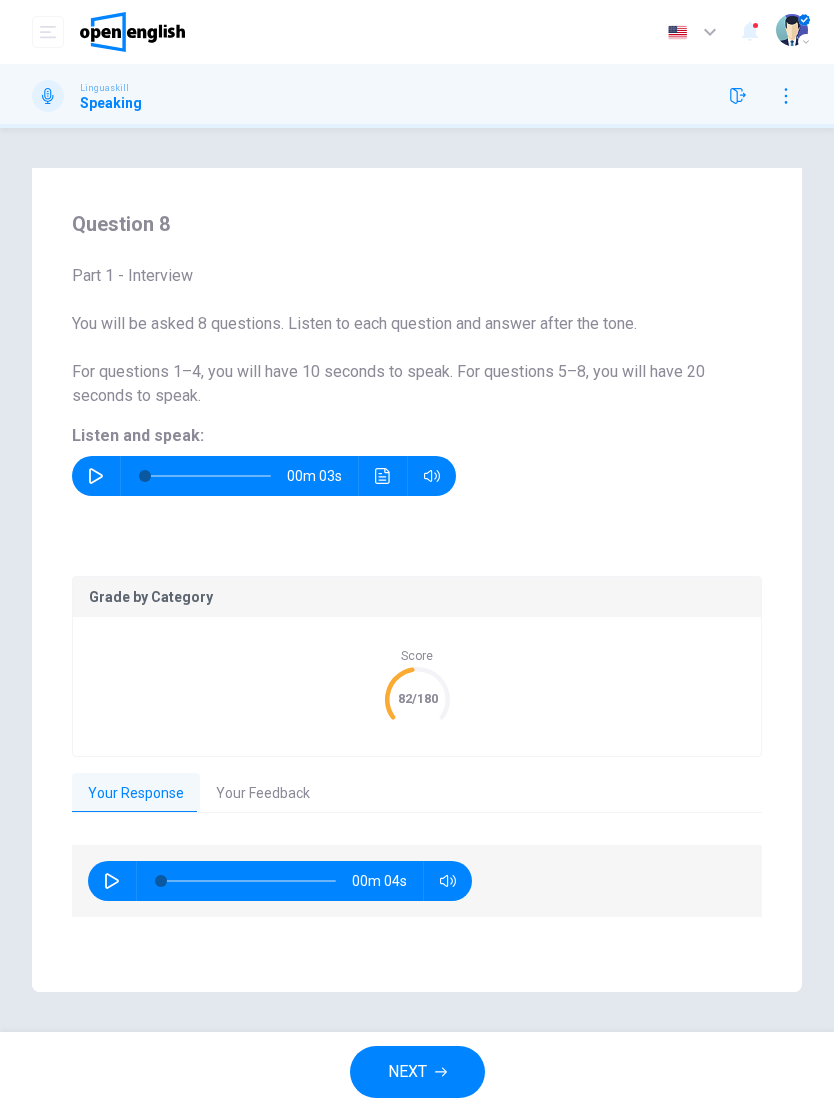 click 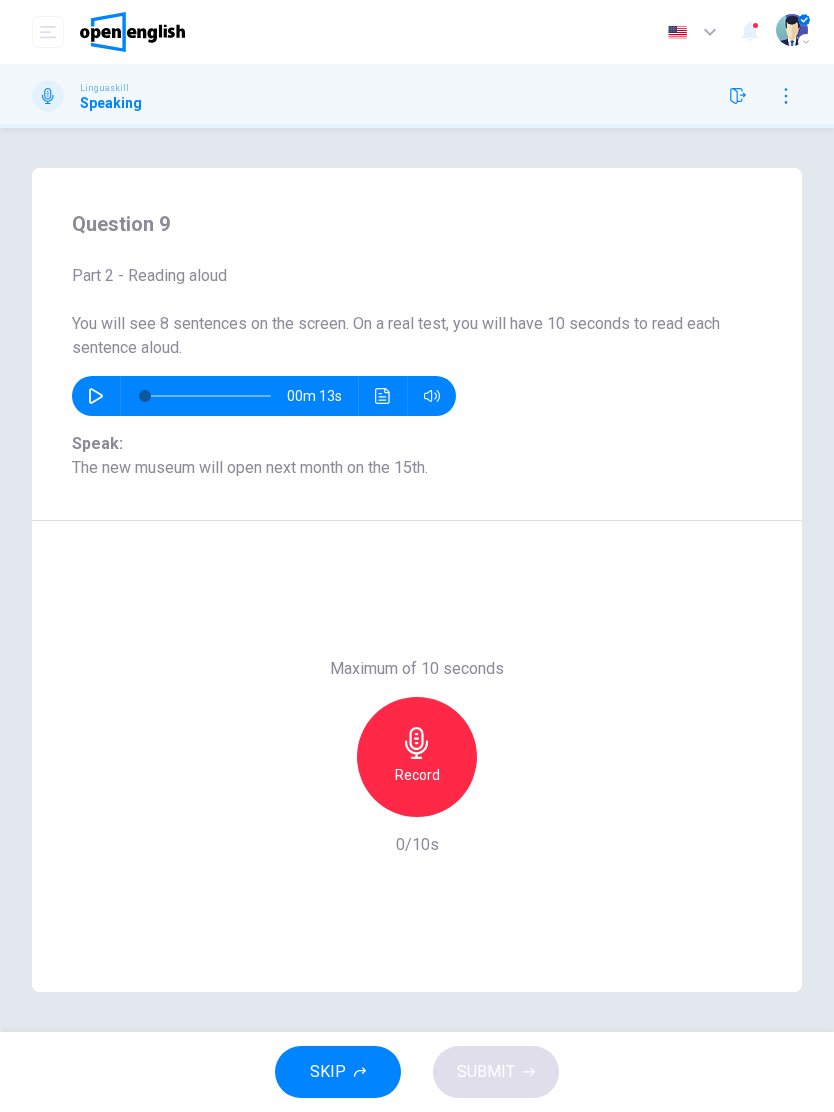 click 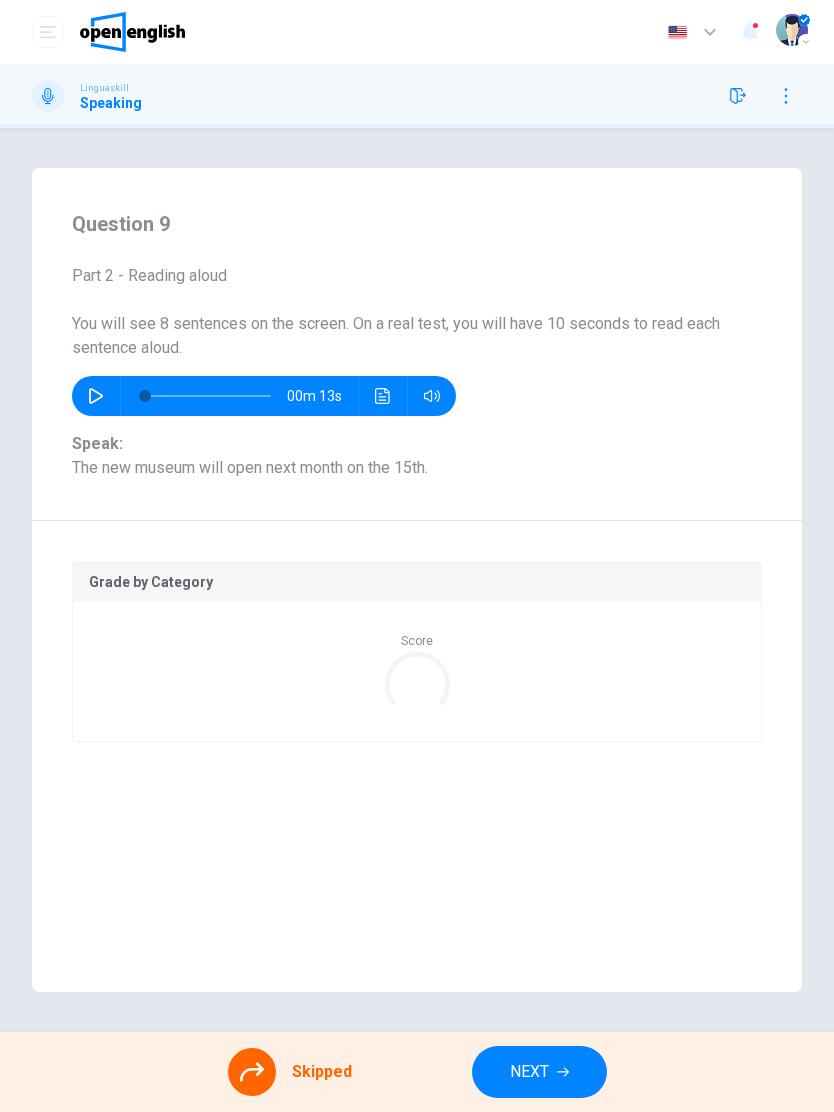 click on "NEXT" at bounding box center [529, 1072] 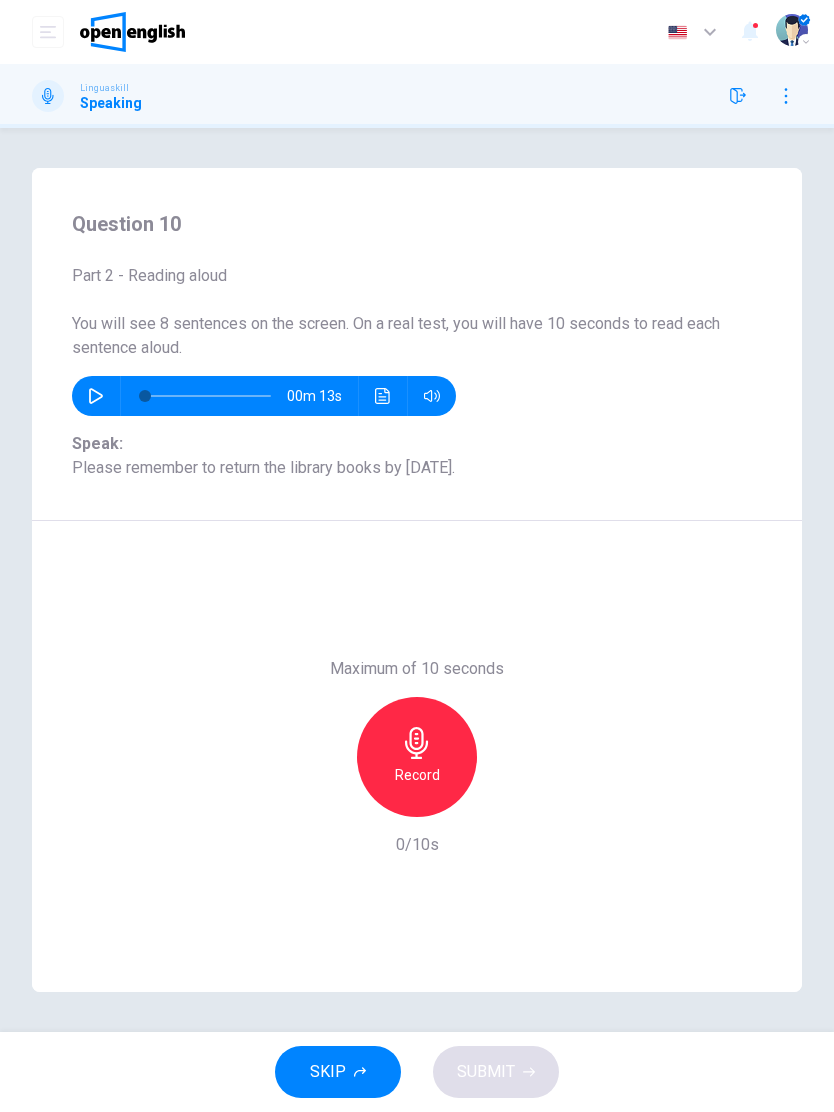 click 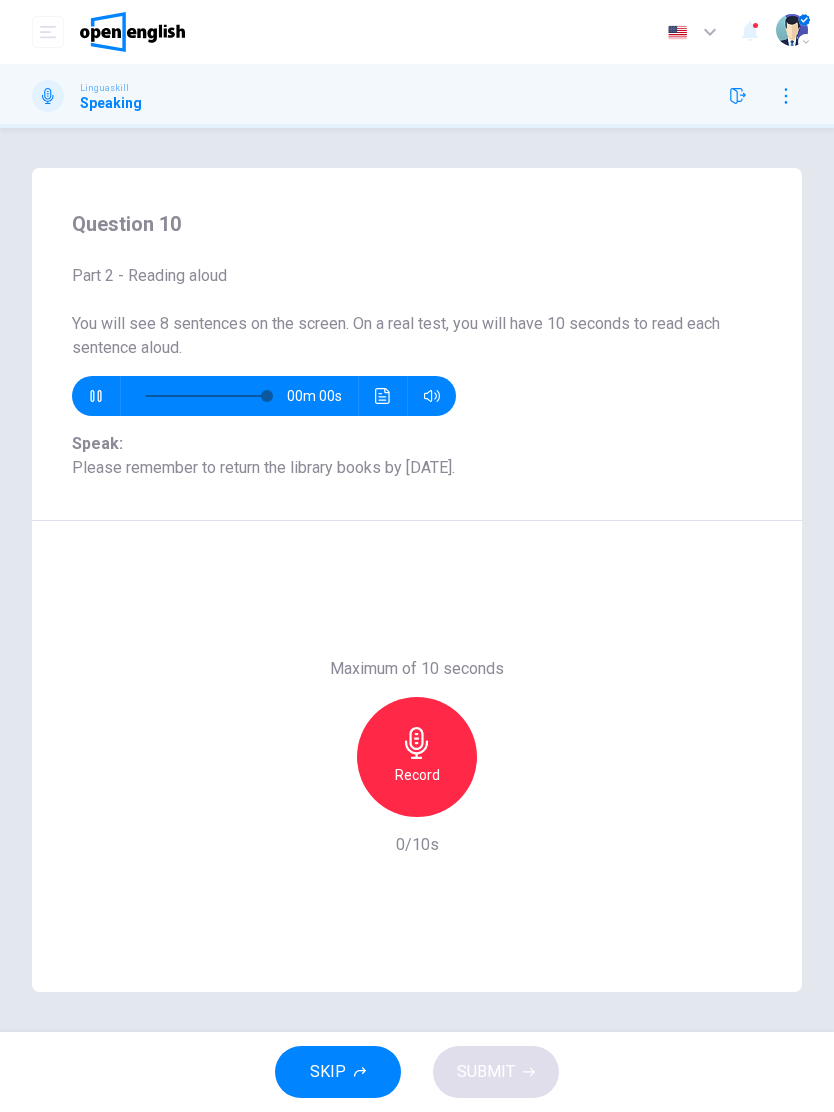 type on "*" 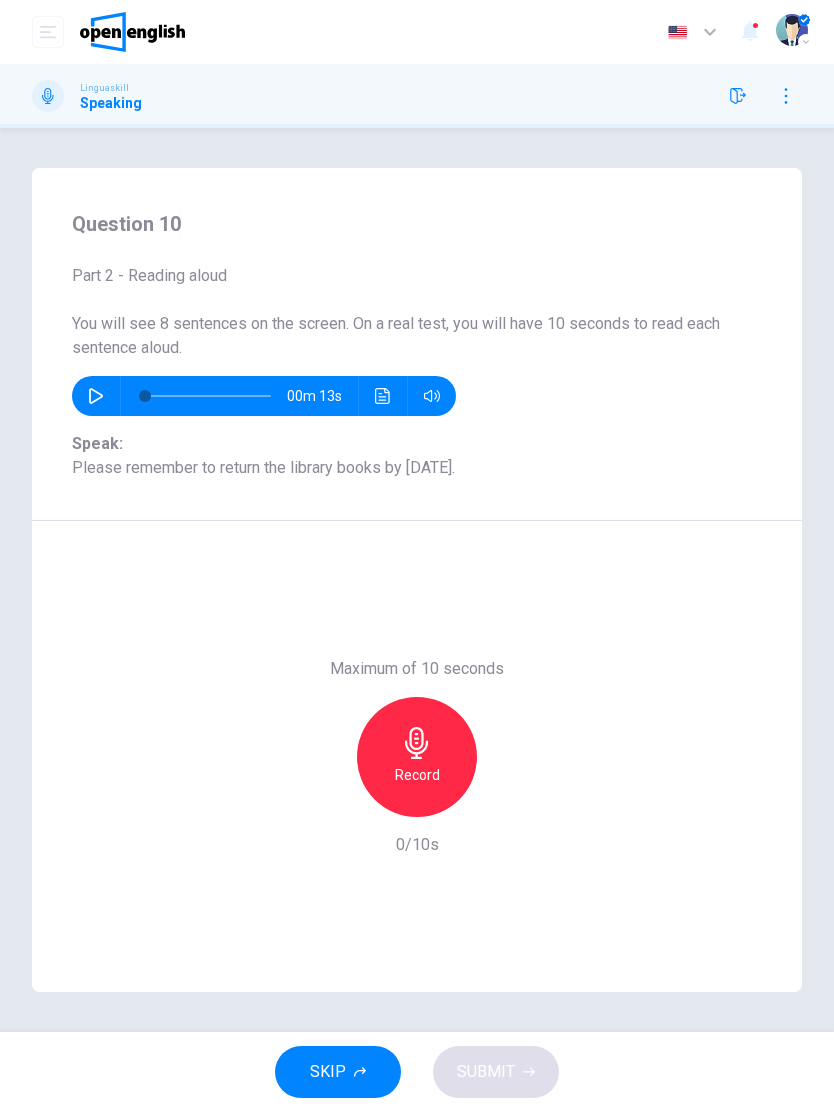 click 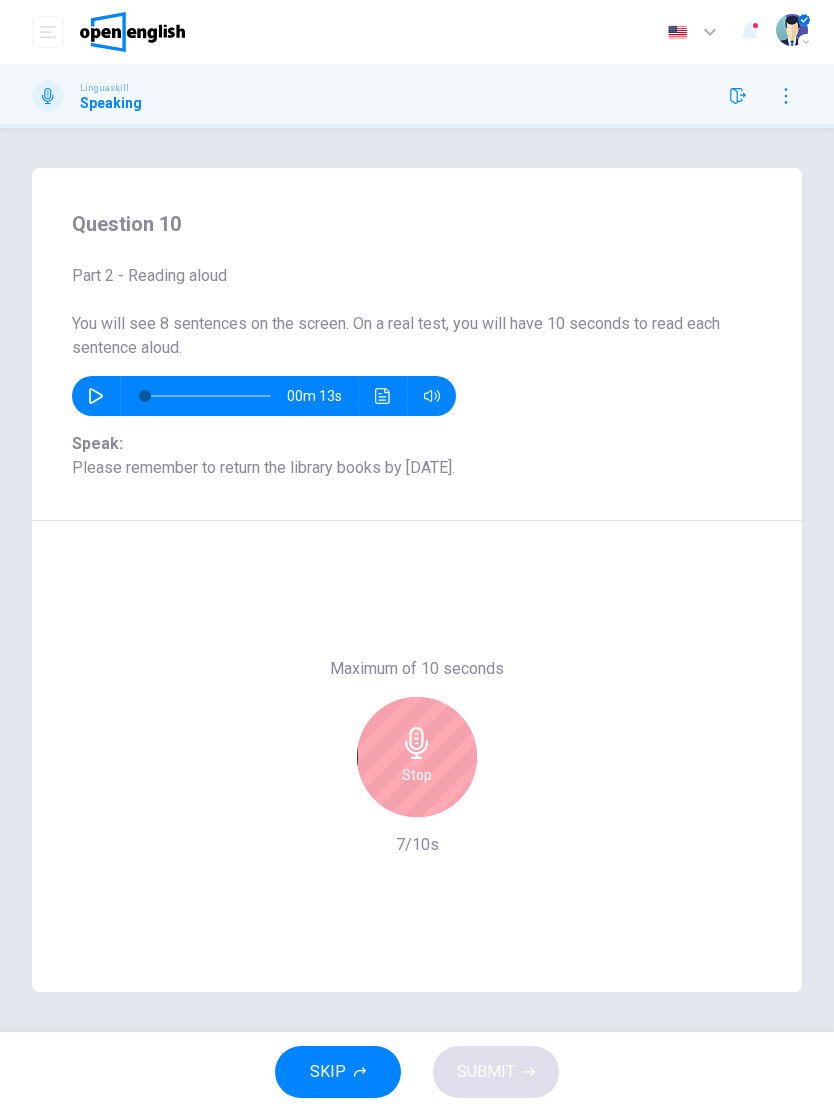 click 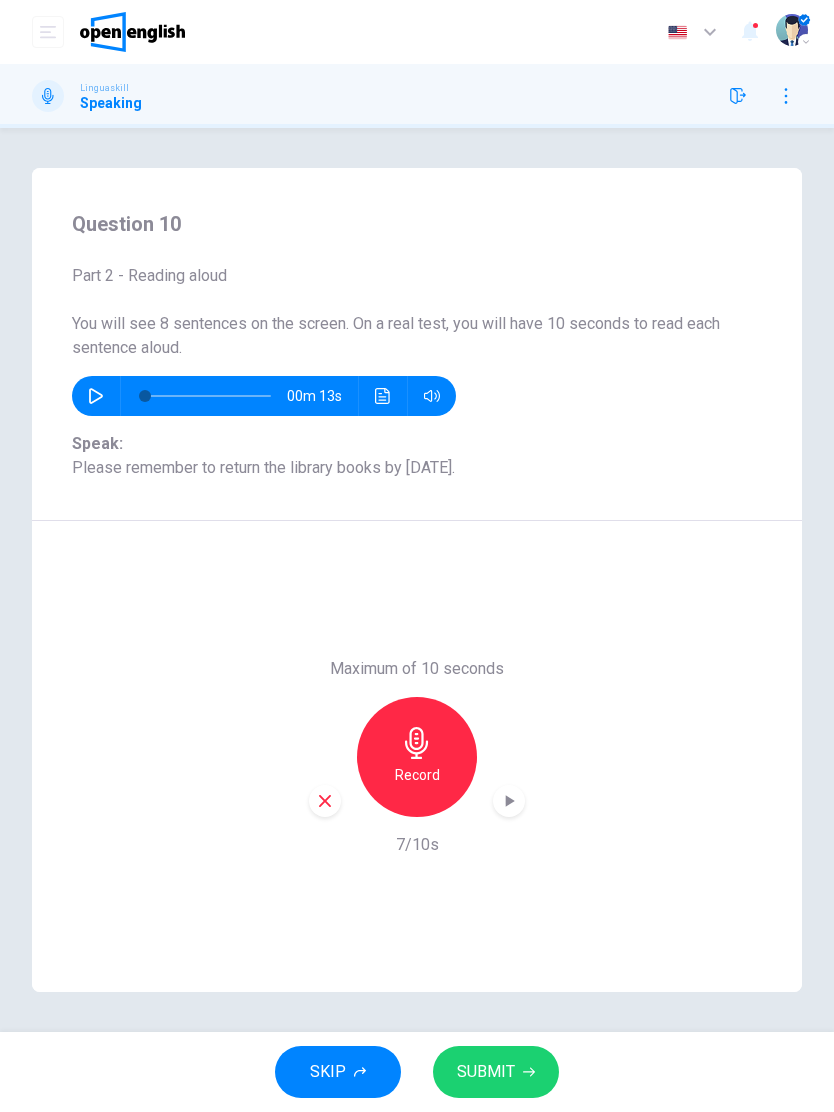 click on "SUBMIT" at bounding box center (486, 1072) 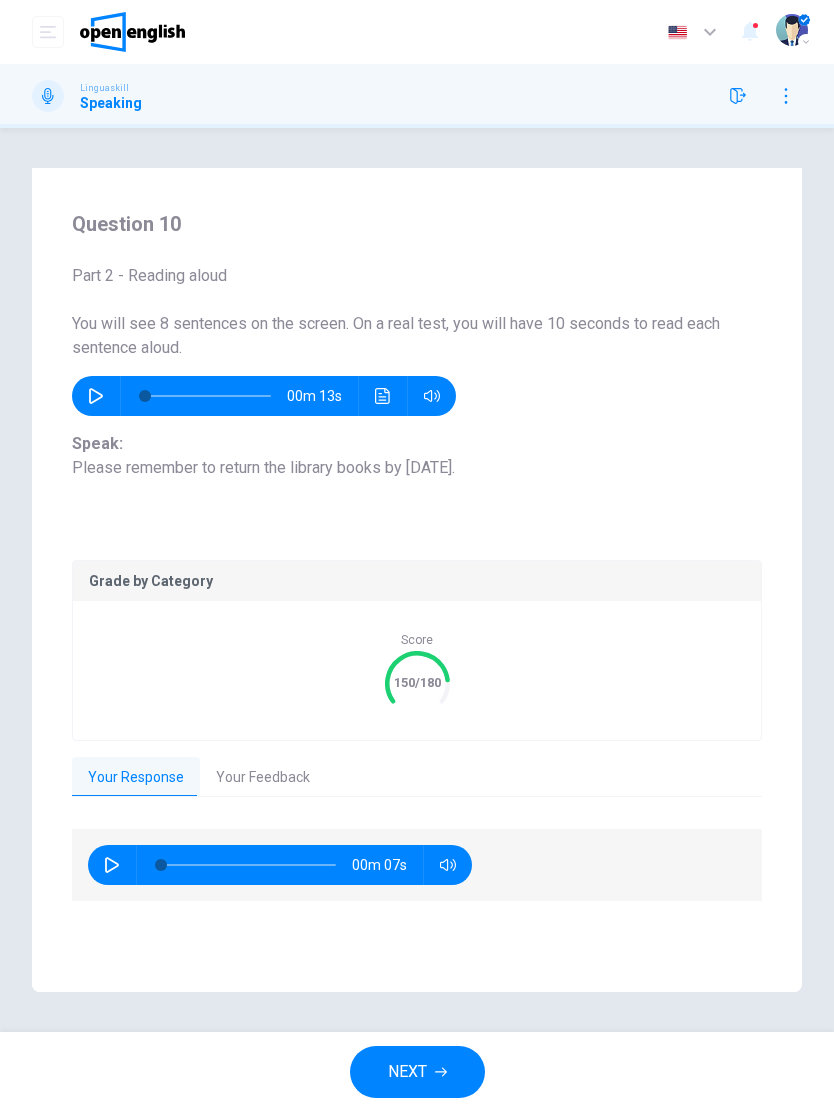 click on "NEXT" at bounding box center [407, 1072] 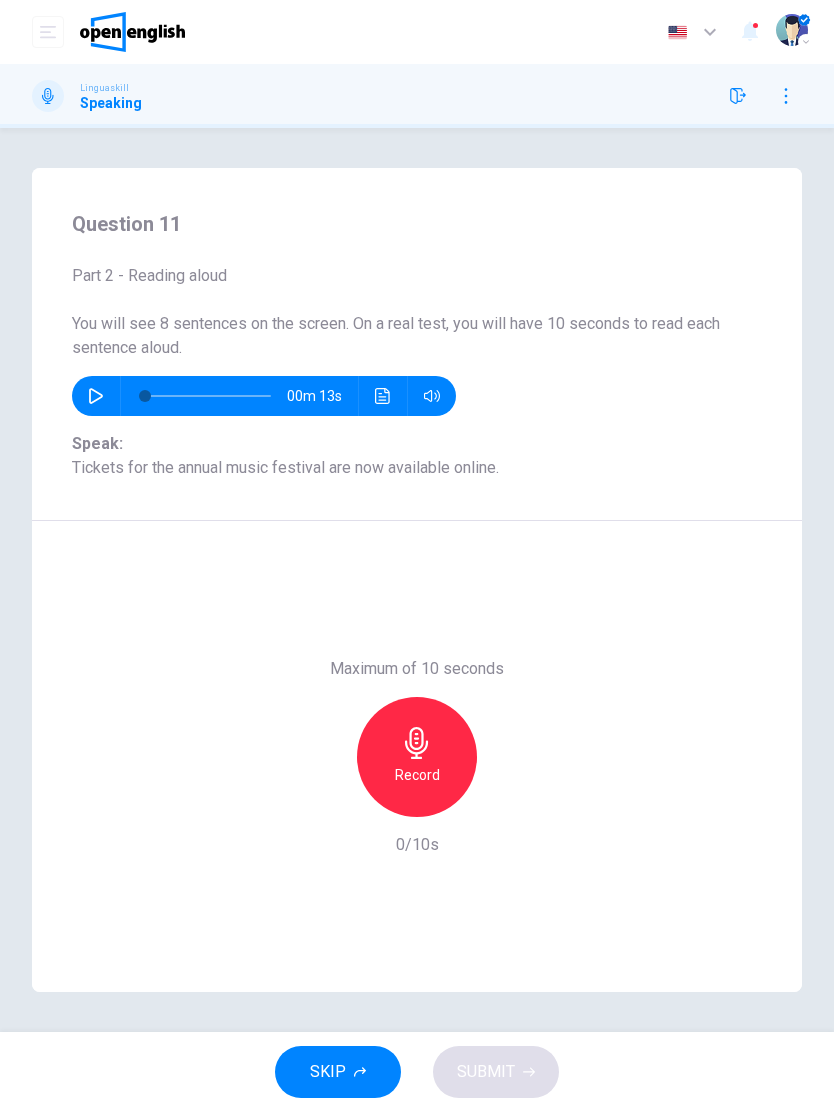 click 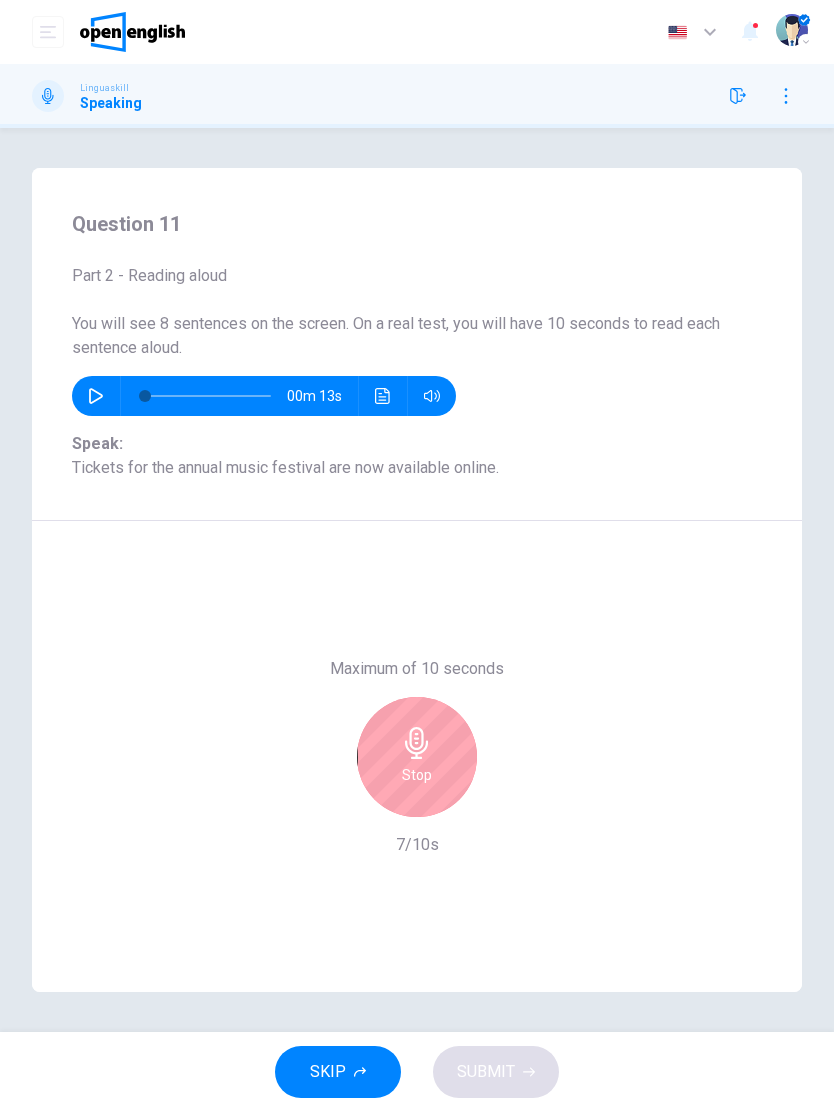 click 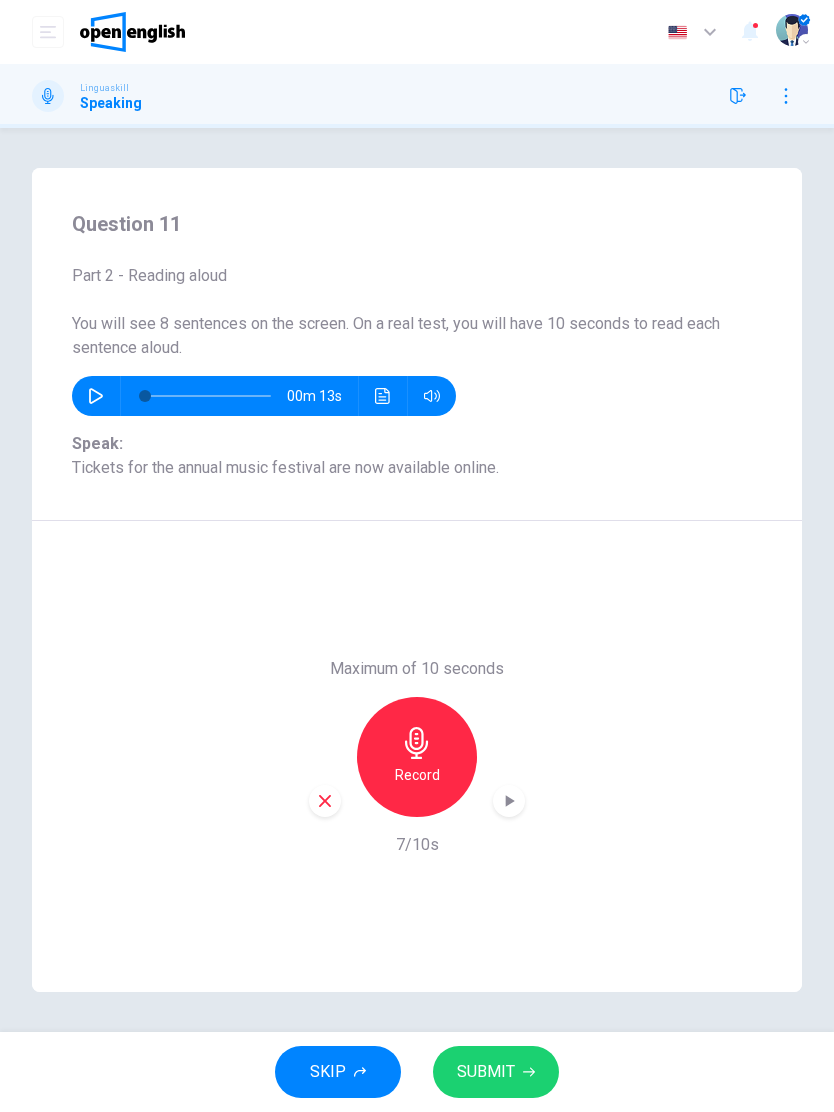 click on "SUBMIT" at bounding box center [486, 1072] 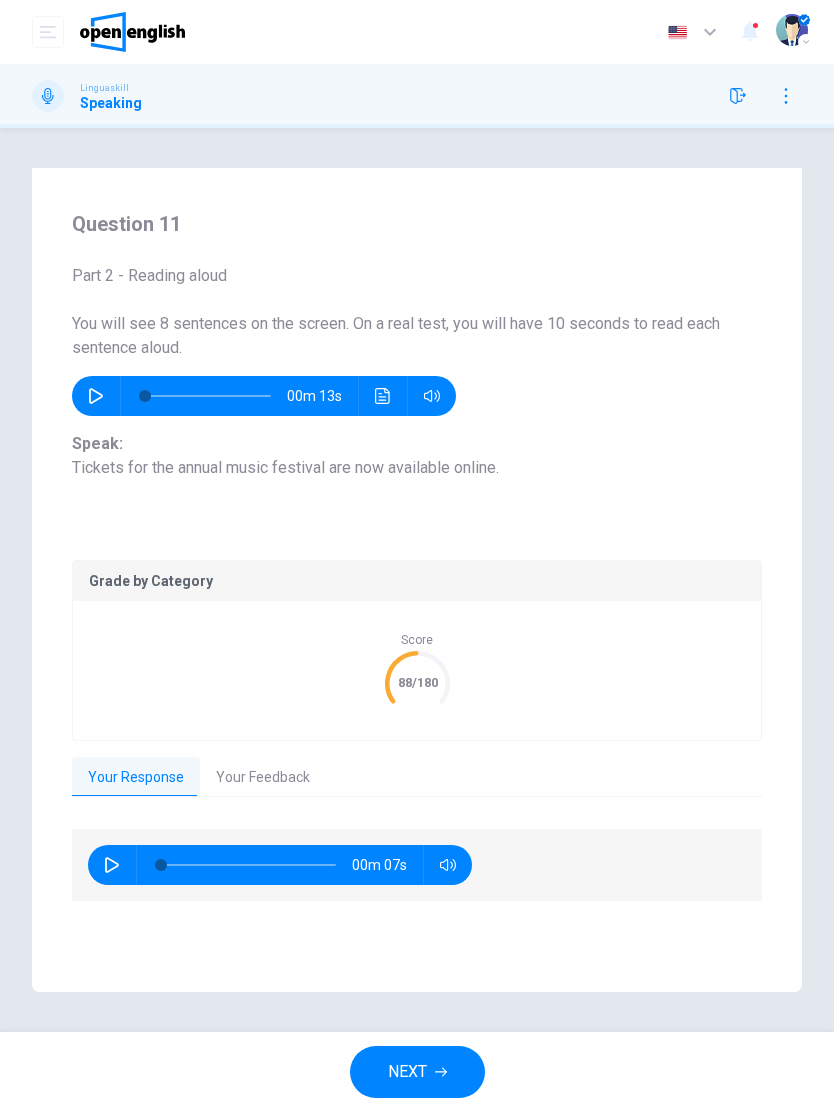 click on "NEXT" at bounding box center (407, 1072) 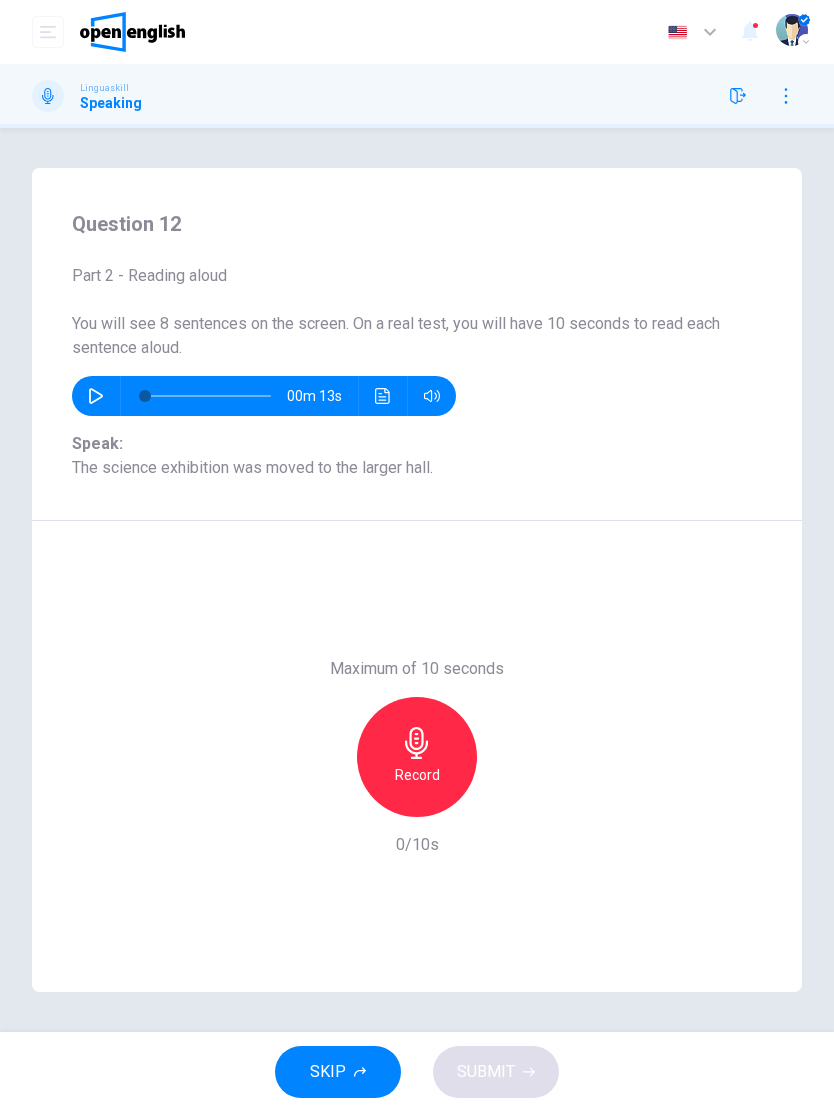 click on "Record" at bounding box center [417, 757] 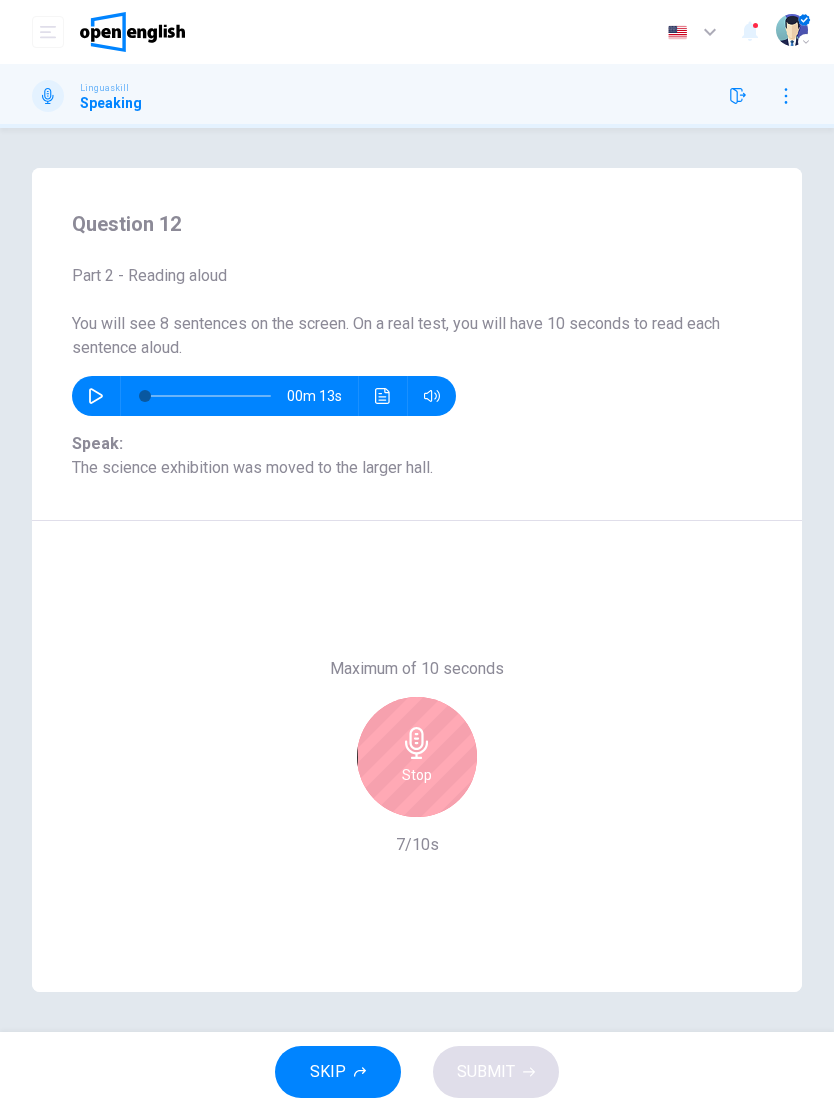 click 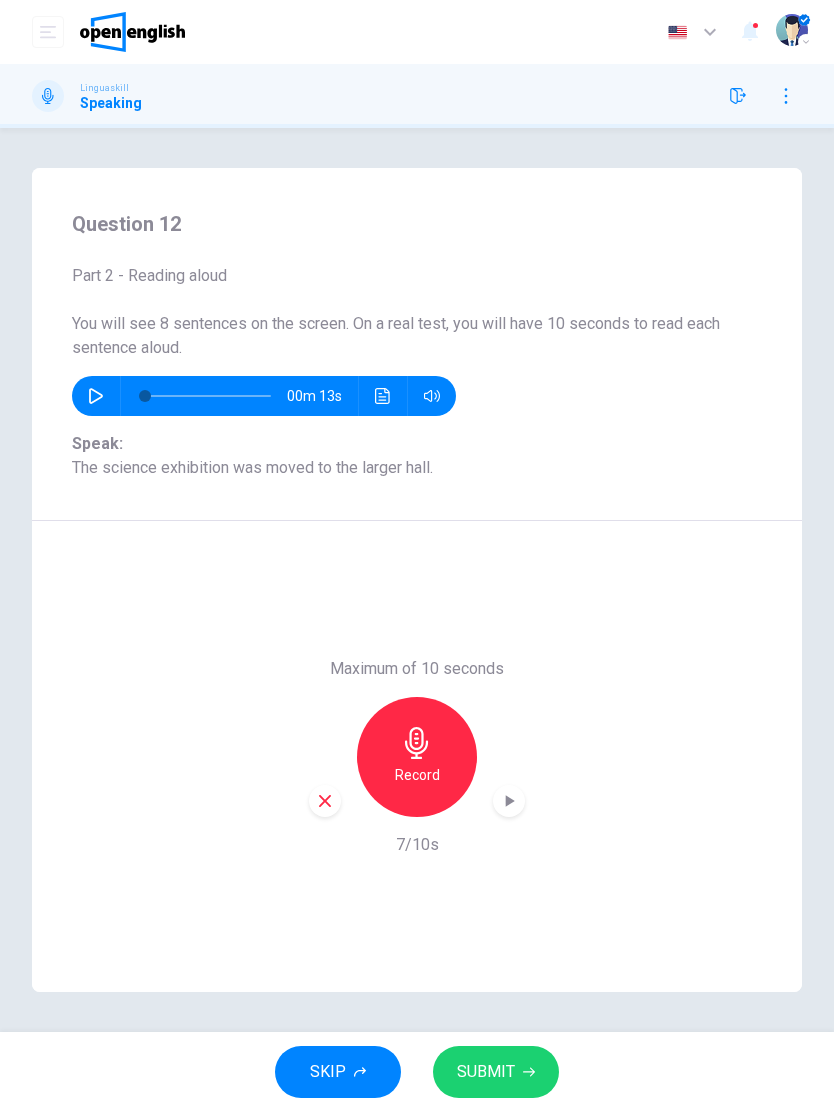 click on "SUBMIT" at bounding box center [496, 1072] 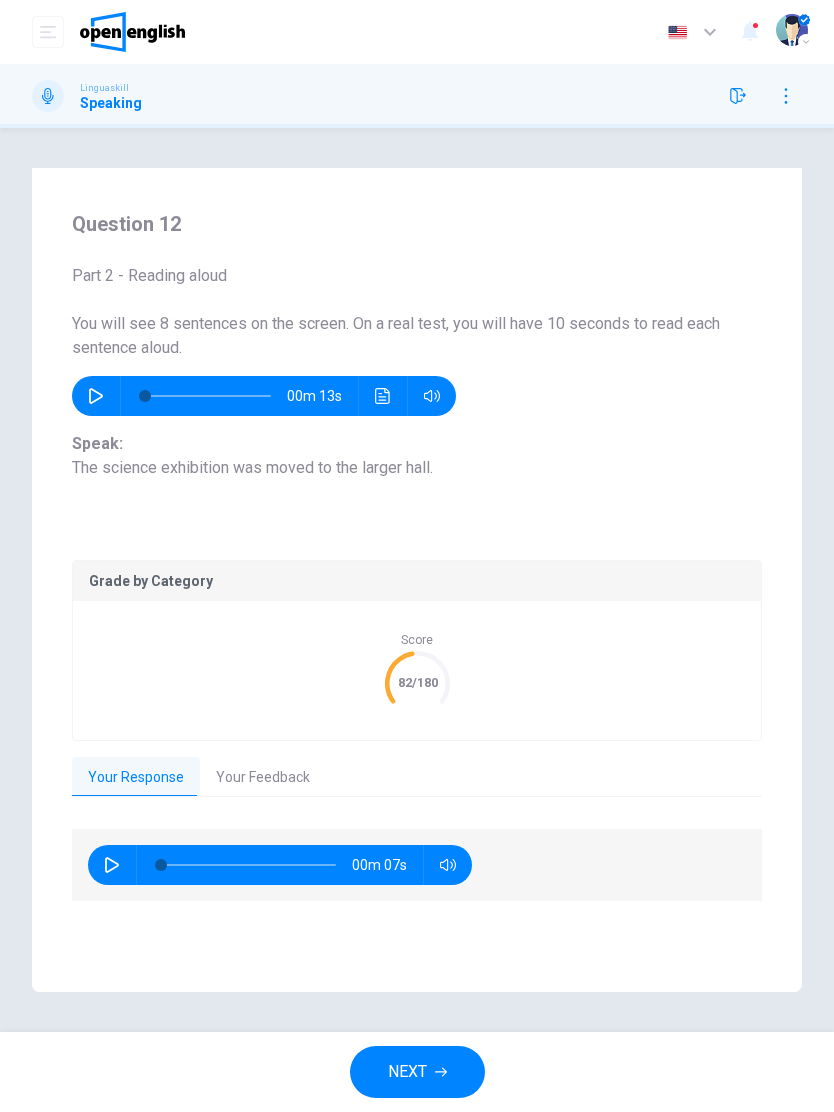 click on "NEXT" at bounding box center [407, 1072] 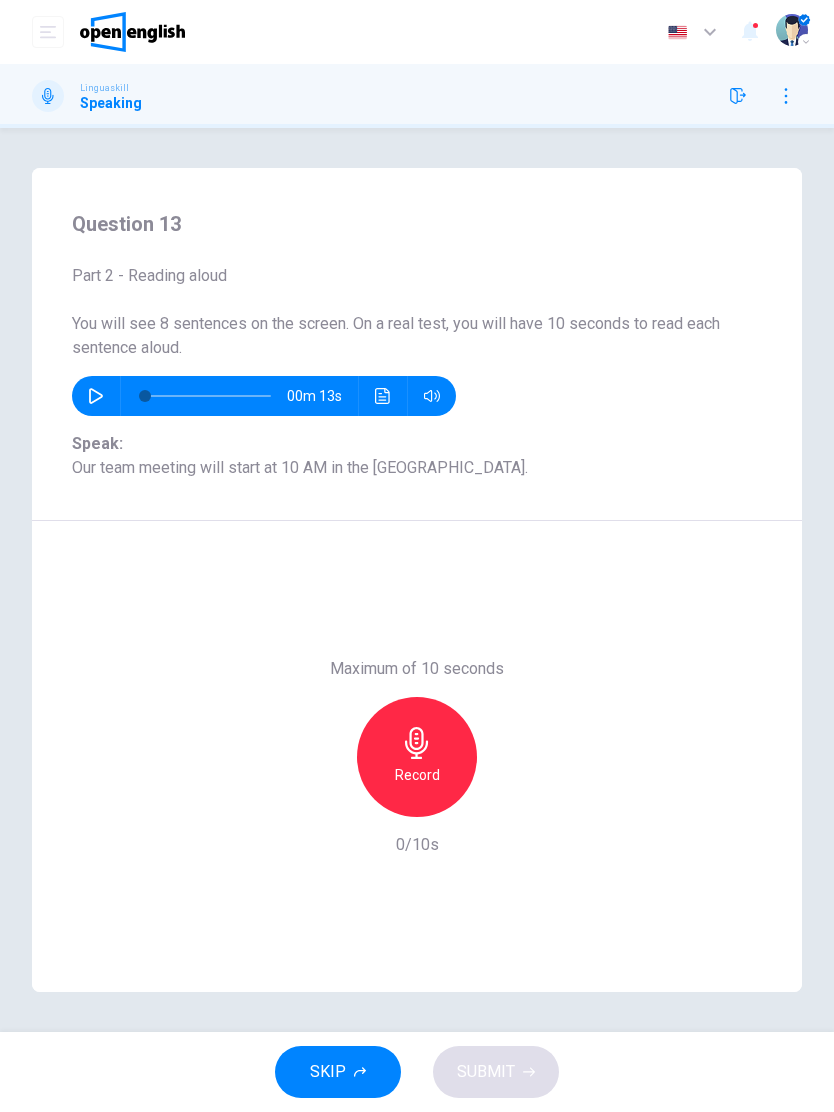 click 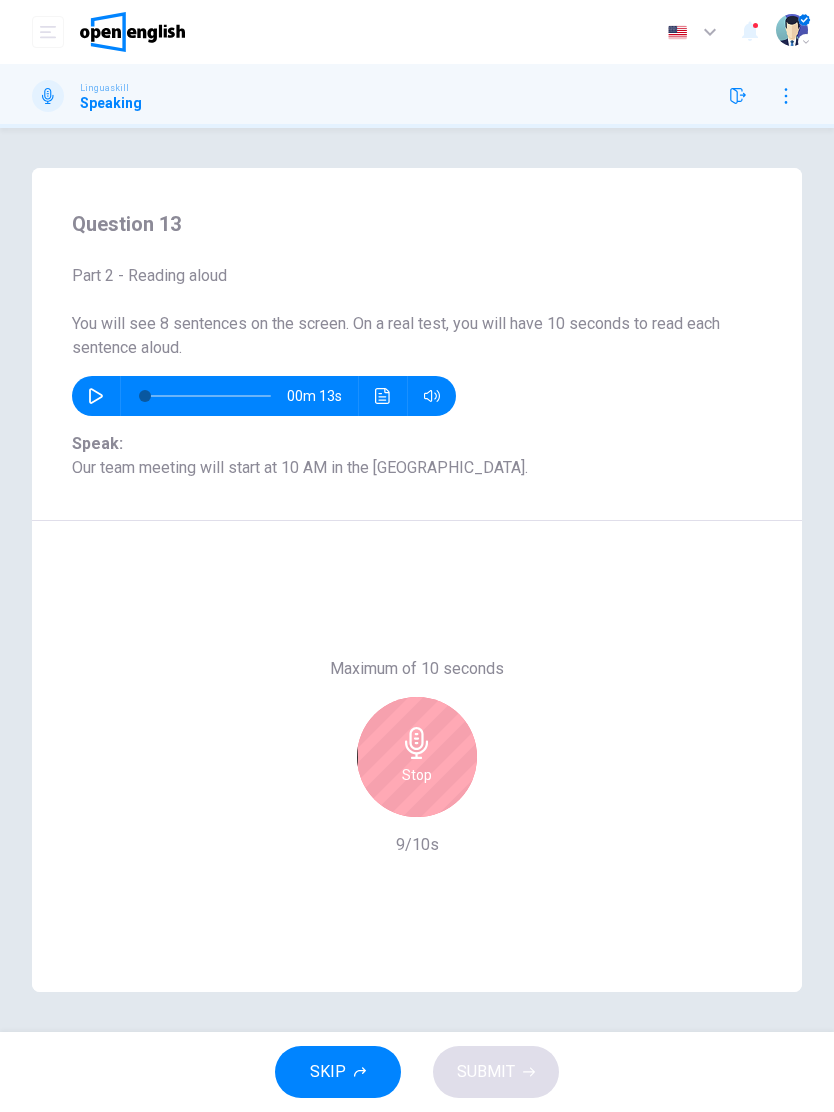 click 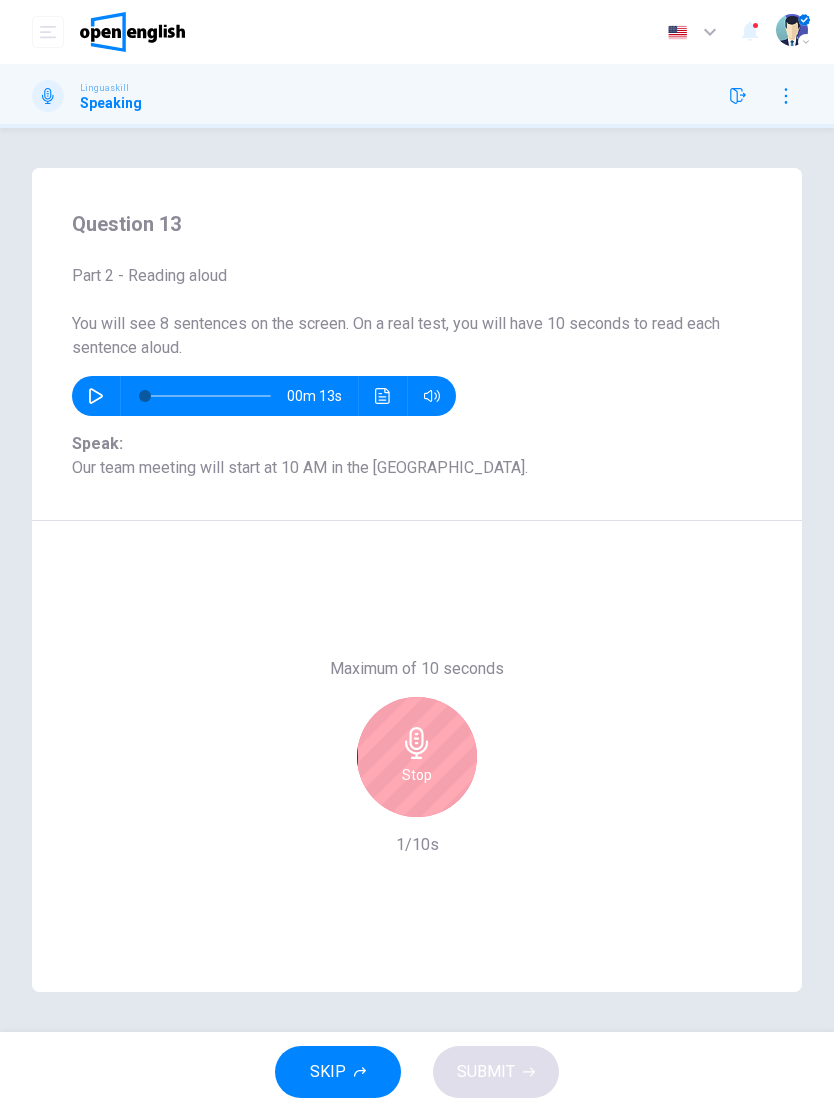 click on "Stop" at bounding box center [417, 757] 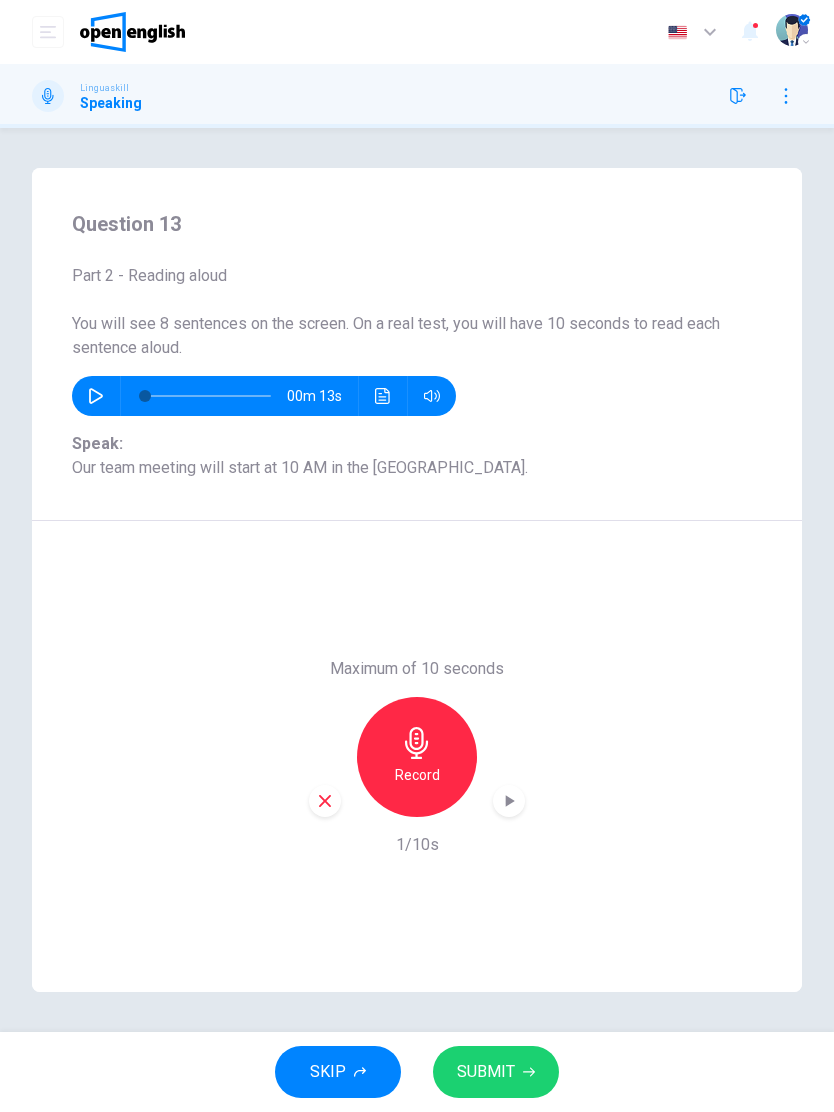 click on "Record" at bounding box center (417, 757) 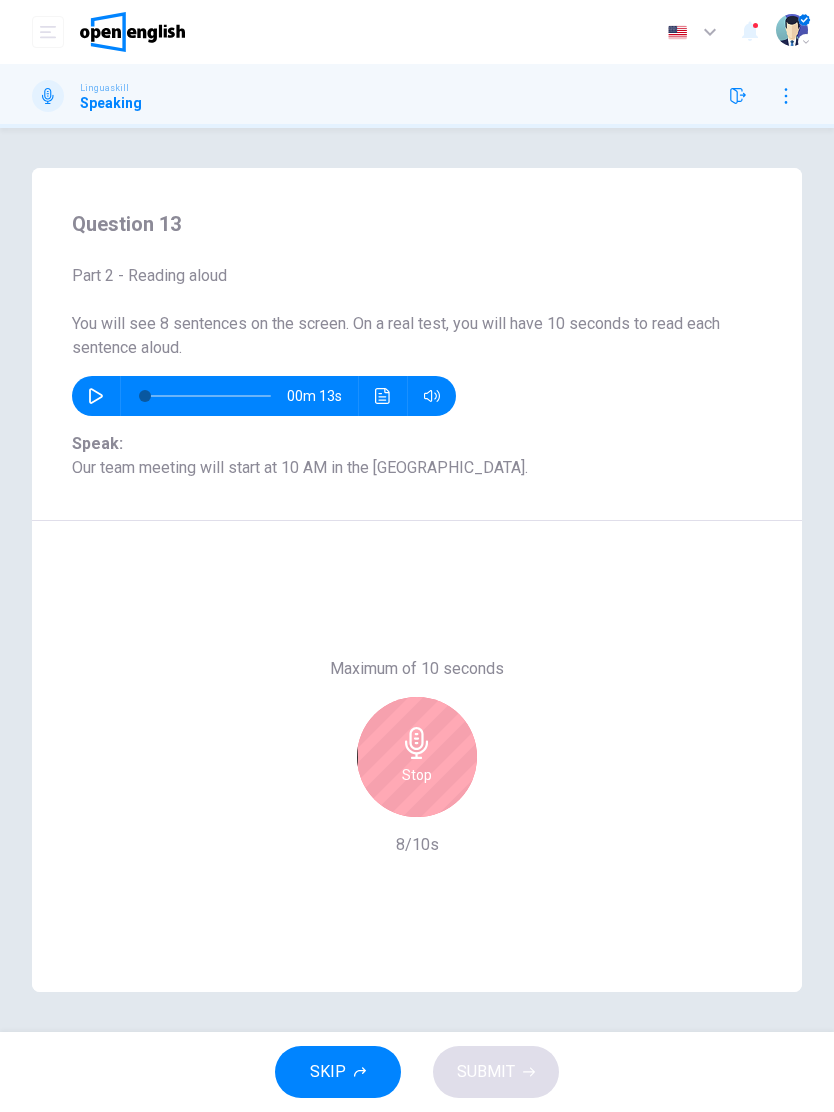 click on "Stop" at bounding box center (417, 757) 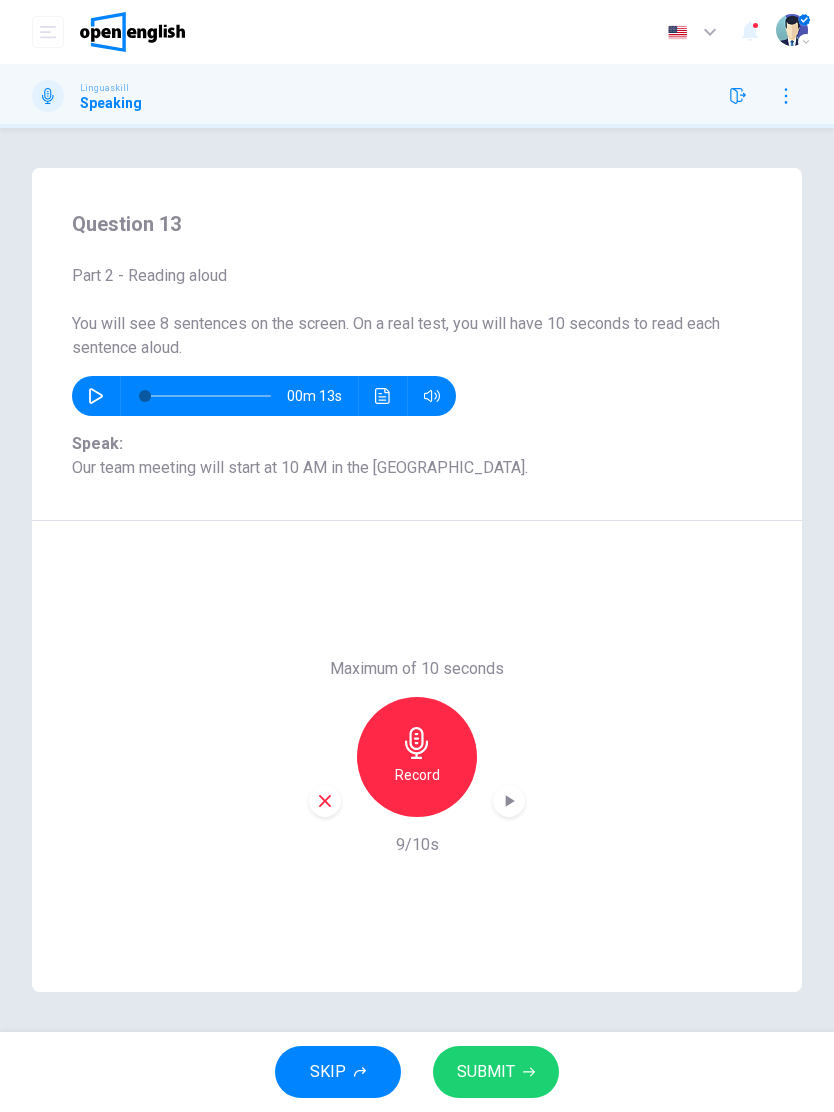 click 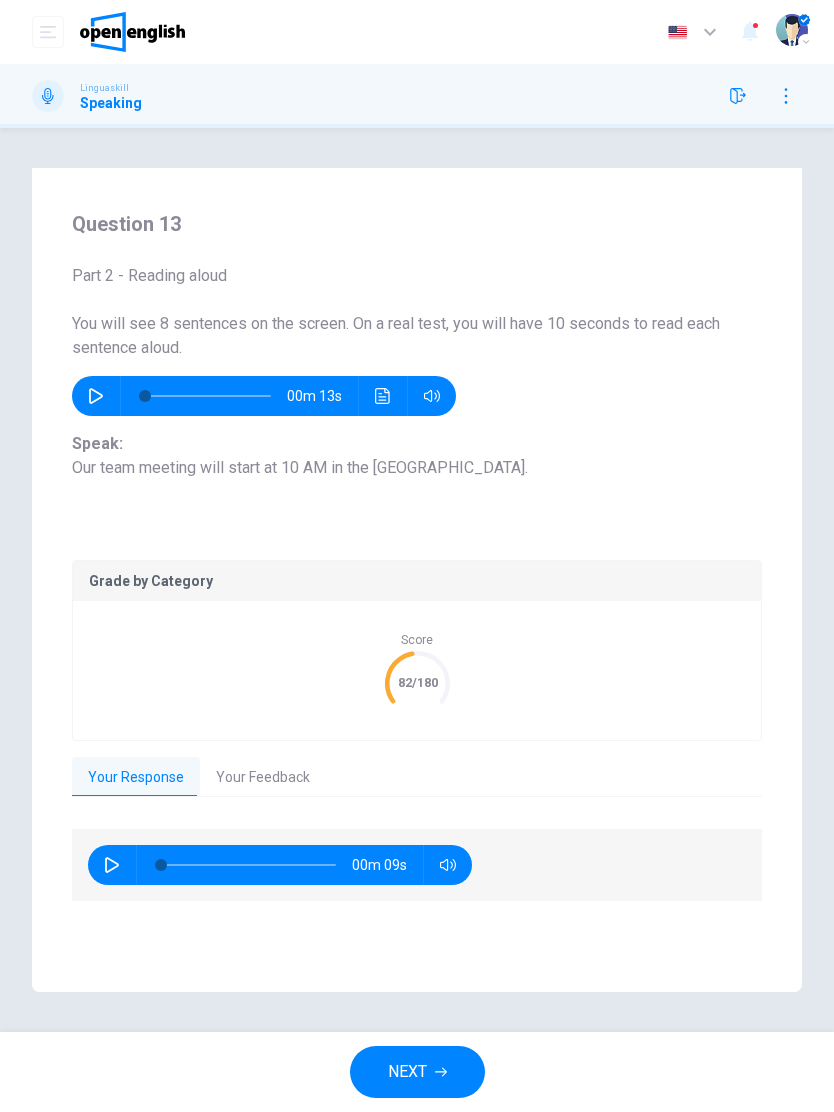 click on "NEXT" at bounding box center (407, 1072) 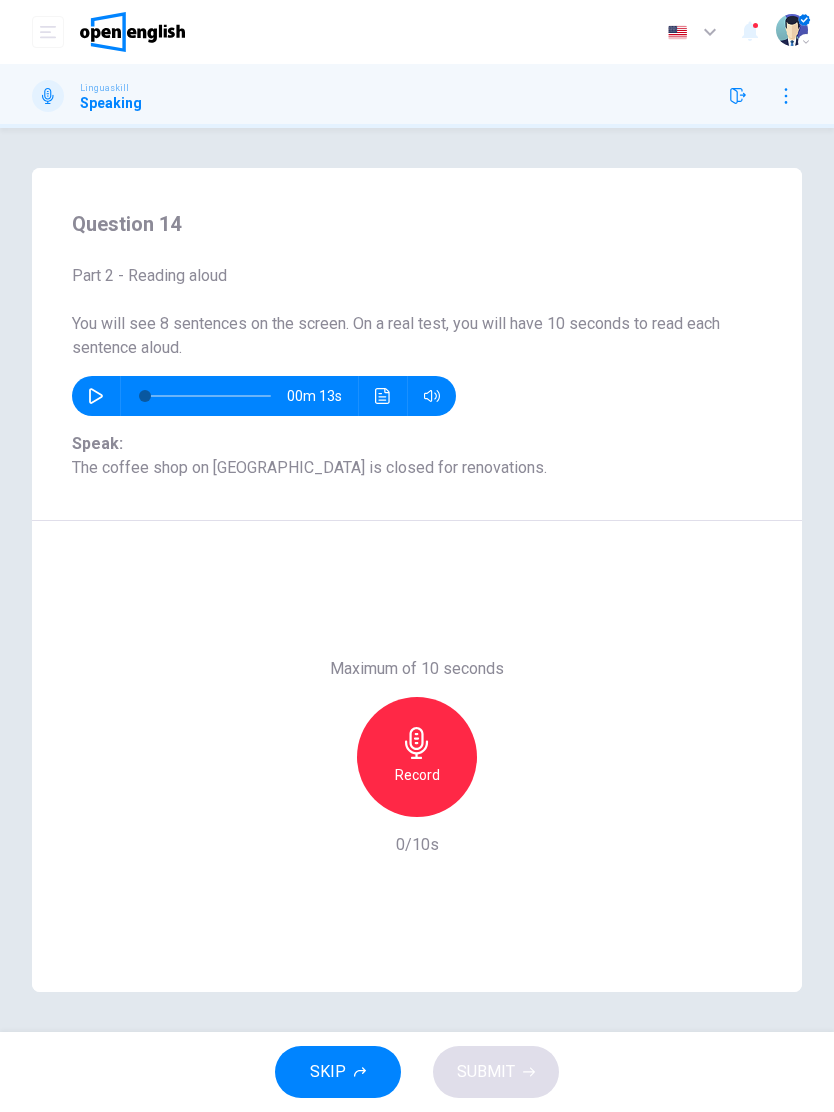 click on "Record" at bounding box center (417, 757) 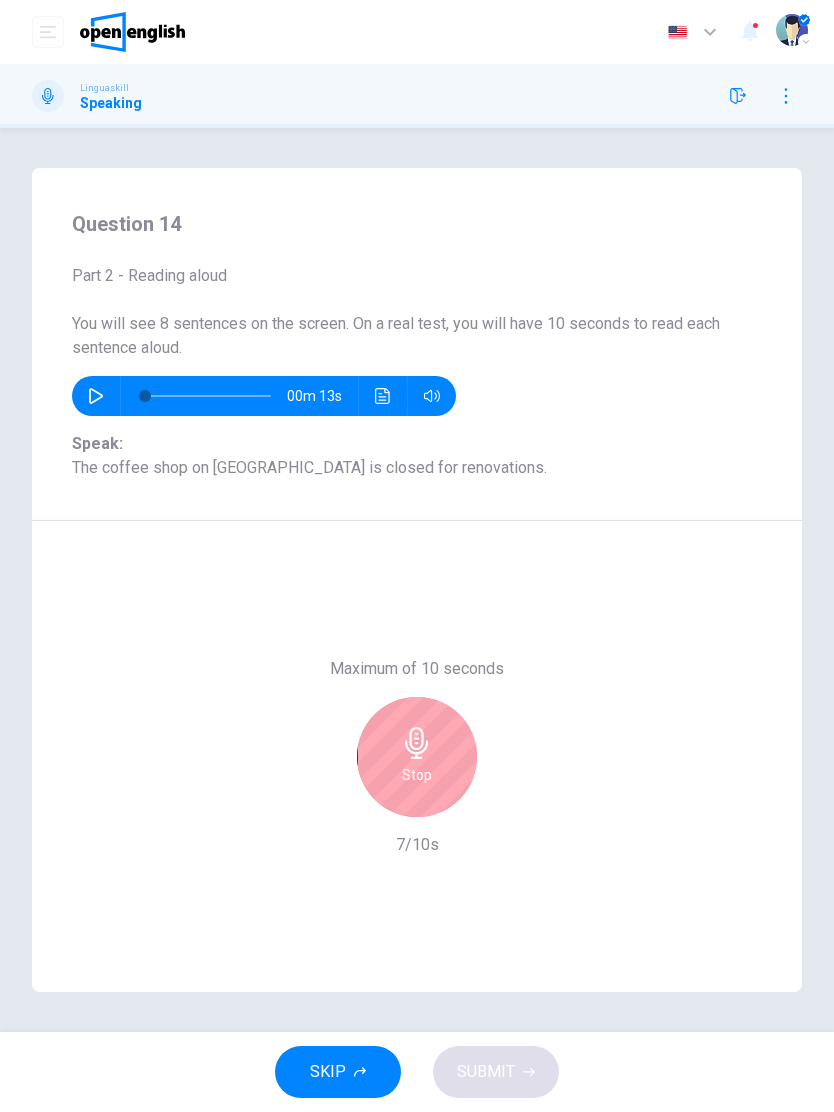 click 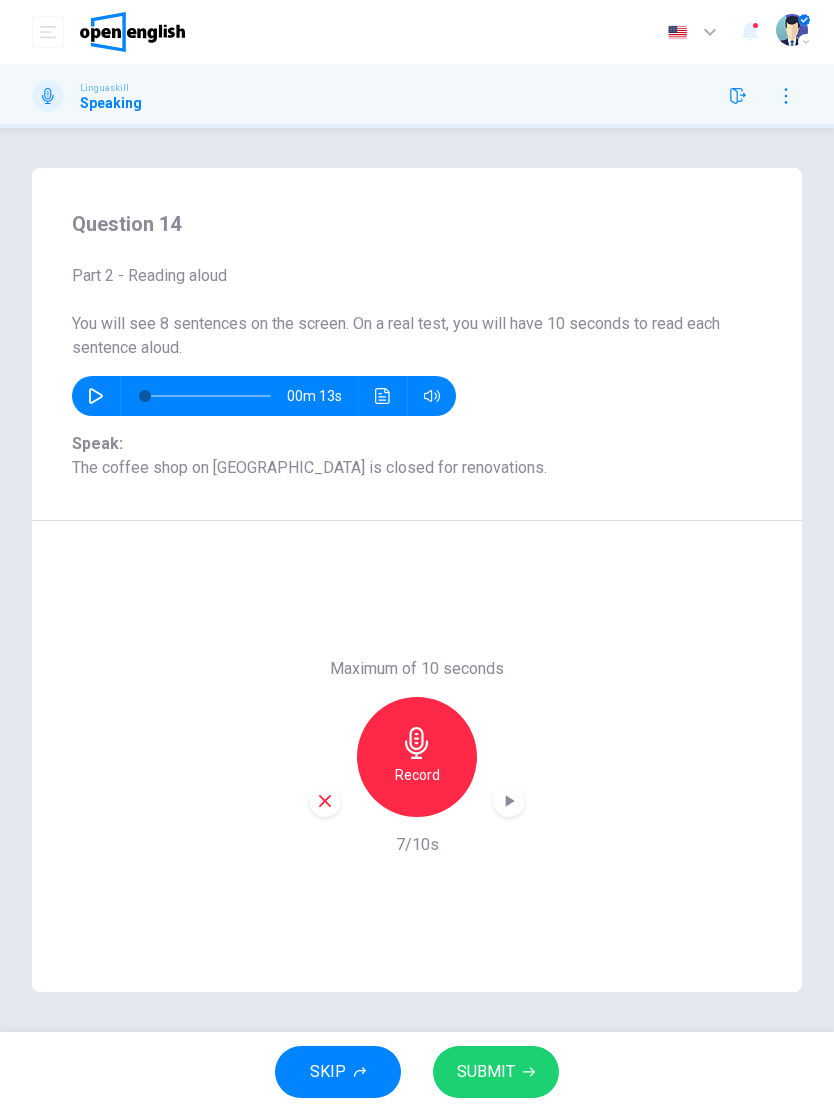 click on "SUBMIT" at bounding box center [496, 1072] 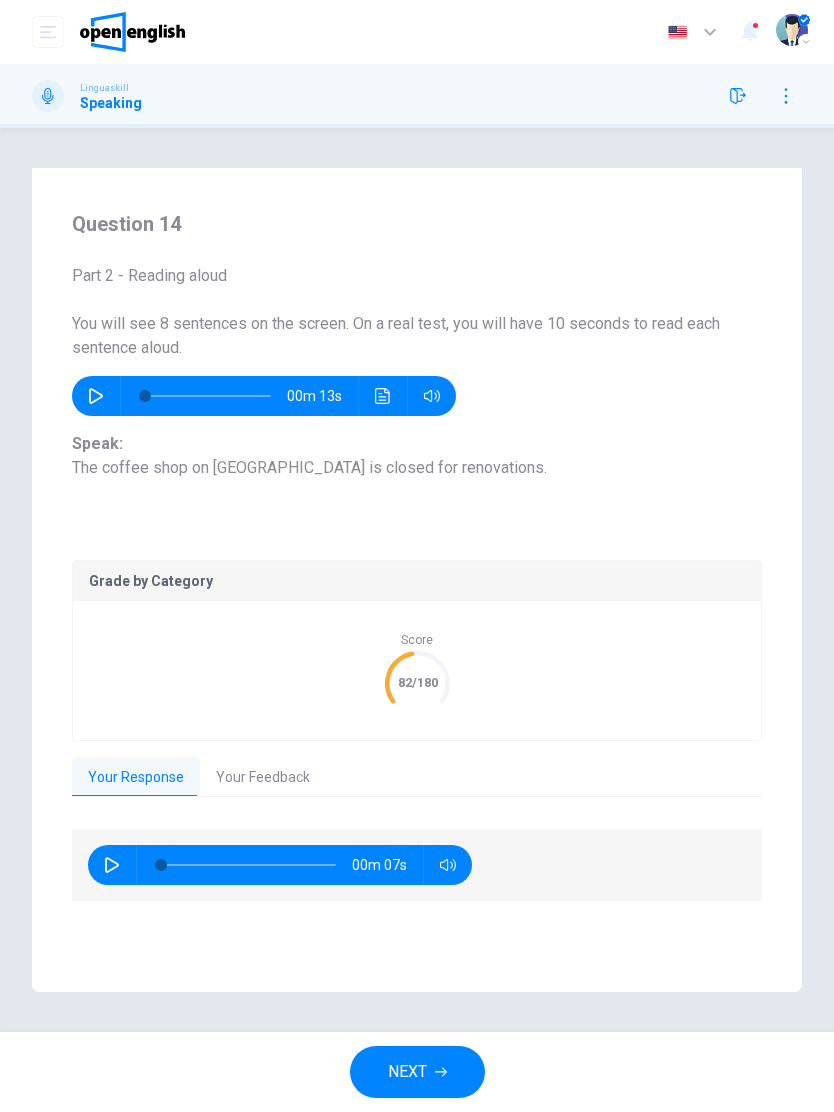 click on "NEXT" at bounding box center (407, 1072) 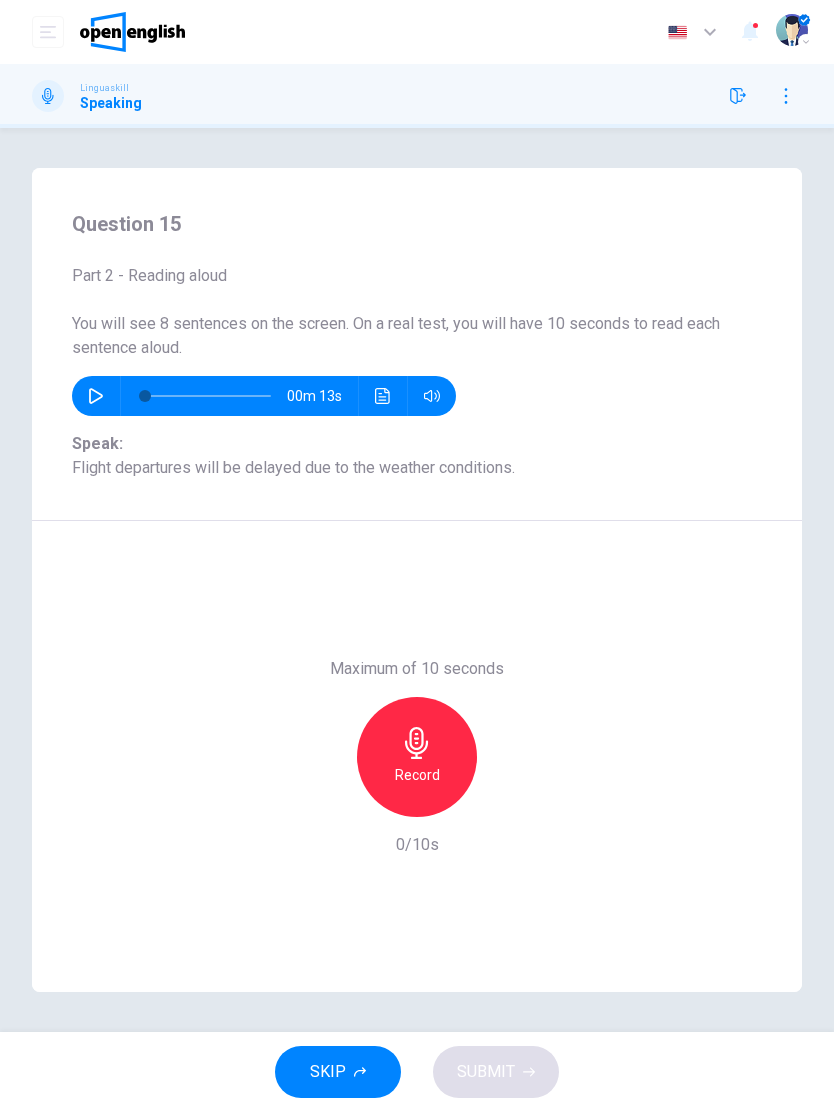 click on "Record" at bounding box center [417, 757] 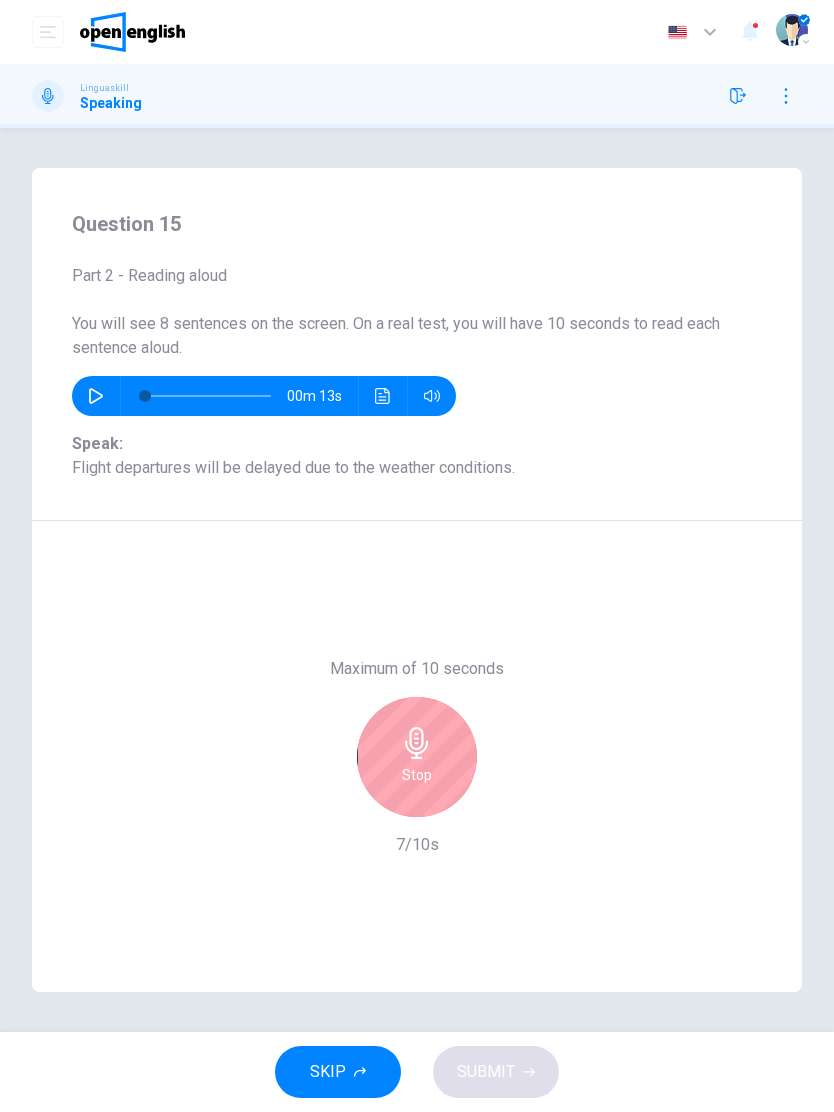 click on "Stop" at bounding box center [417, 757] 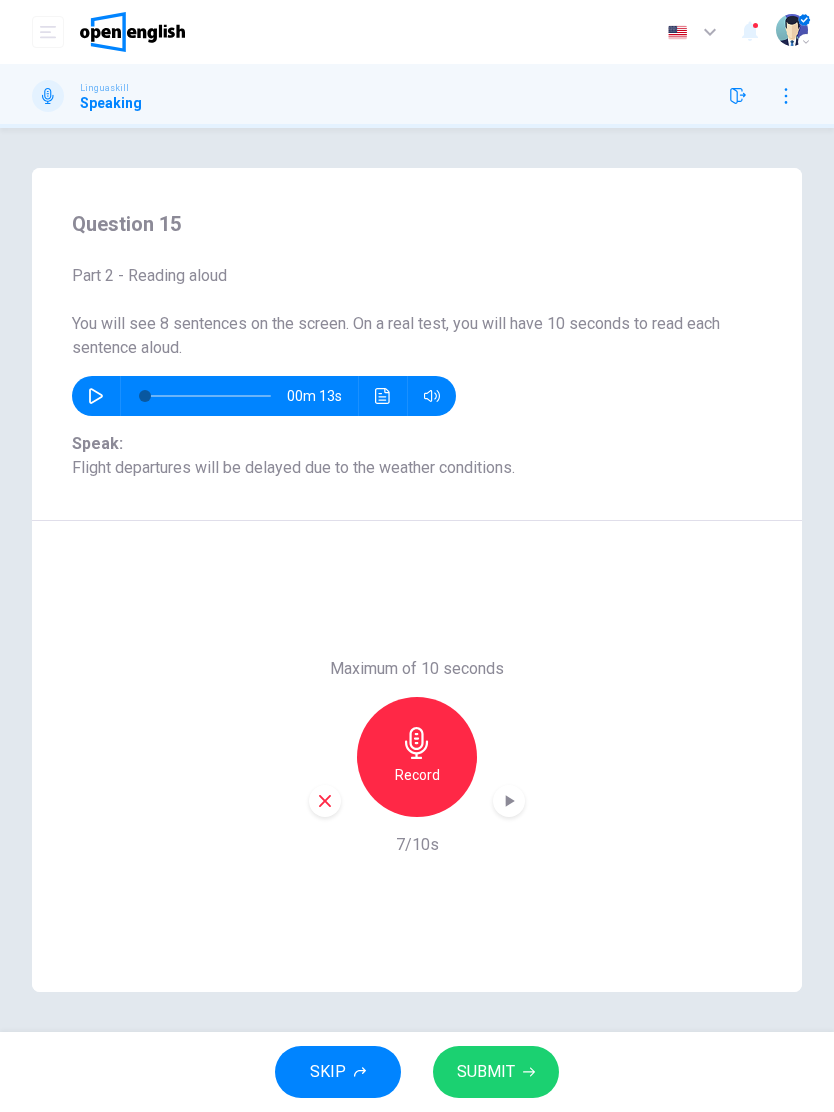 click on "SUBMIT" at bounding box center (496, 1072) 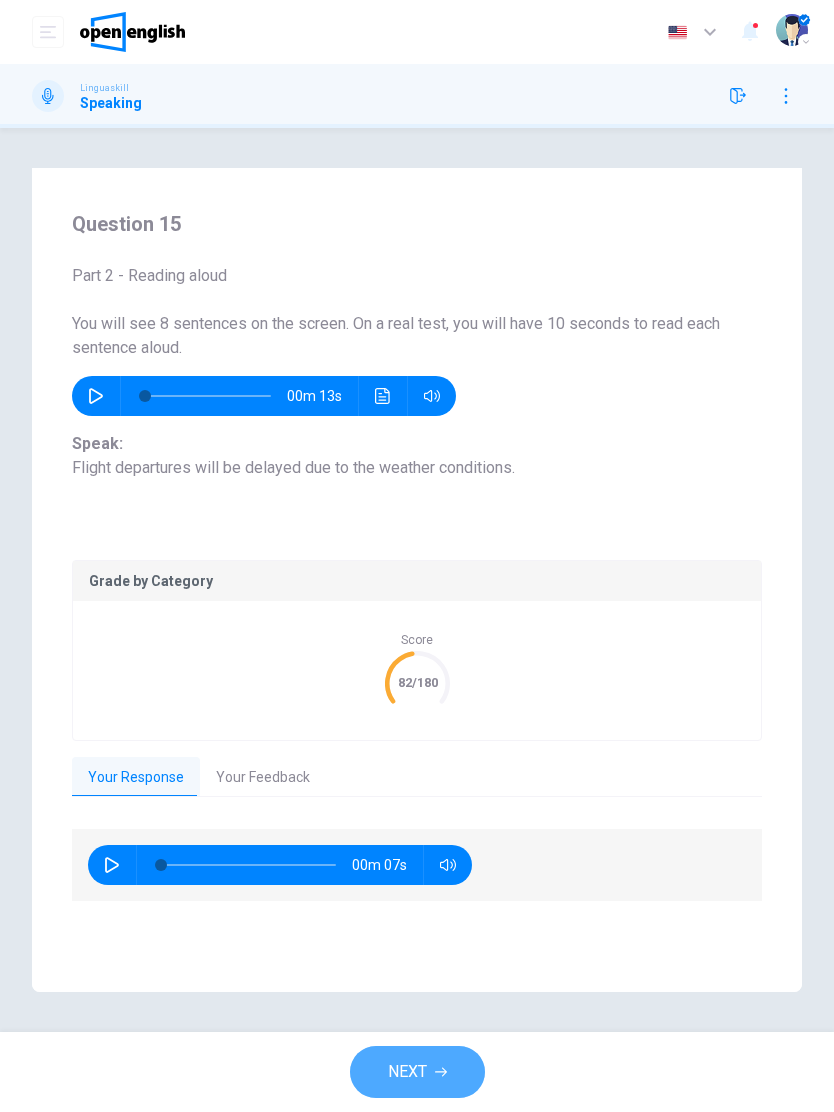 click on "NEXT" at bounding box center [407, 1072] 